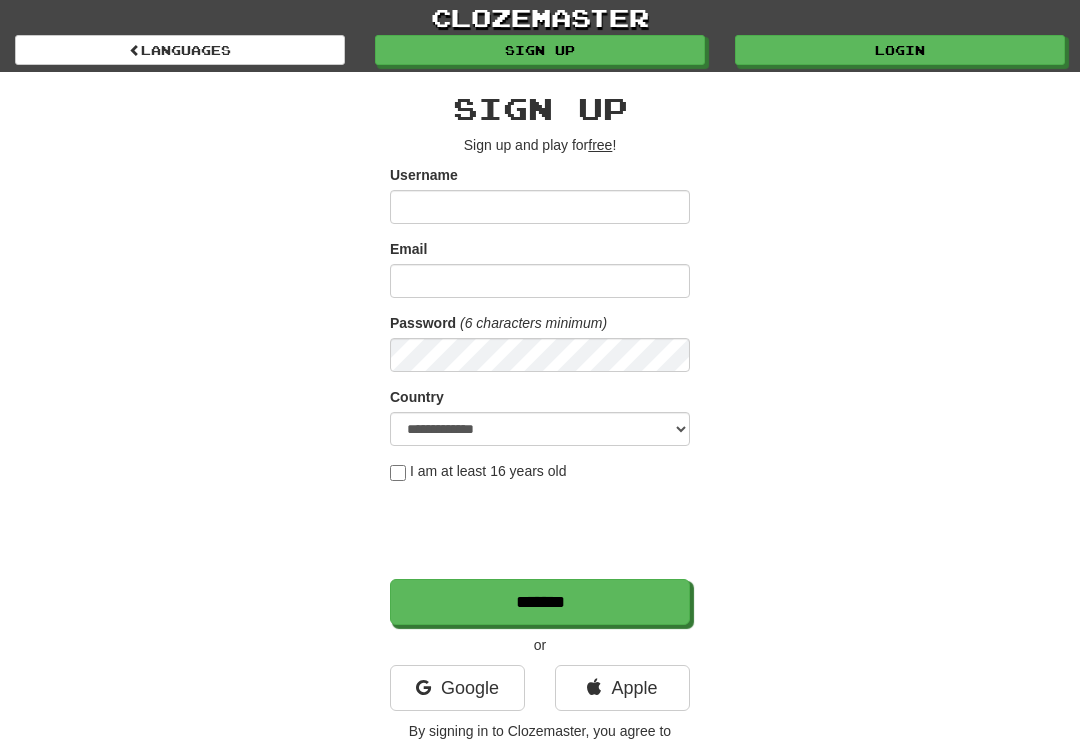 scroll, scrollTop: 0, scrollLeft: 0, axis: both 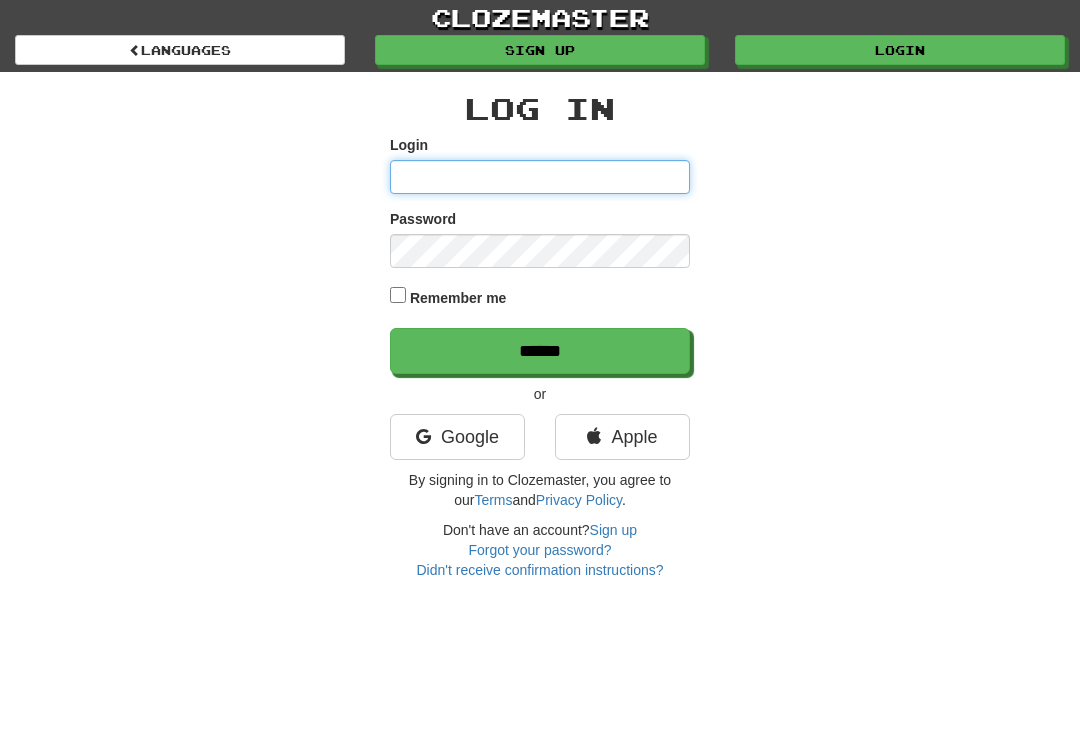 type on "**********" 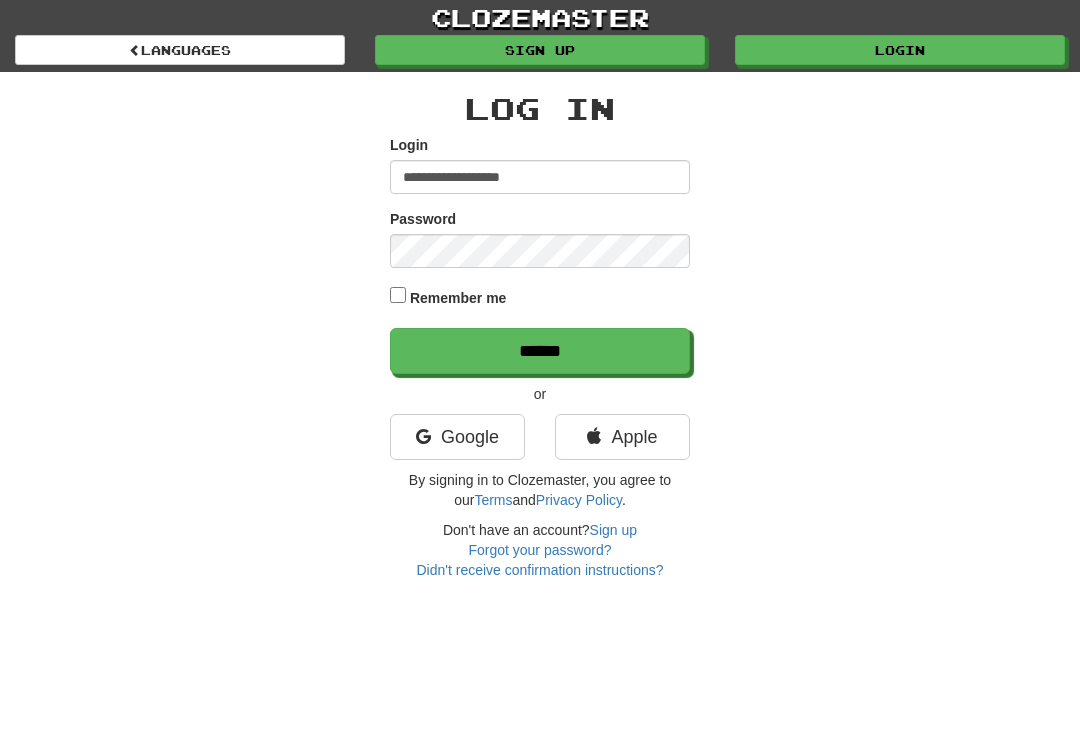 click on "******" at bounding box center (540, 351) 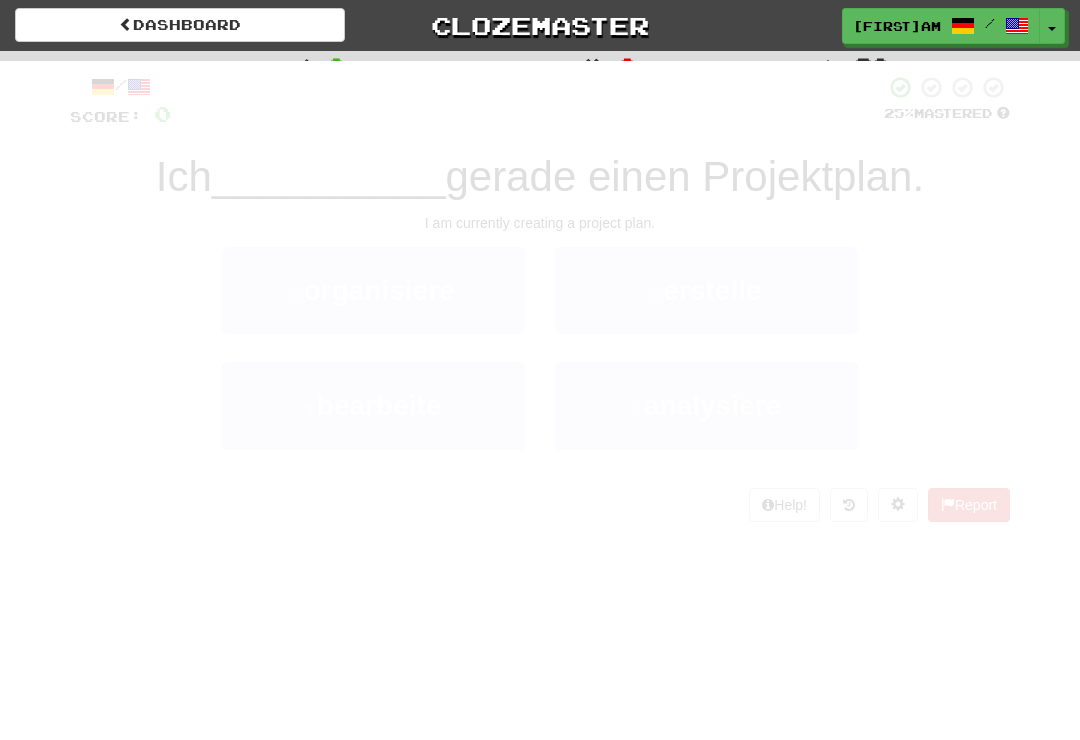 scroll, scrollTop: 0, scrollLeft: 0, axis: both 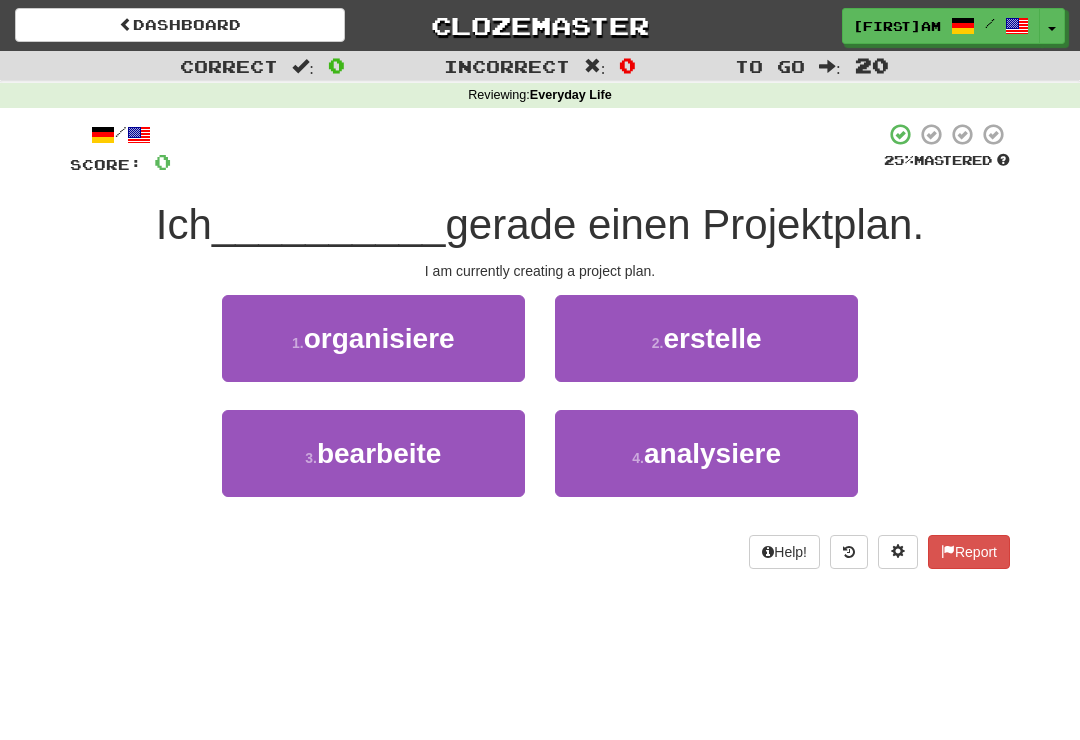 click on "2 . erstelle" at bounding box center [706, 338] 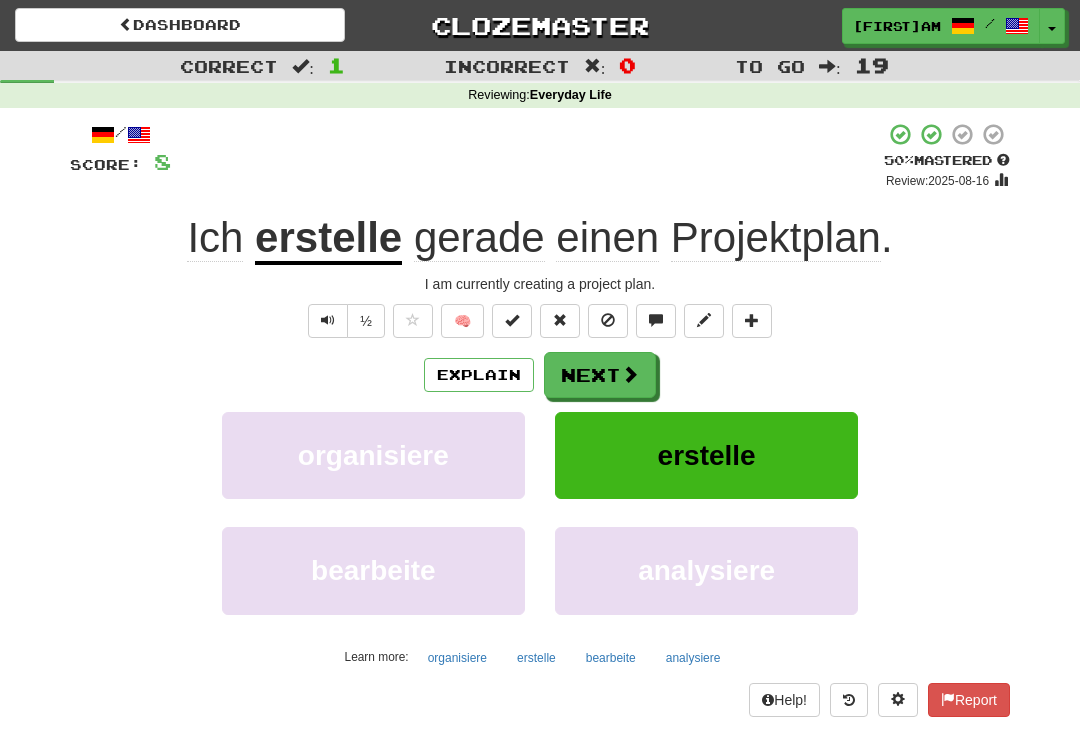 click on "Next" at bounding box center (600, 375) 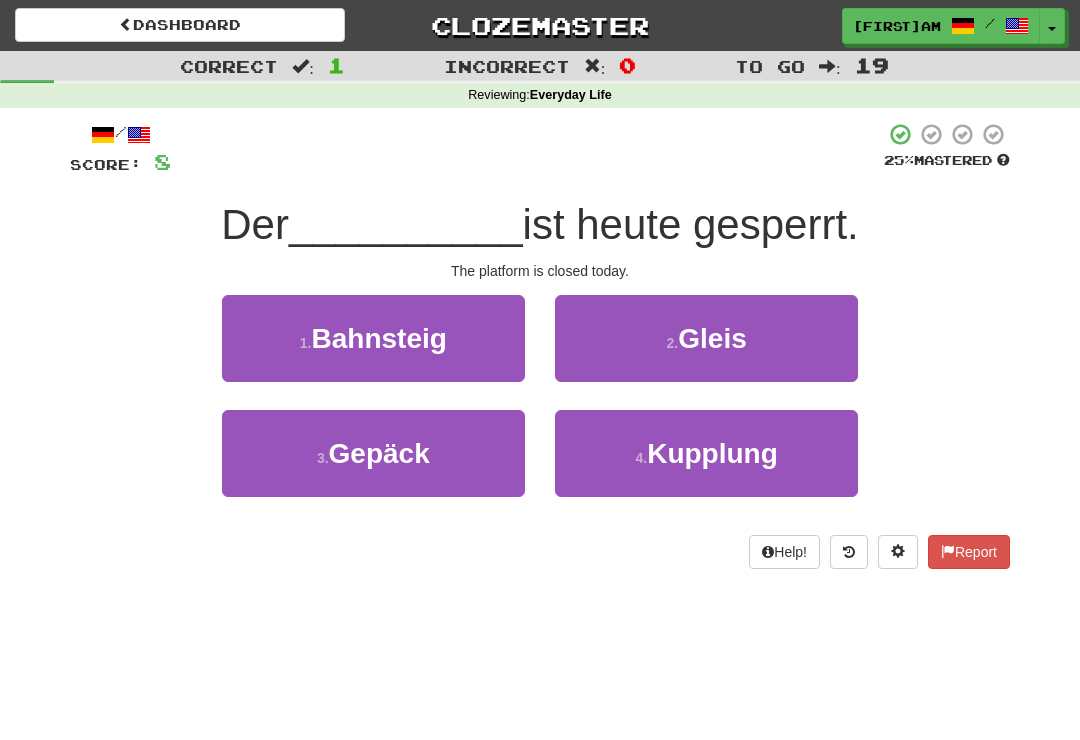 click on "1 . Bahnsteig" at bounding box center (373, 338) 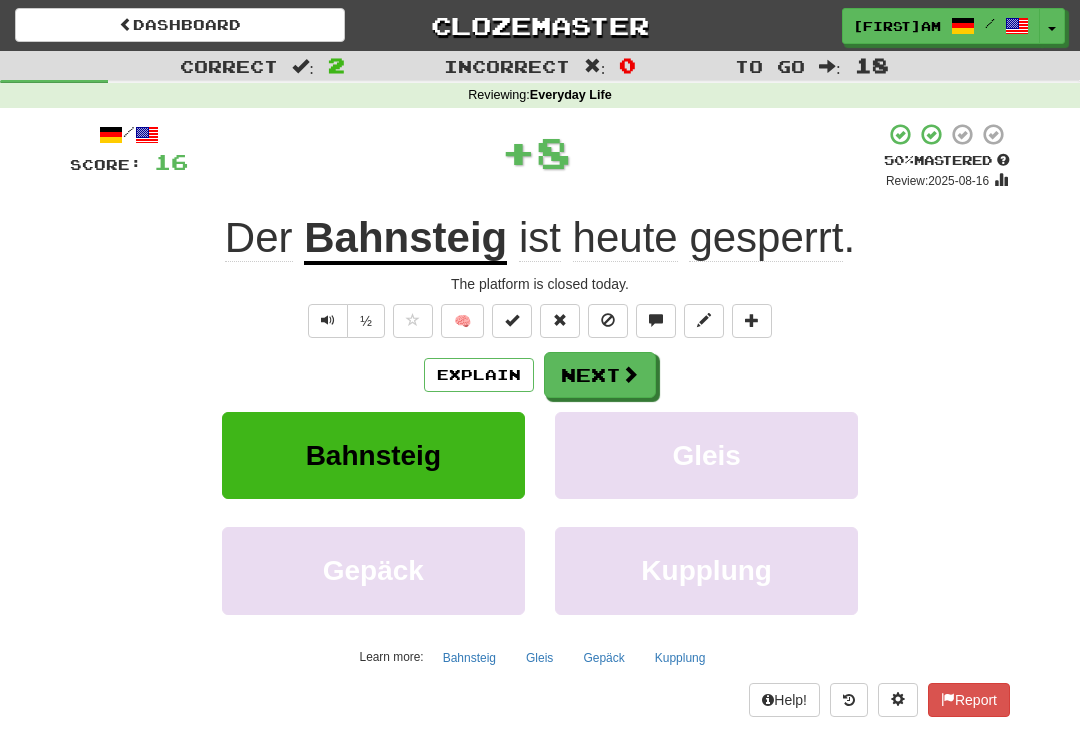 click at bounding box center (630, 374) 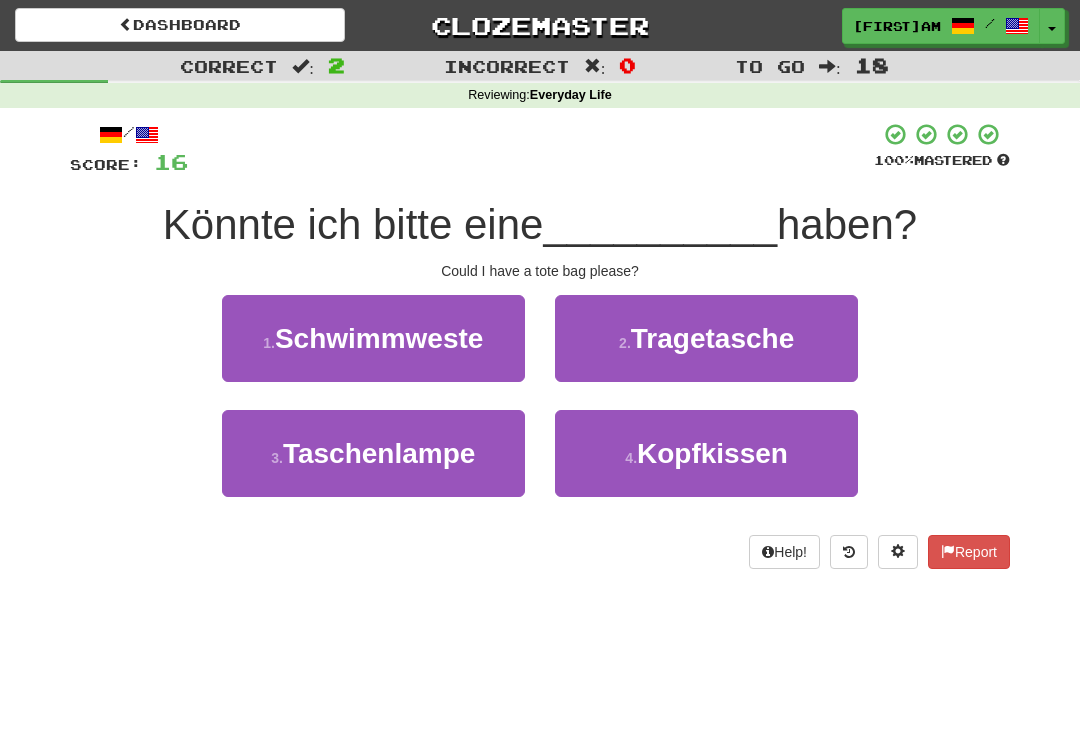 click on "2 .  Tragetasche" at bounding box center [706, 338] 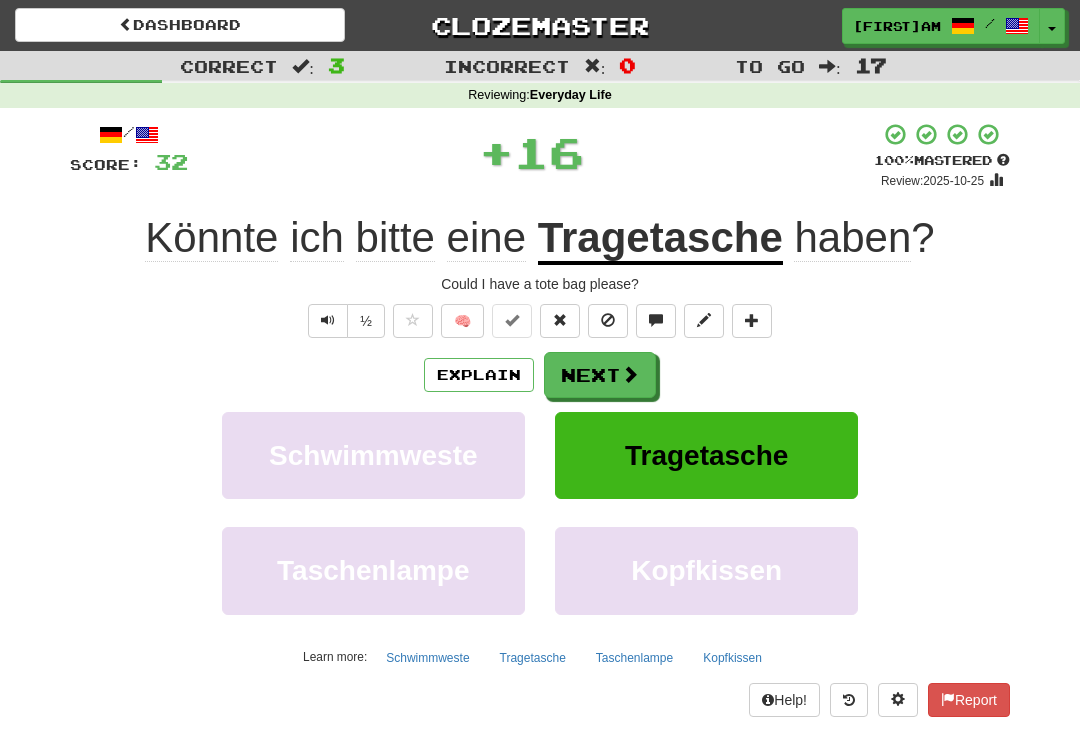 click on "Next" at bounding box center [600, 375] 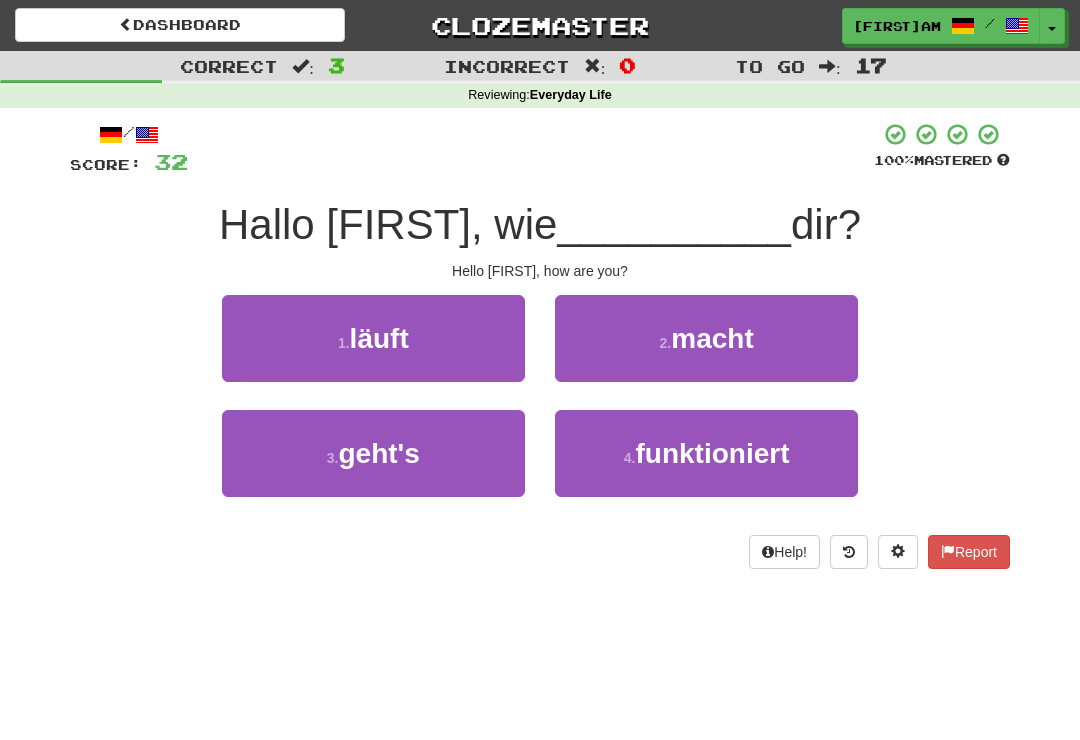 click on "3 .  geht's" at bounding box center (373, 453) 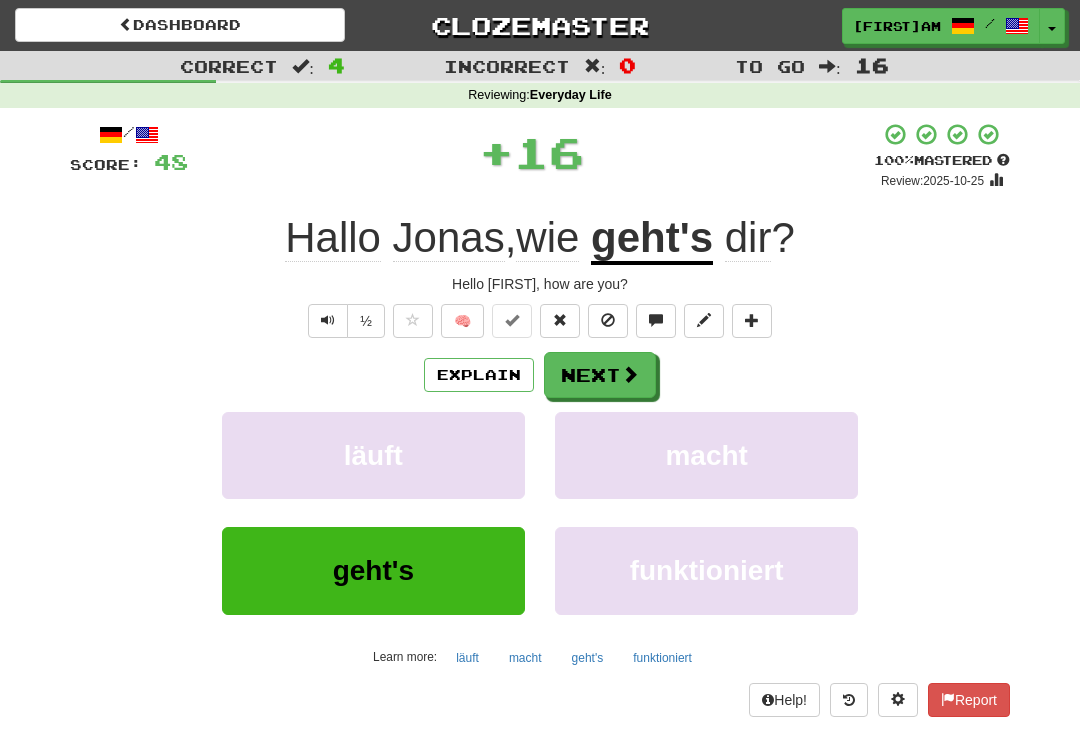 click at bounding box center (630, 374) 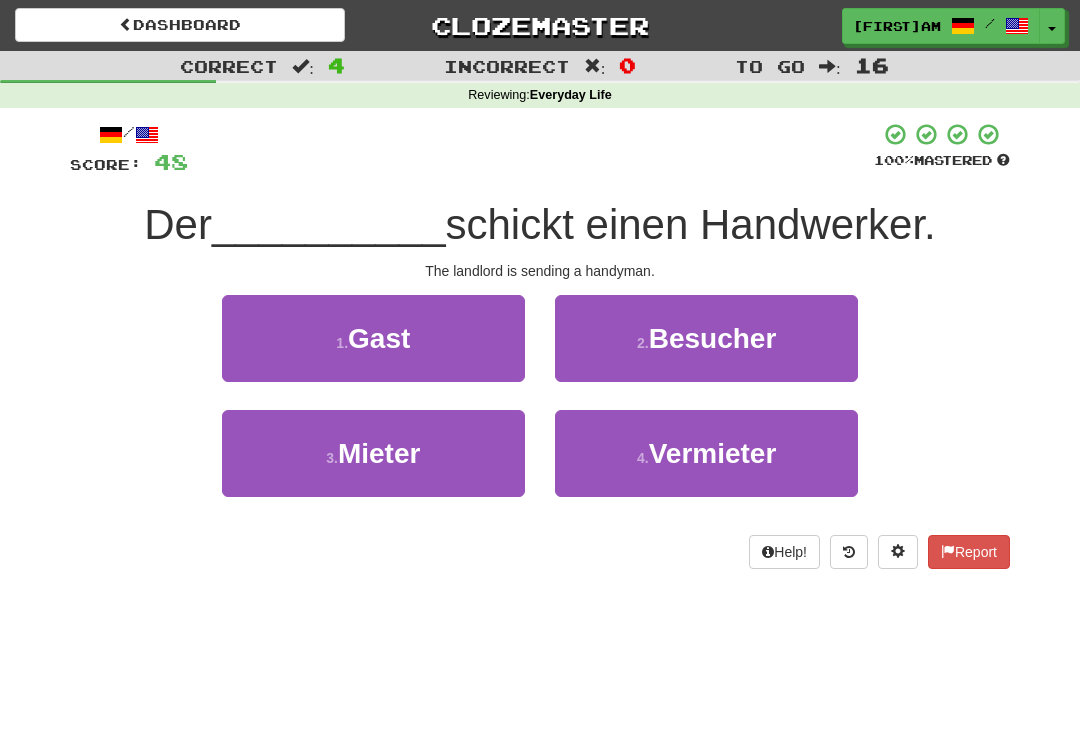 click on "4 .  Vermieter" at bounding box center [706, 453] 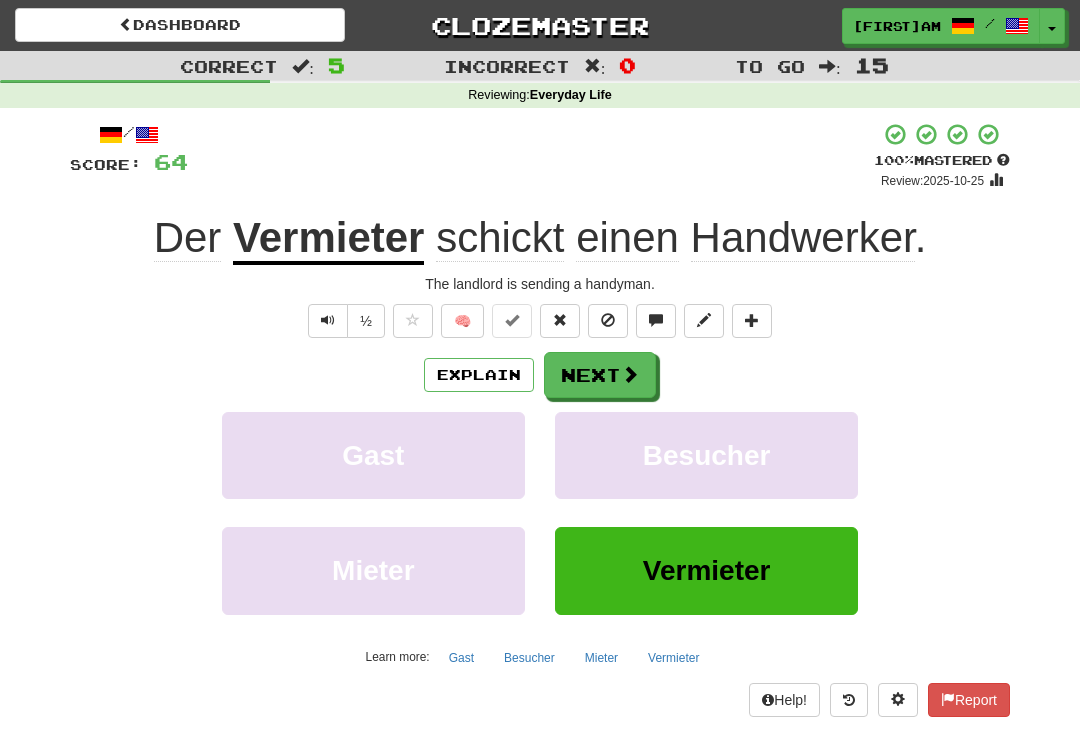 click at bounding box center [630, 374] 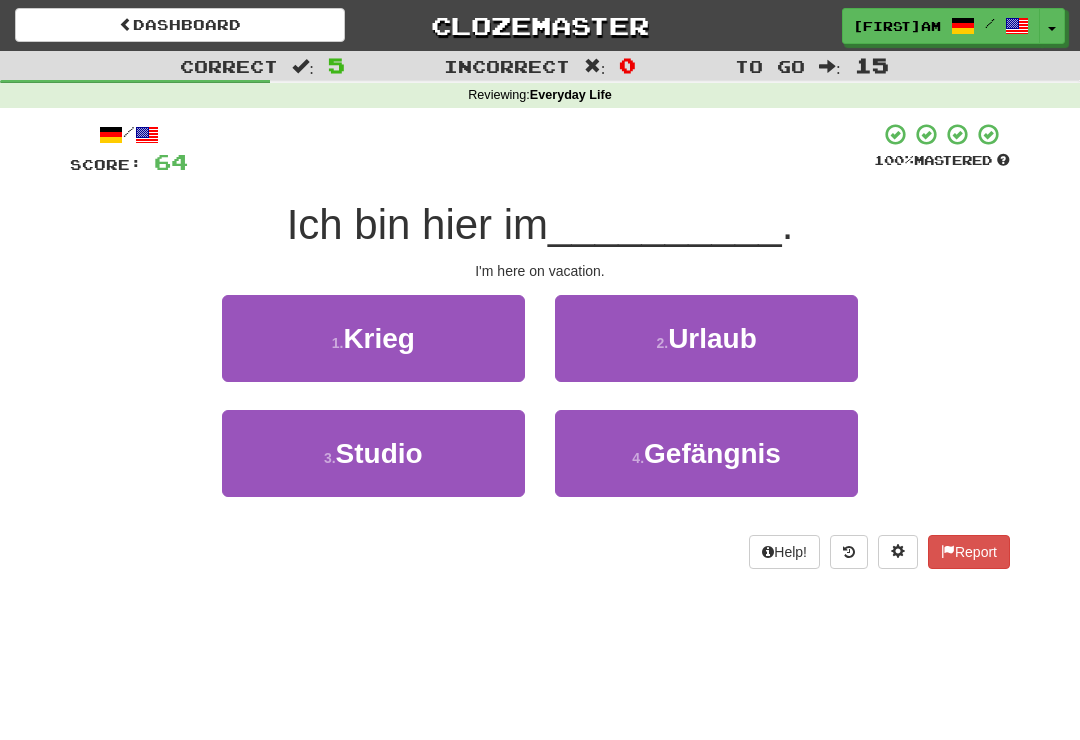 click on "2 .  Urlaub" at bounding box center (706, 338) 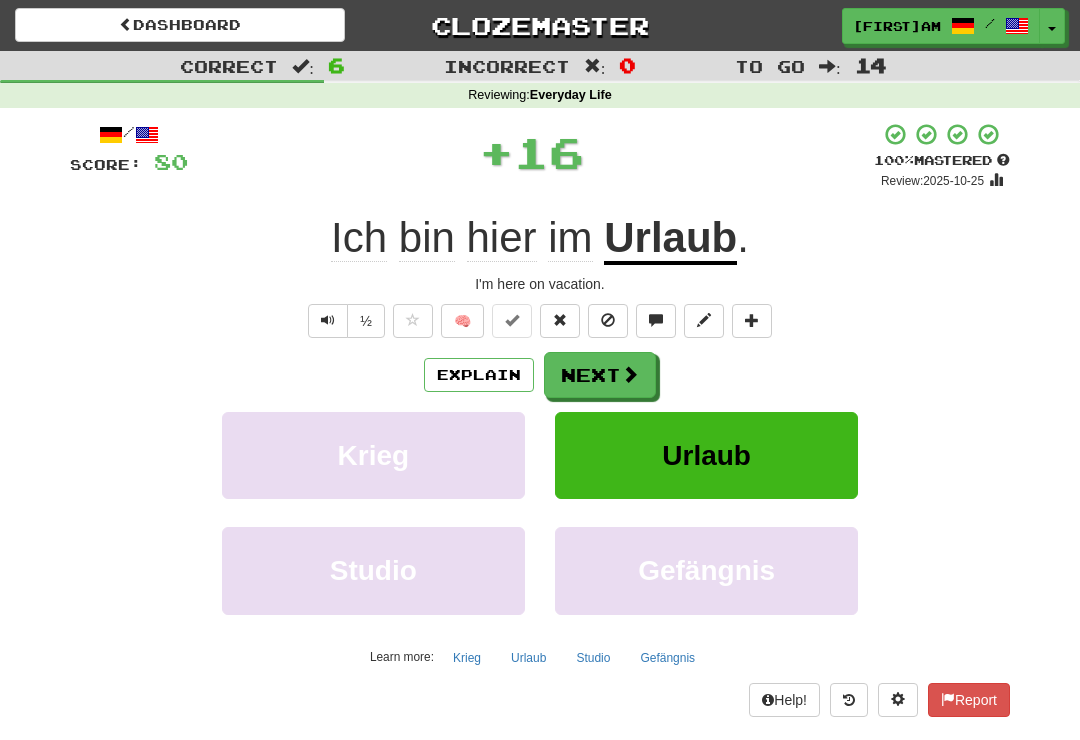 click on "Next" at bounding box center (600, 375) 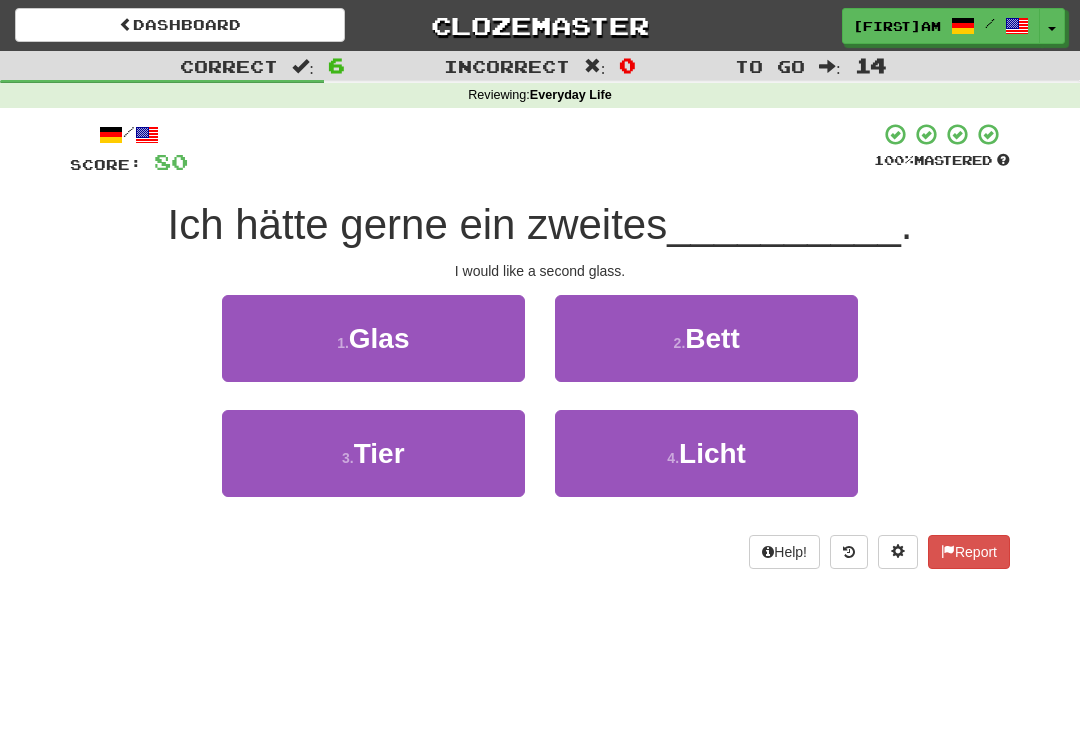 click on "1 .  Glas" at bounding box center [373, 338] 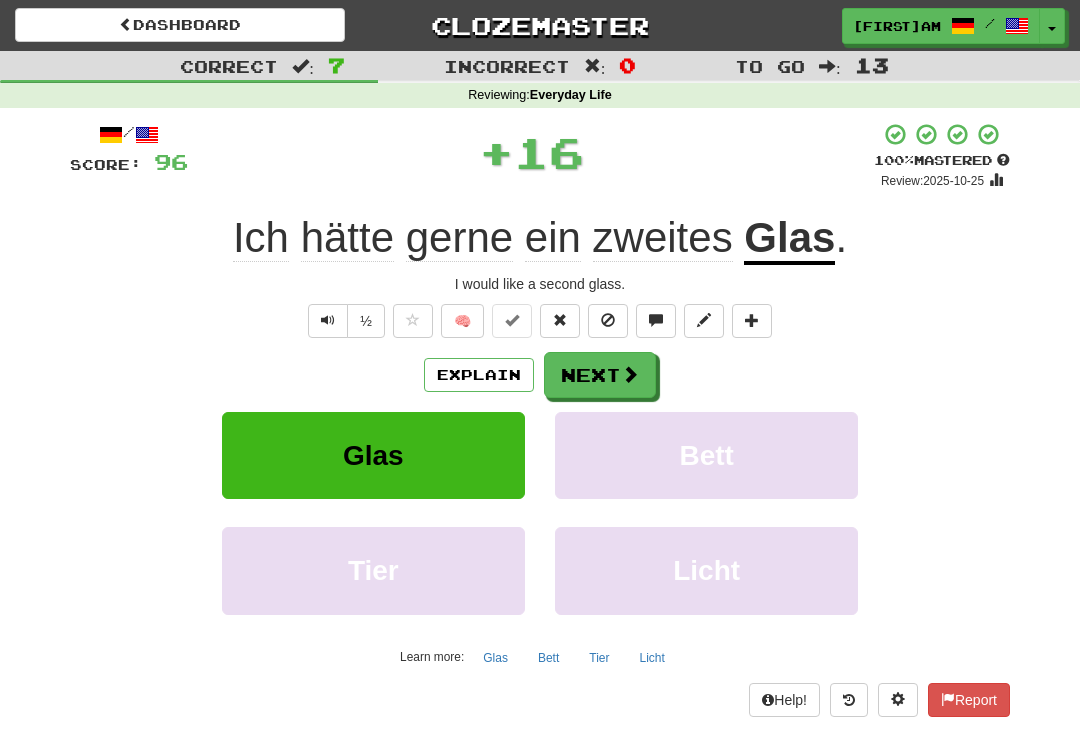 click on "Next" at bounding box center (600, 375) 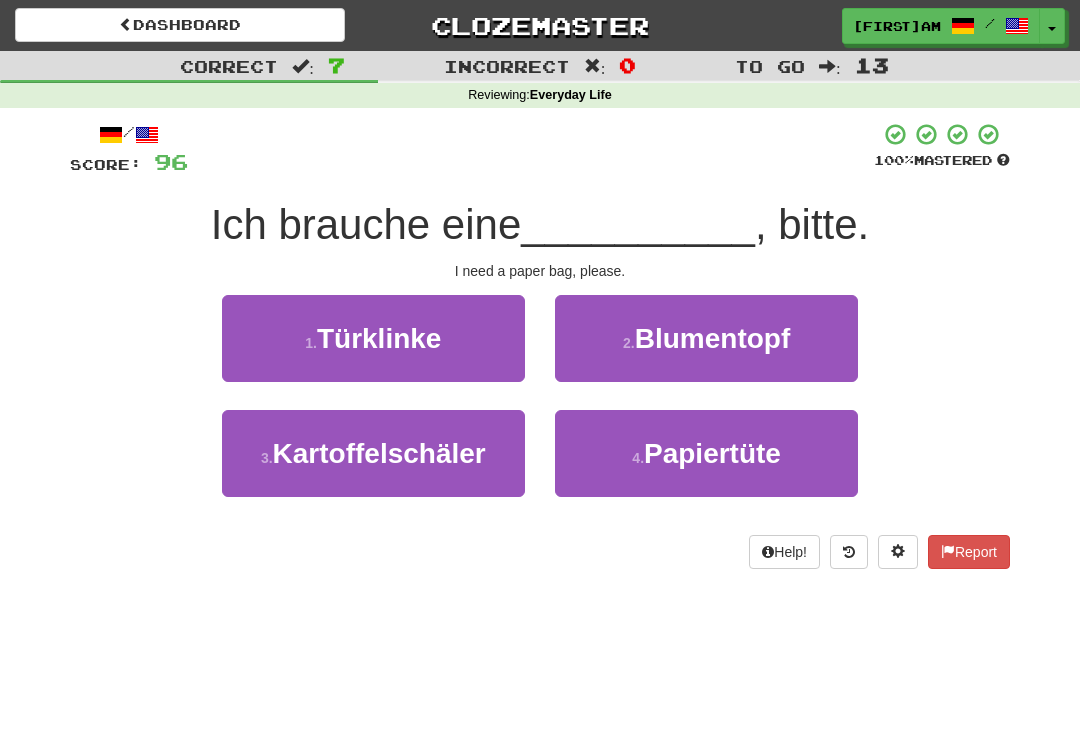click on "4 .  Papiertüte" at bounding box center [706, 453] 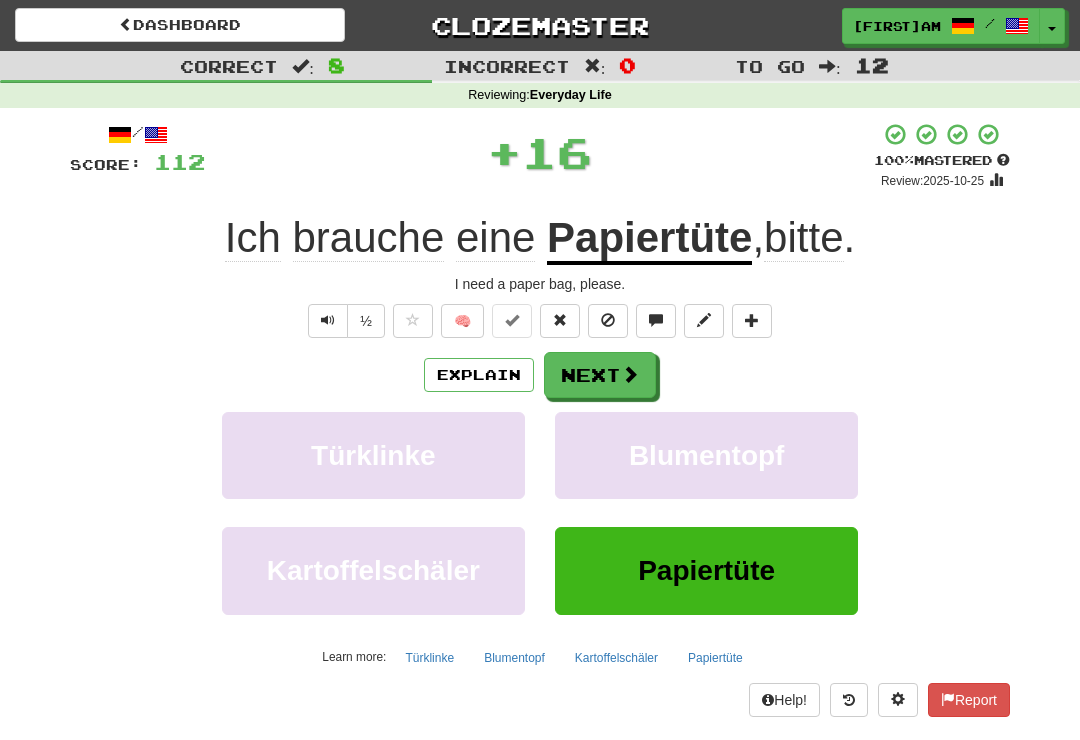 click on "Next" at bounding box center [600, 375] 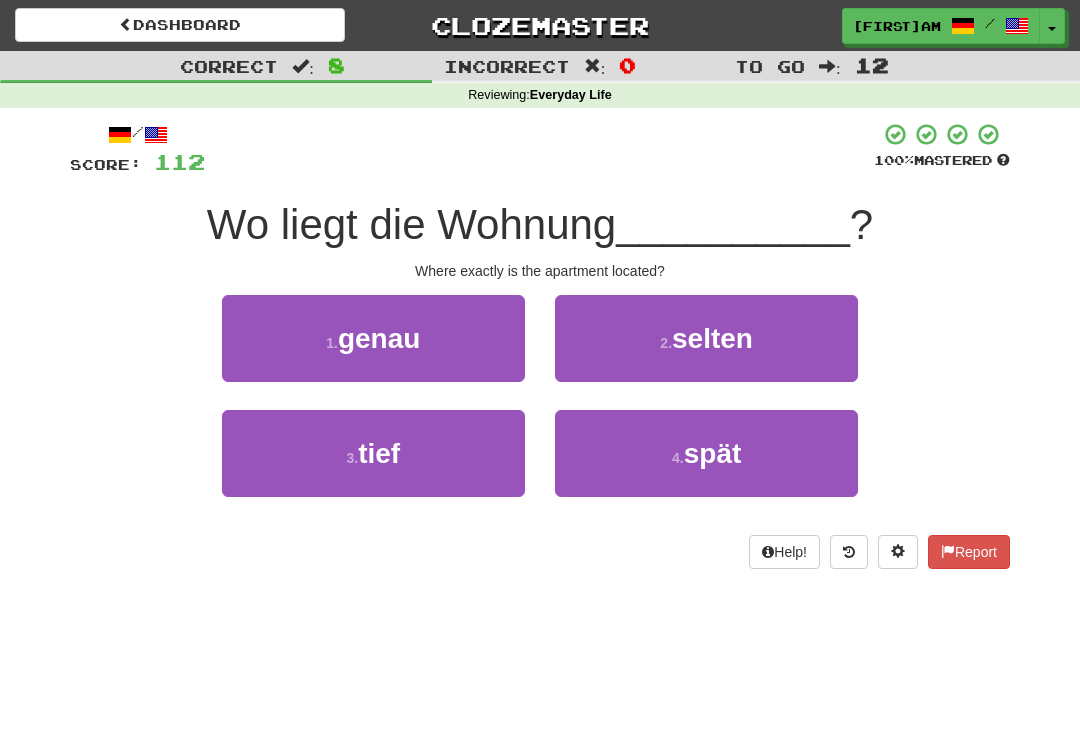 click on "1 .  genau" at bounding box center (373, 338) 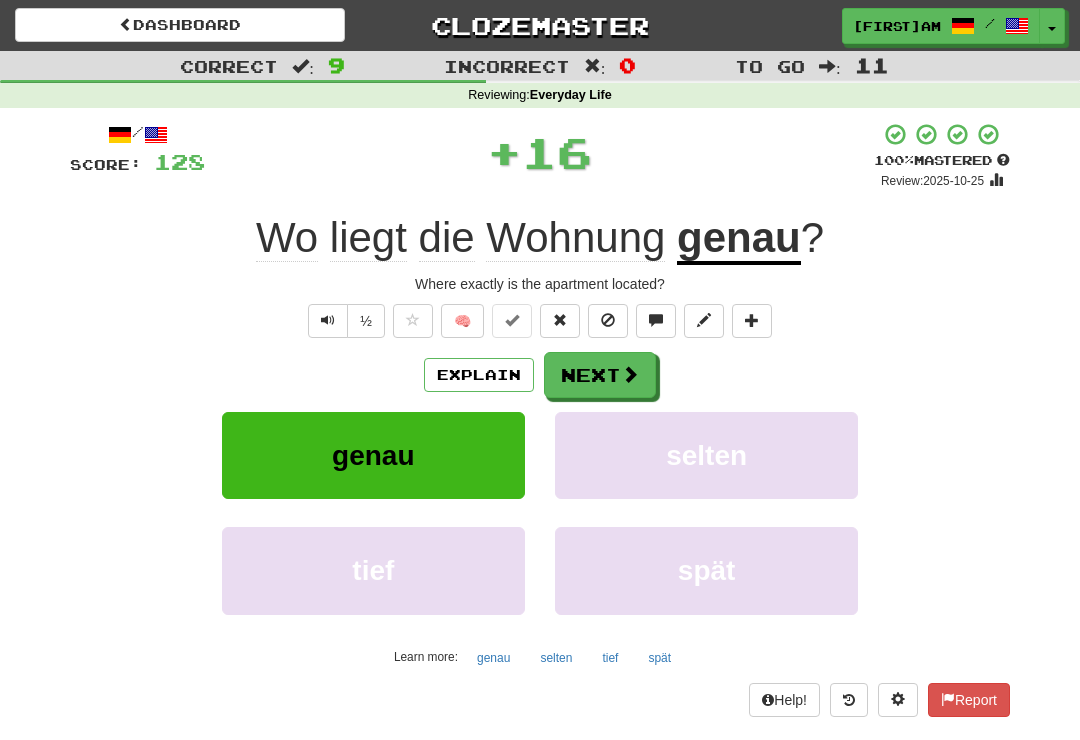 click on "Next" at bounding box center (600, 375) 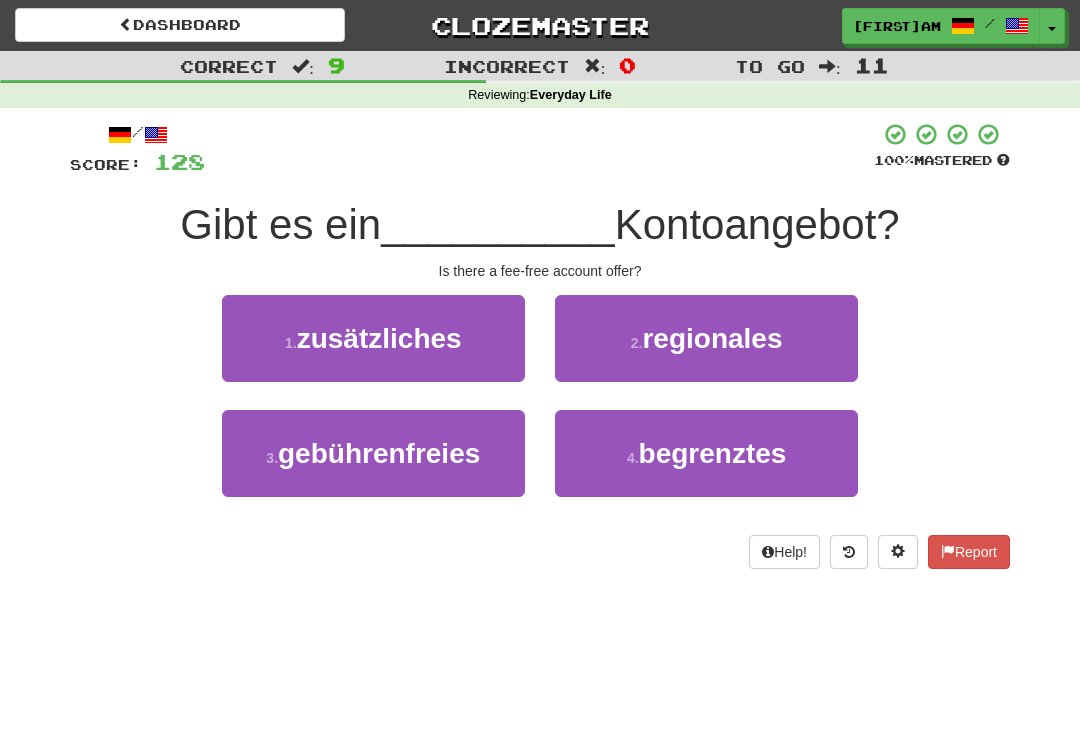 click on "3 .  gebührenfreies" at bounding box center [373, 453] 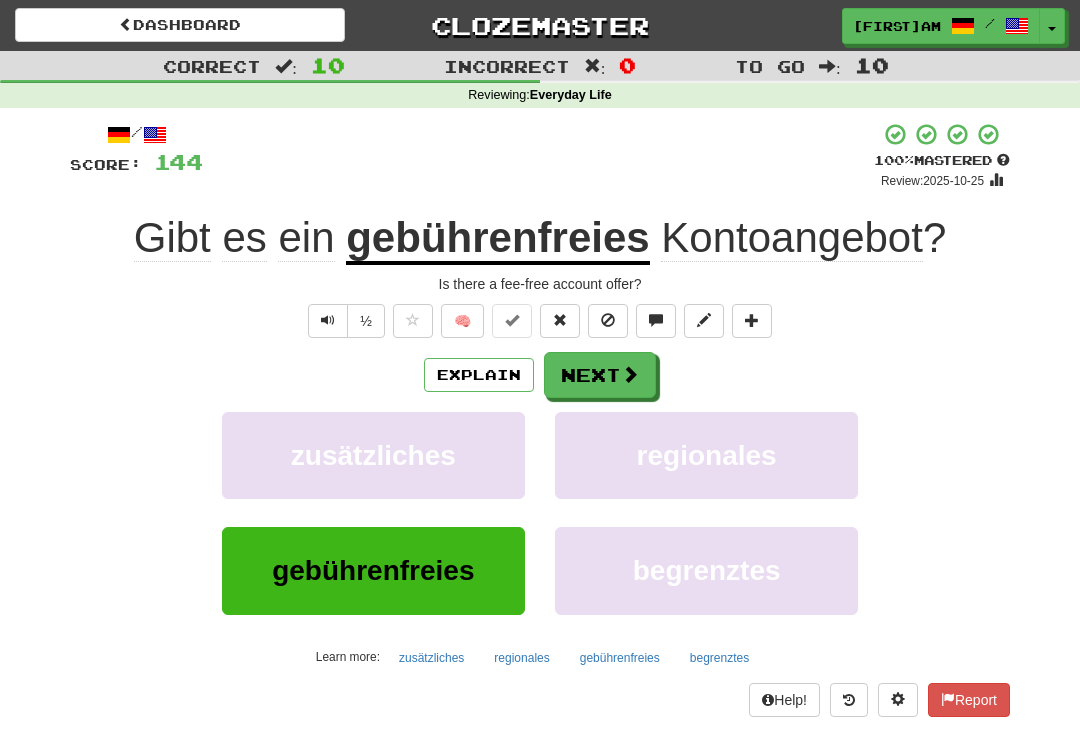 click on "Next" at bounding box center (600, 375) 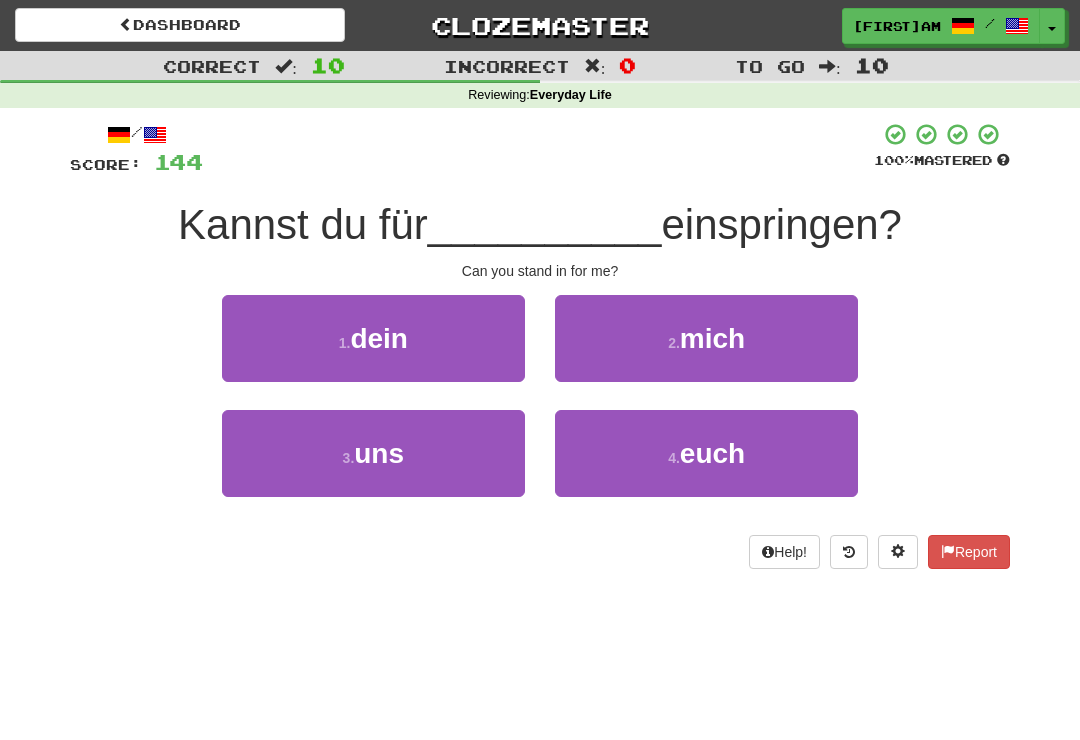 click on "mich" at bounding box center [712, 338] 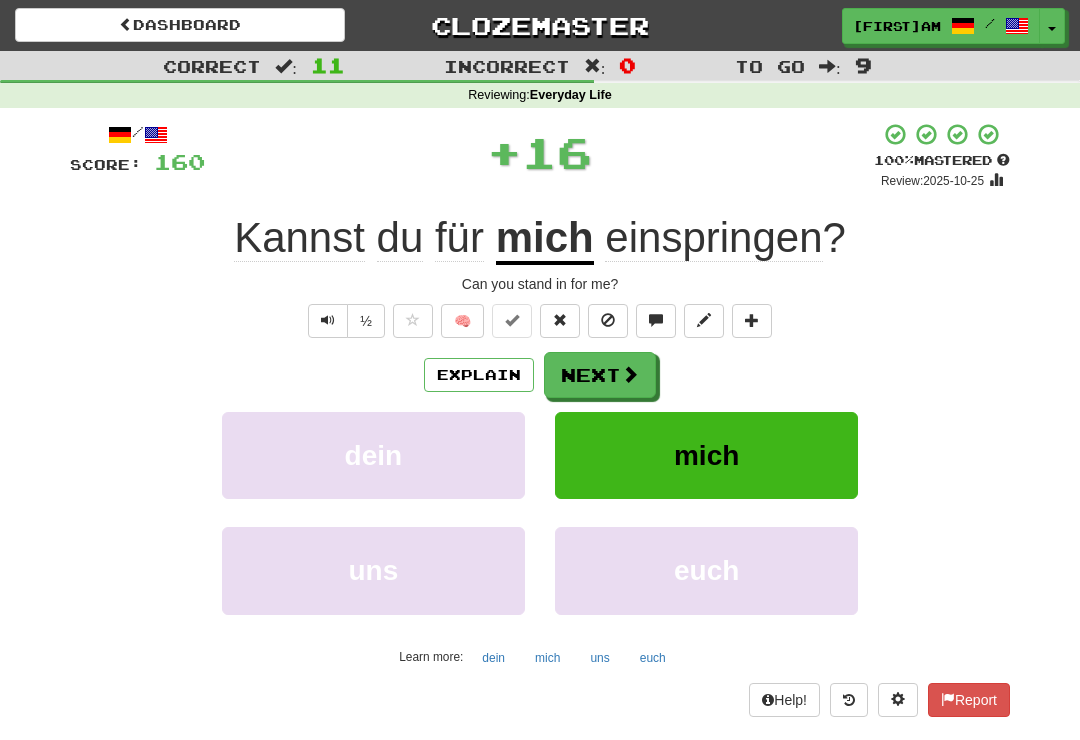 click on "Next" at bounding box center (600, 375) 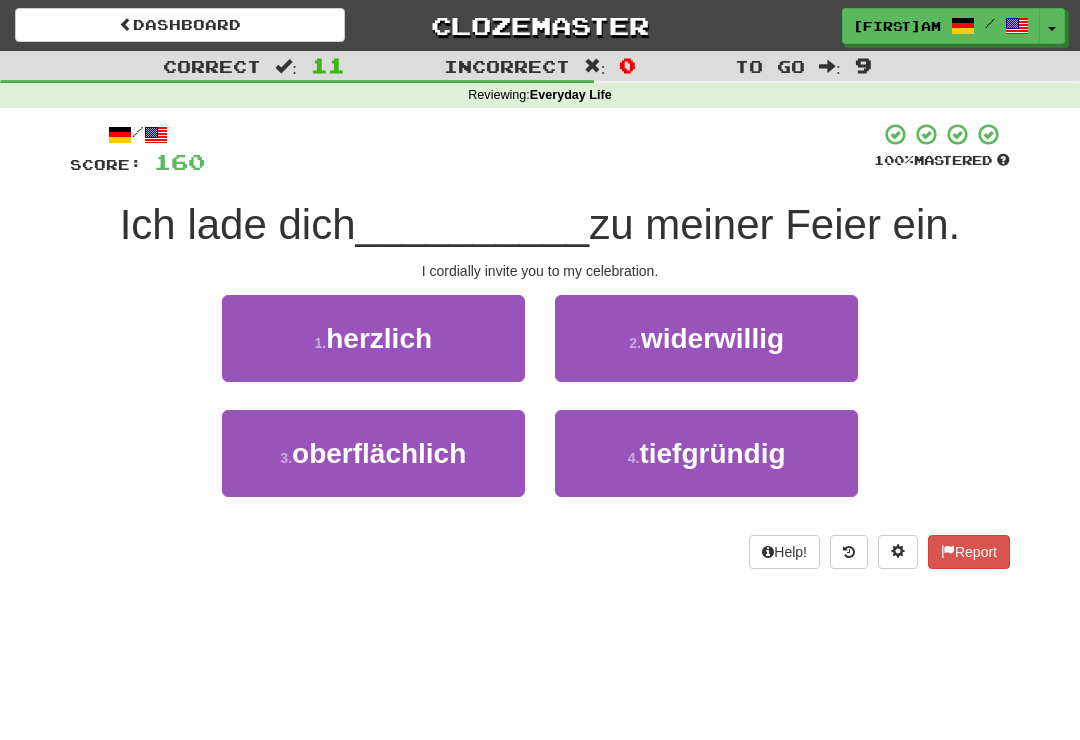 click on "1 .  herzlich" at bounding box center [373, 338] 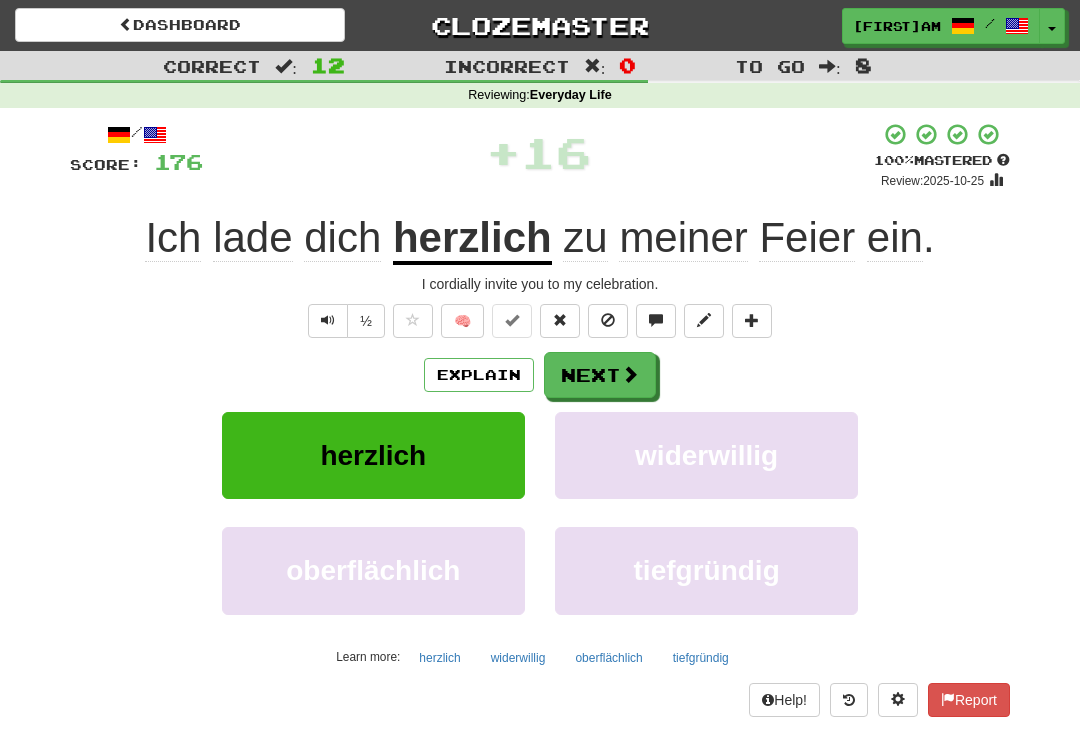 click on "Next" at bounding box center (600, 375) 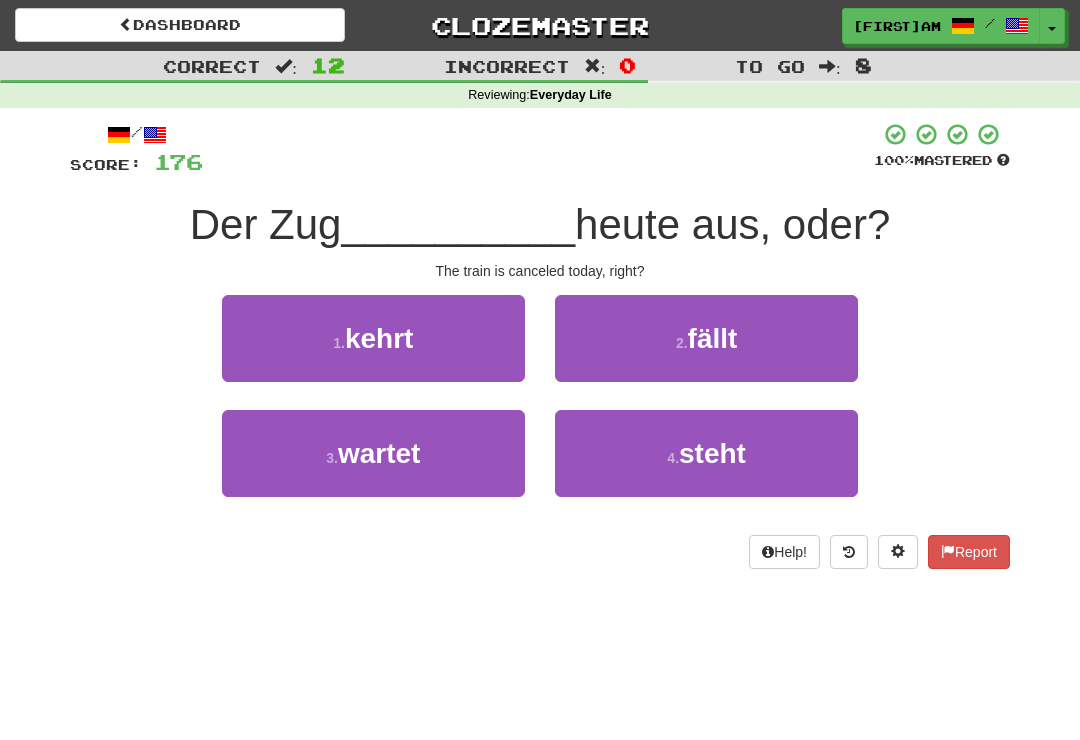 click on "2 .  fällt" at bounding box center (706, 338) 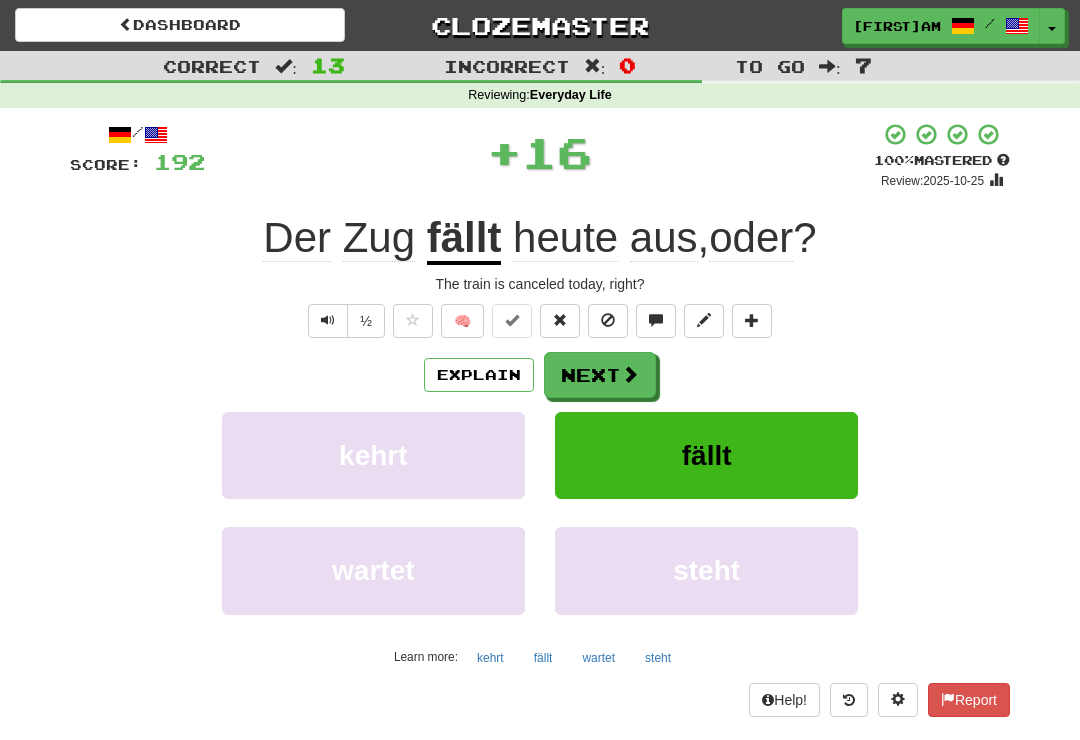click on "Next" at bounding box center [600, 375] 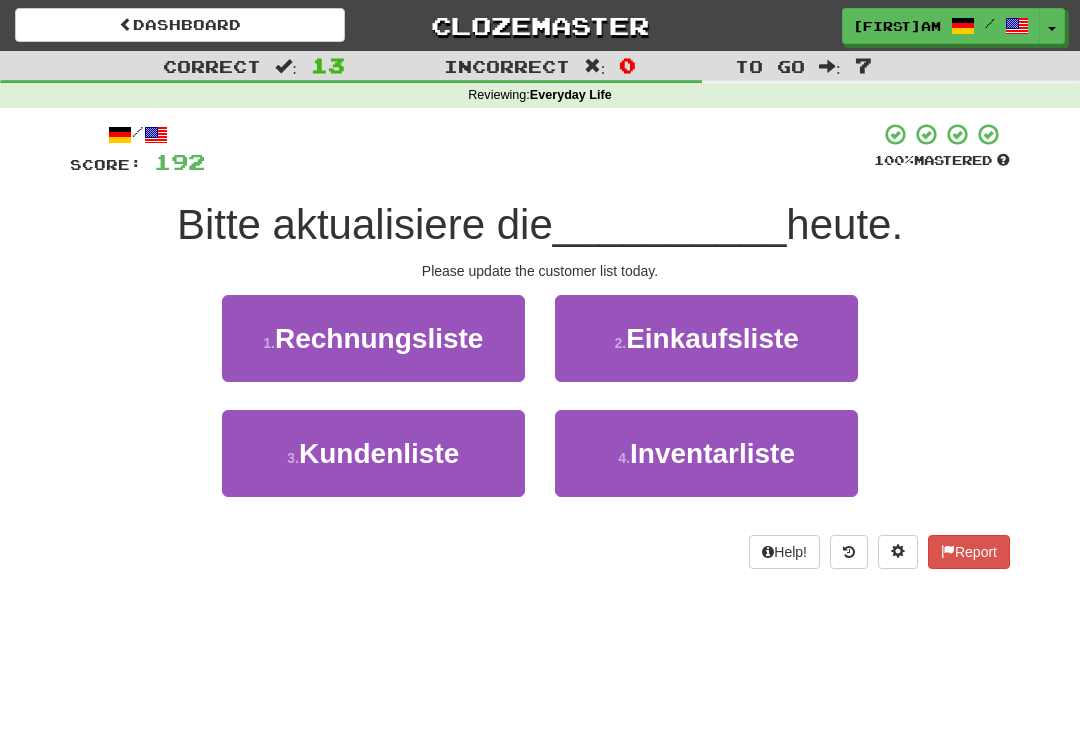 click on "Kundenliste" at bounding box center [379, 453] 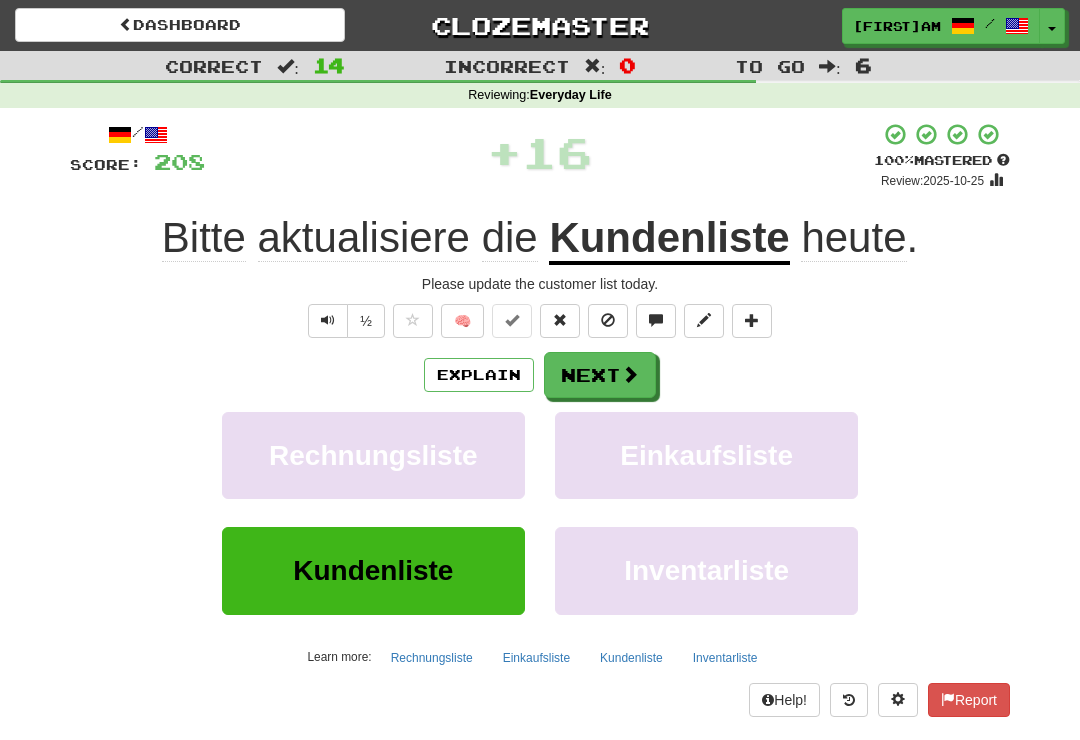 click on "Next" at bounding box center (600, 375) 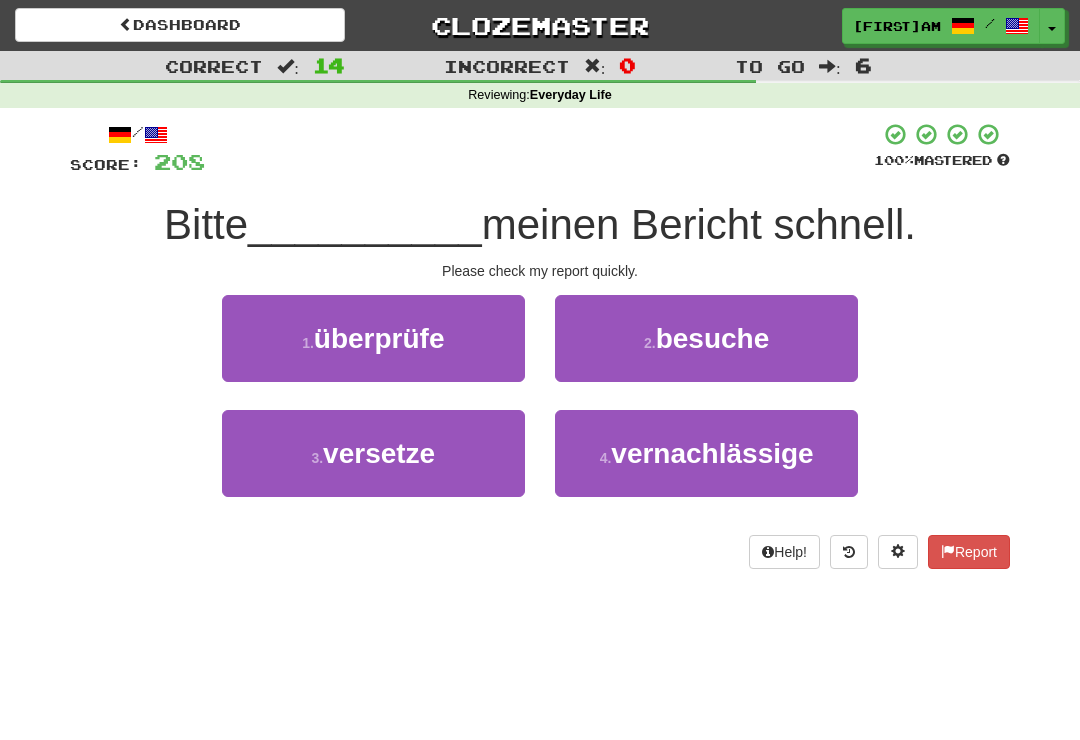 click on "1 .  überprüfe" at bounding box center (373, 338) 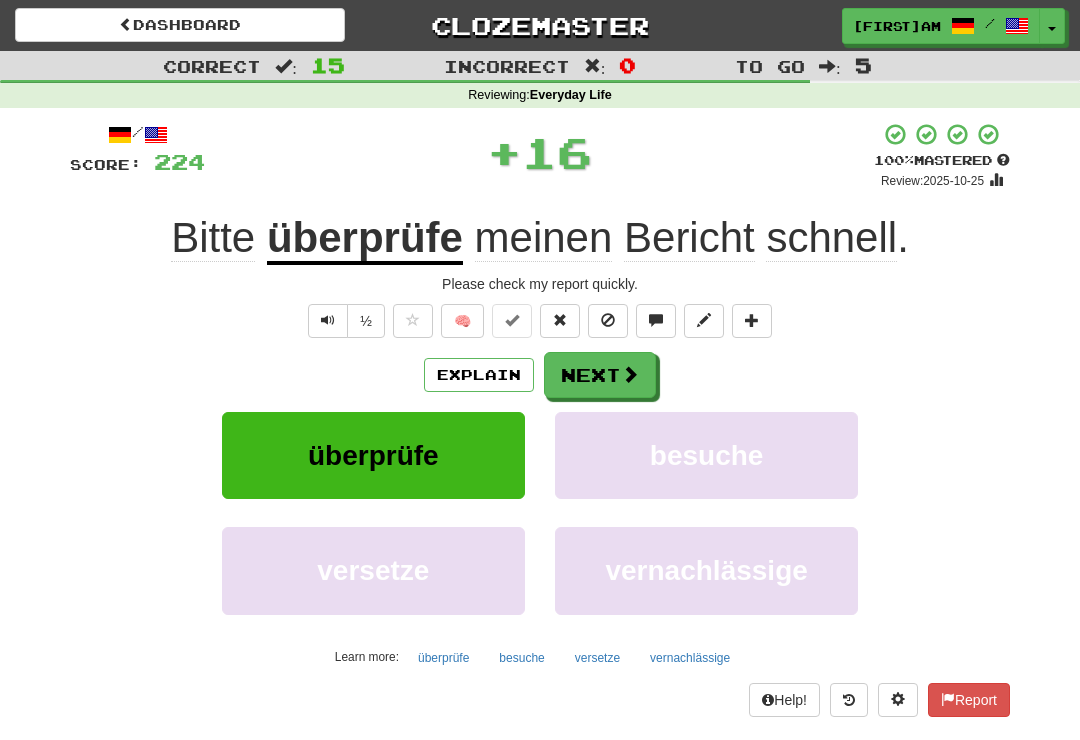 click on "Next" at bounding box center (600, 375) 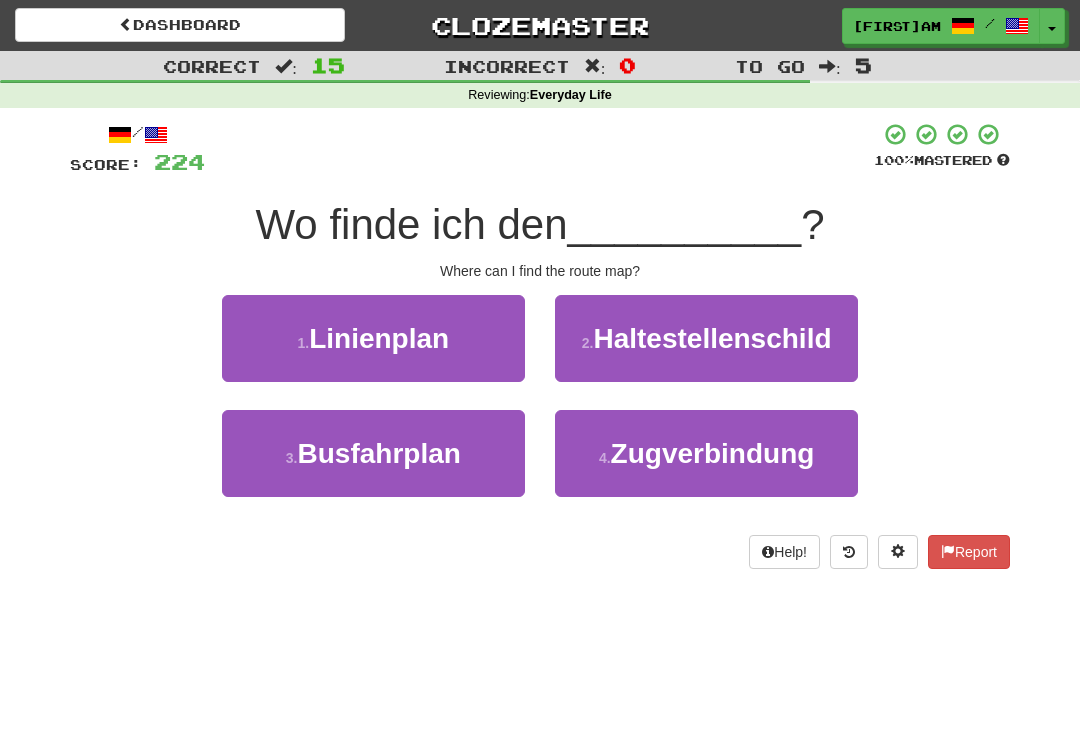 click on "Linienplan" at bounding box center [379, 338] 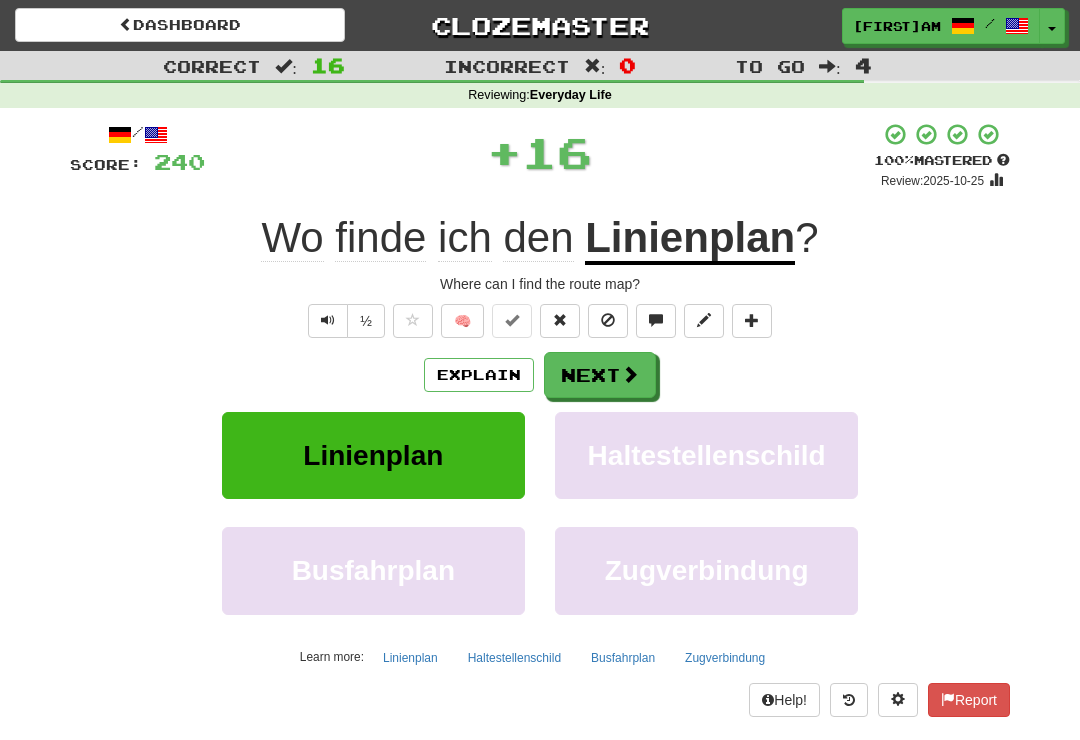click on "Next" at bounding box center (600, 375) 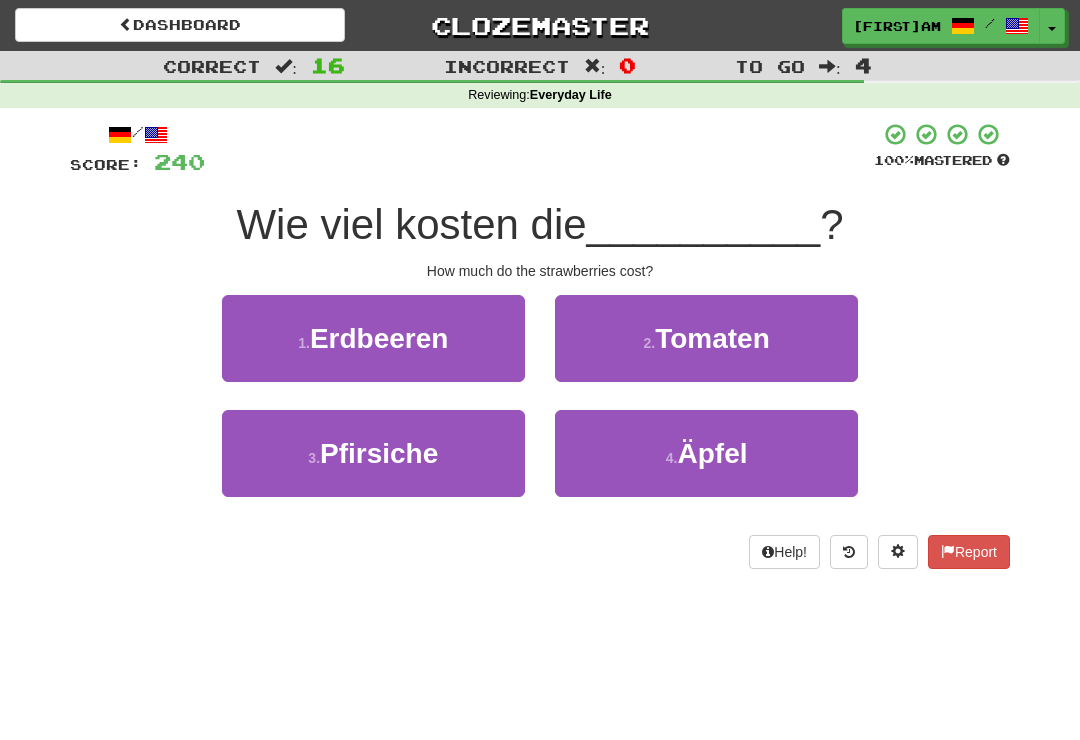 click on "Erdbeeren" at bounding box center (379, 338) 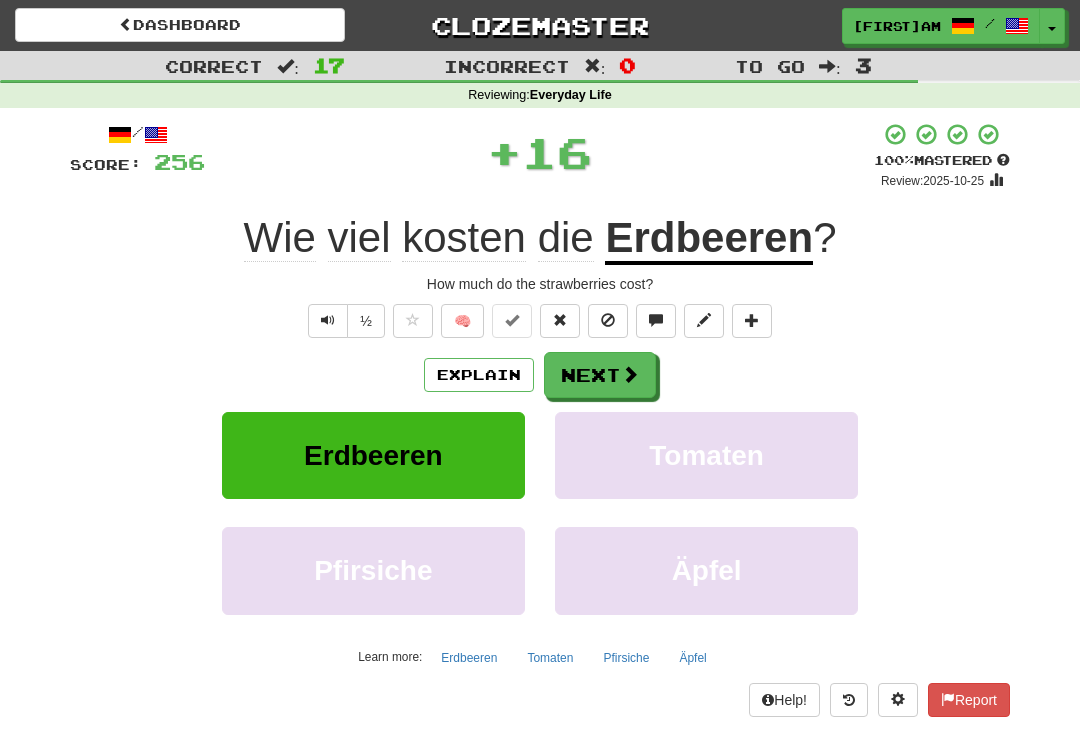 click on "Next" at bounding box center [600, 375] 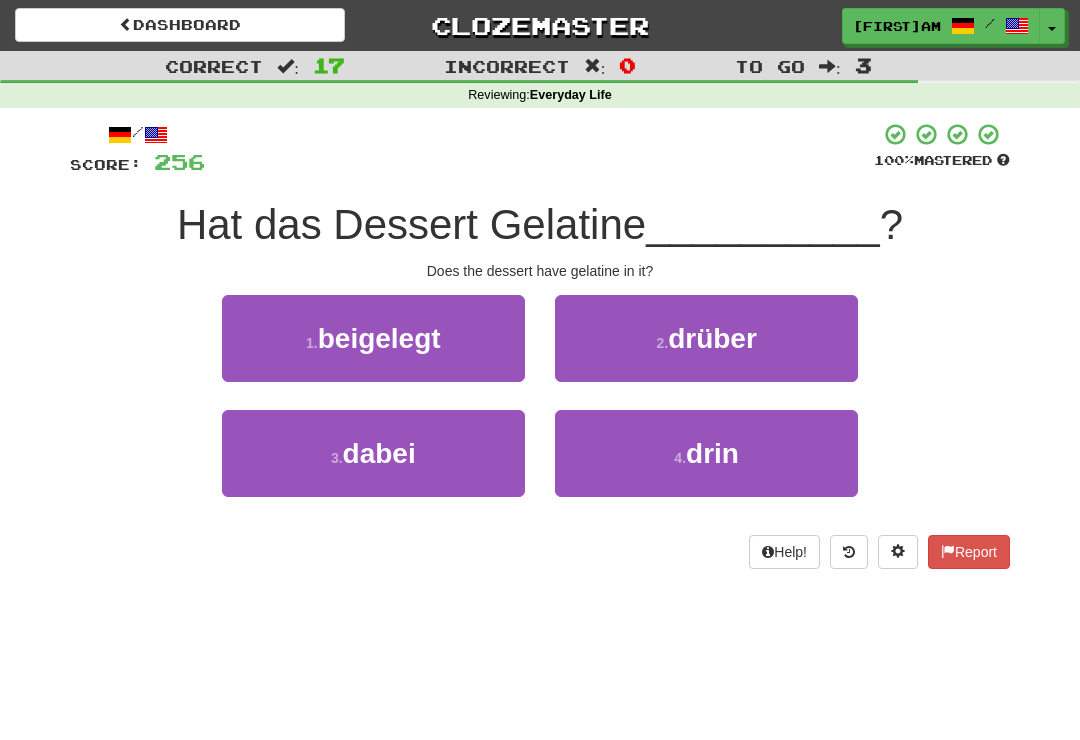 click on "4 .  drin" at bounding box center [706, 453] 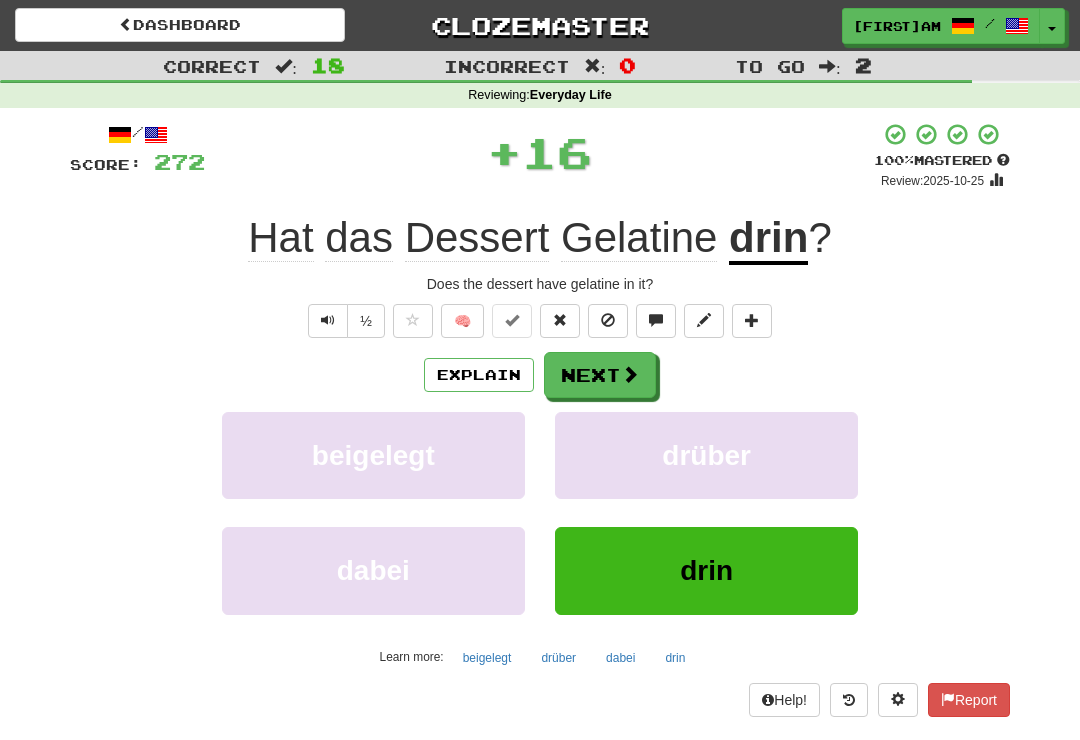 click at bounding box center (630, 374) 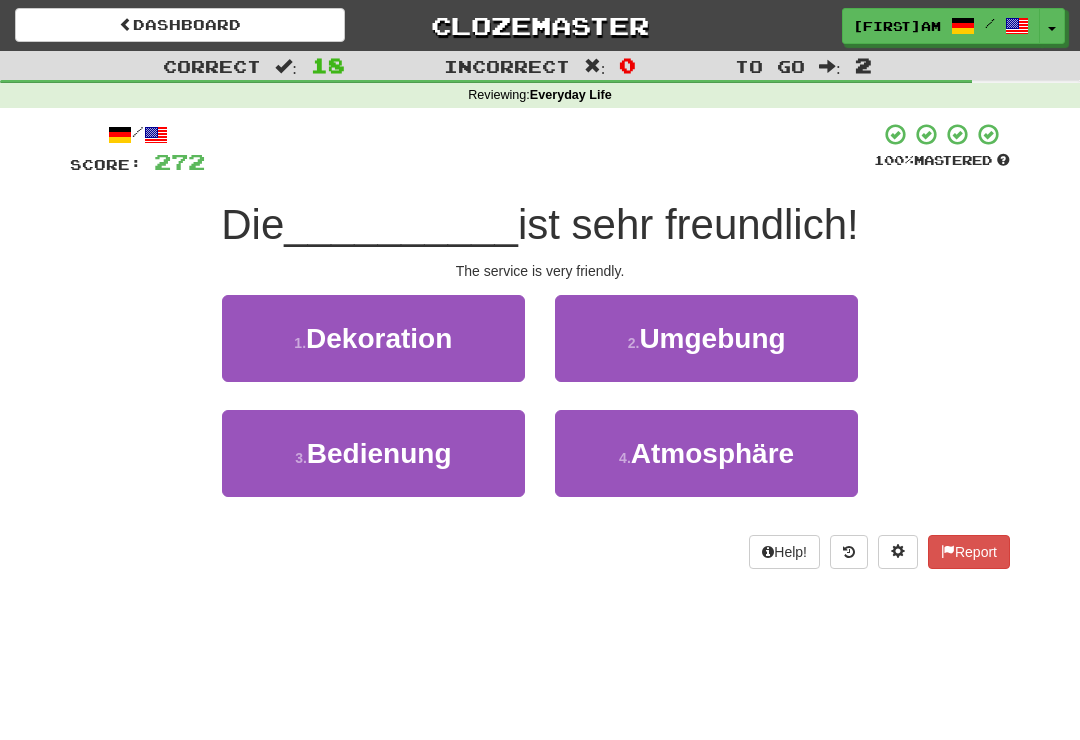 click on "3 .  Bedienung" at bounding box center [373, 453] 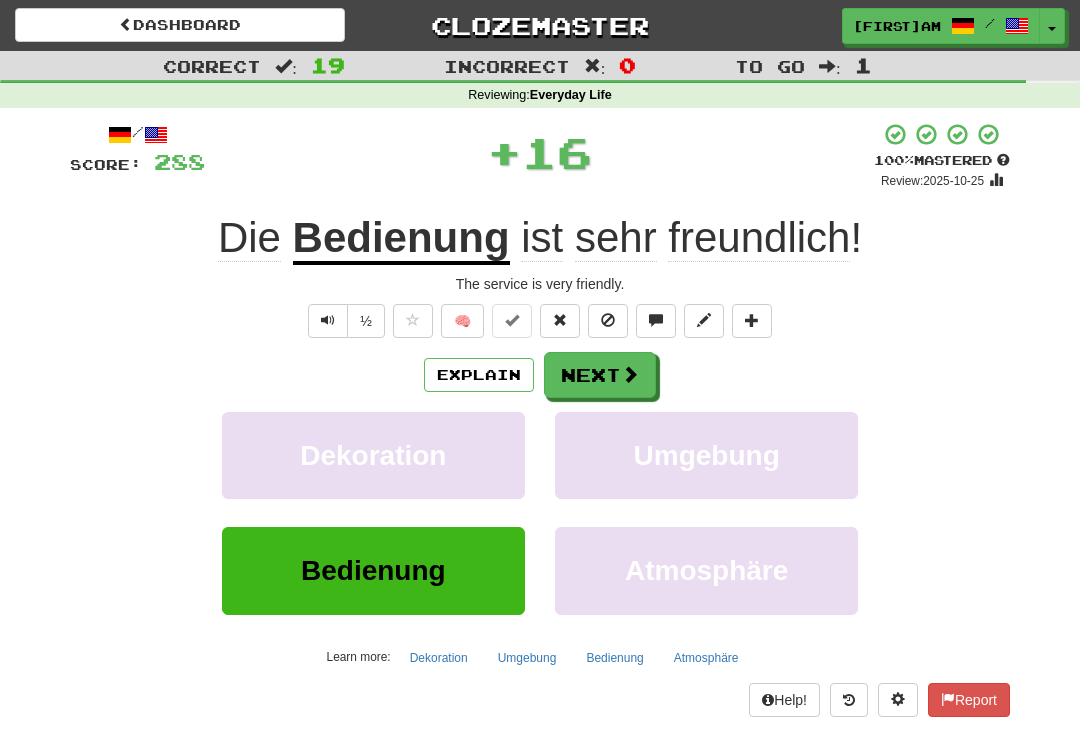 click at bounding box center (630, 374) 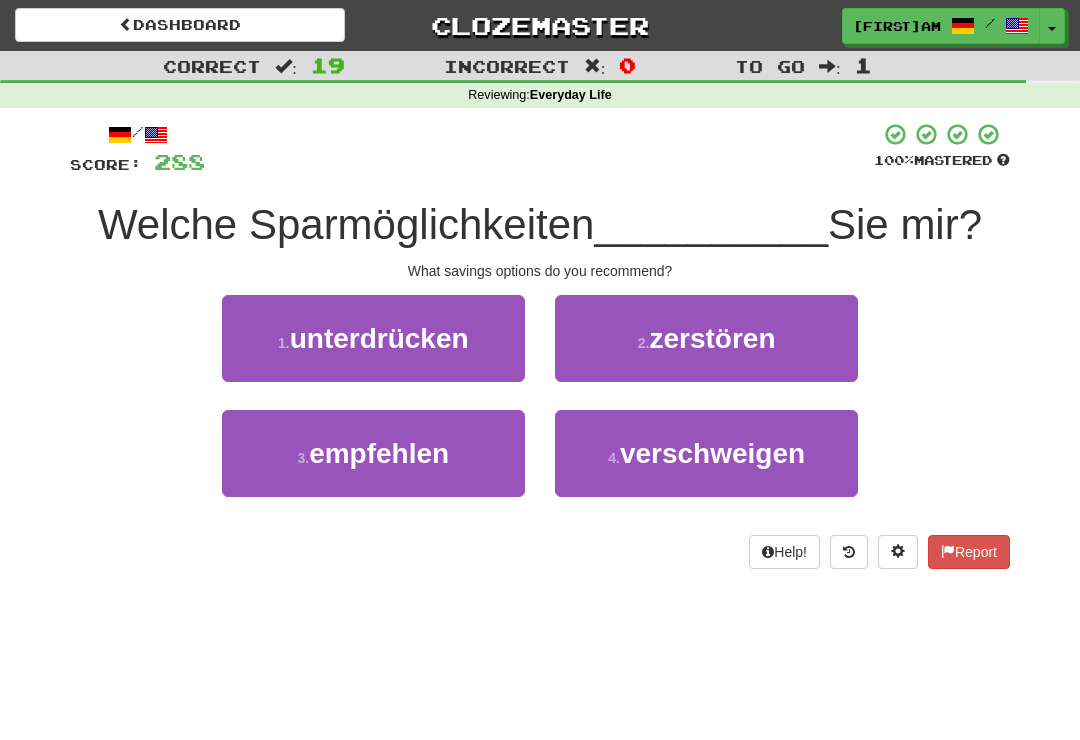 click on "3 .  empfehlen" at bounding box center [373, 453] 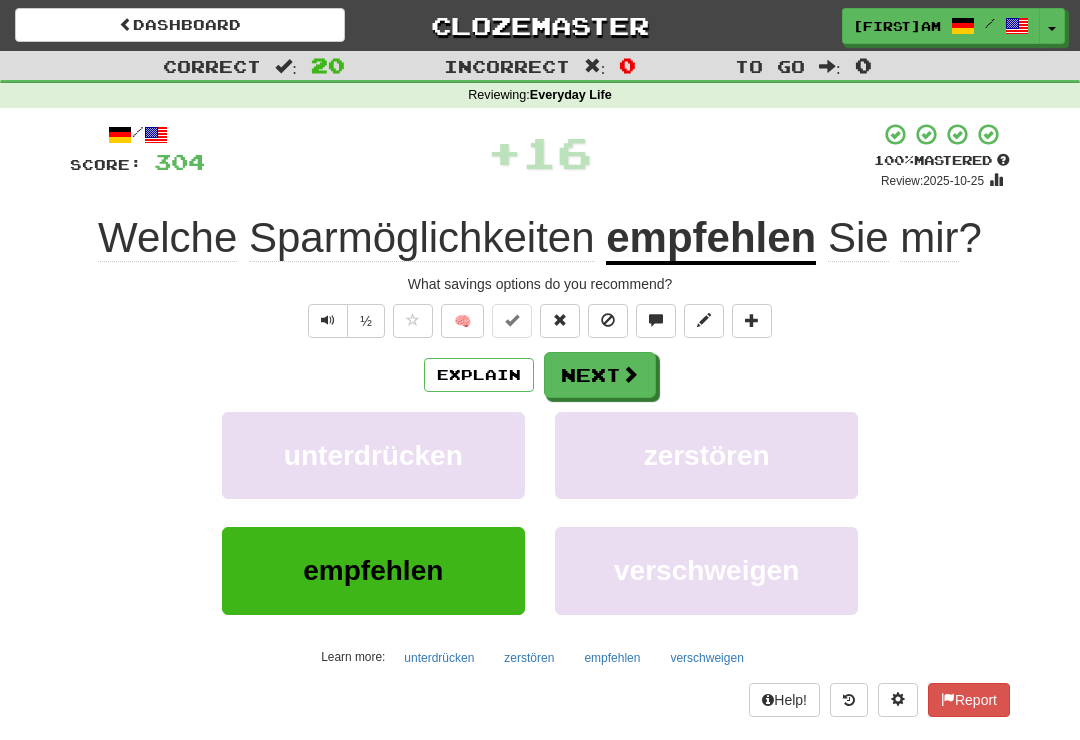 click on "Next" at bounding box center (600, 375) 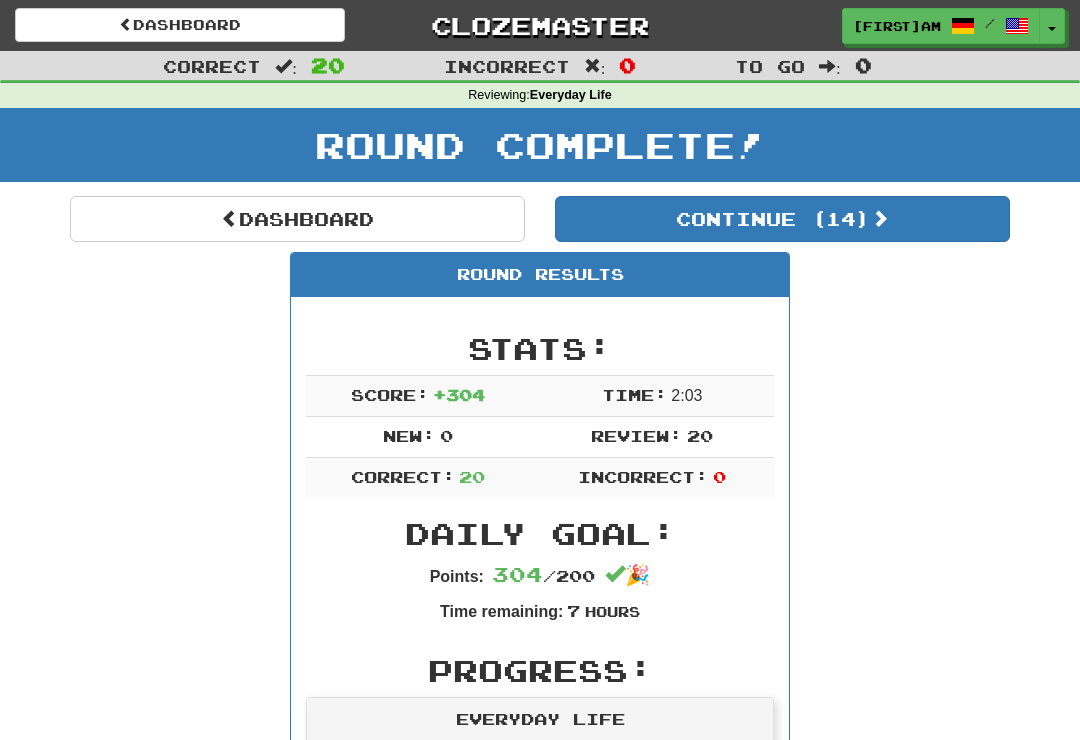 click on "Continue ( 14 )" at bounding box center (782, 219) 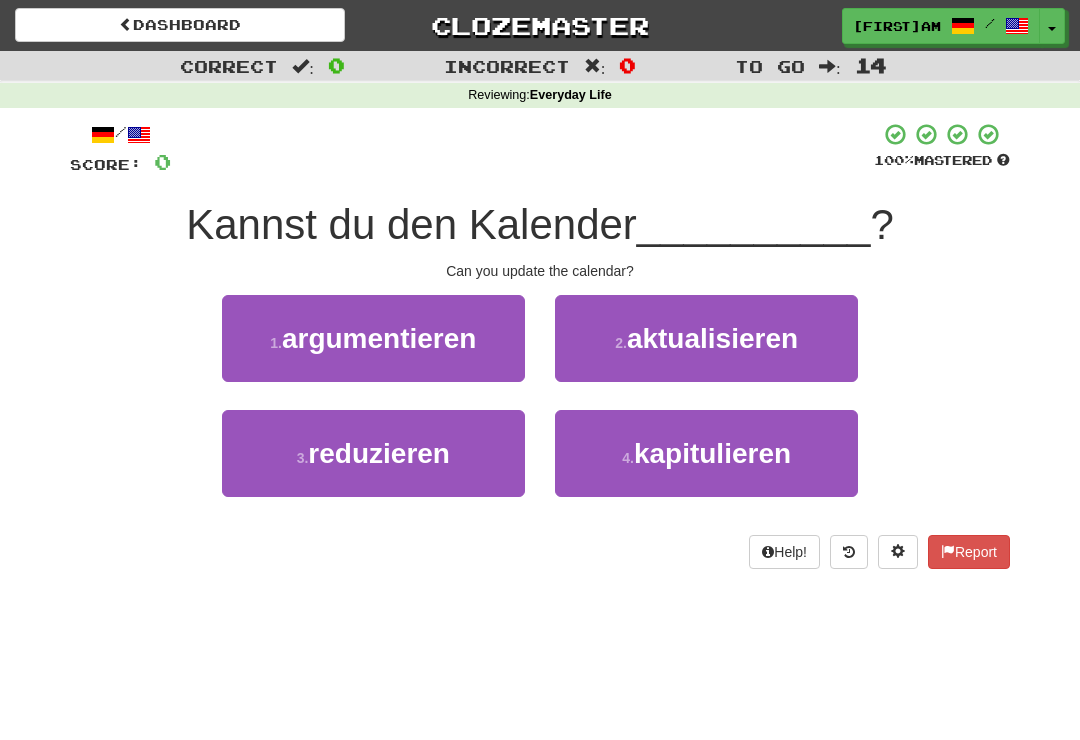 click on "aktualisieren" at bounding box center [712, 338] 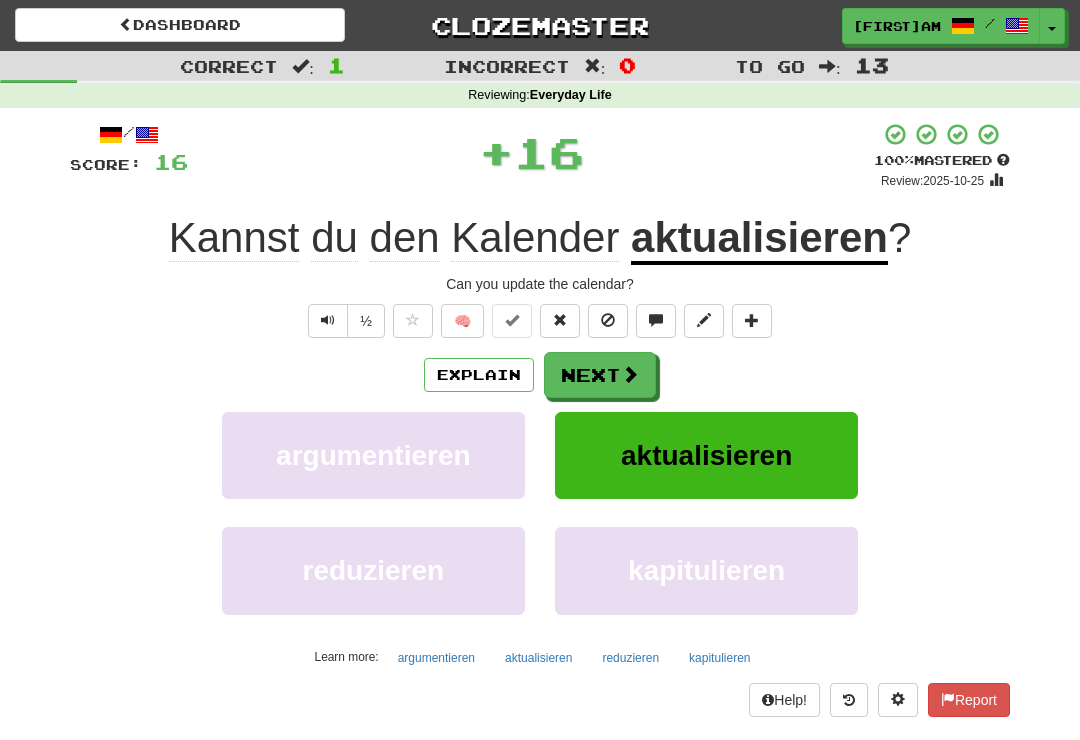click on "Next" at bounding box center [600, 375] 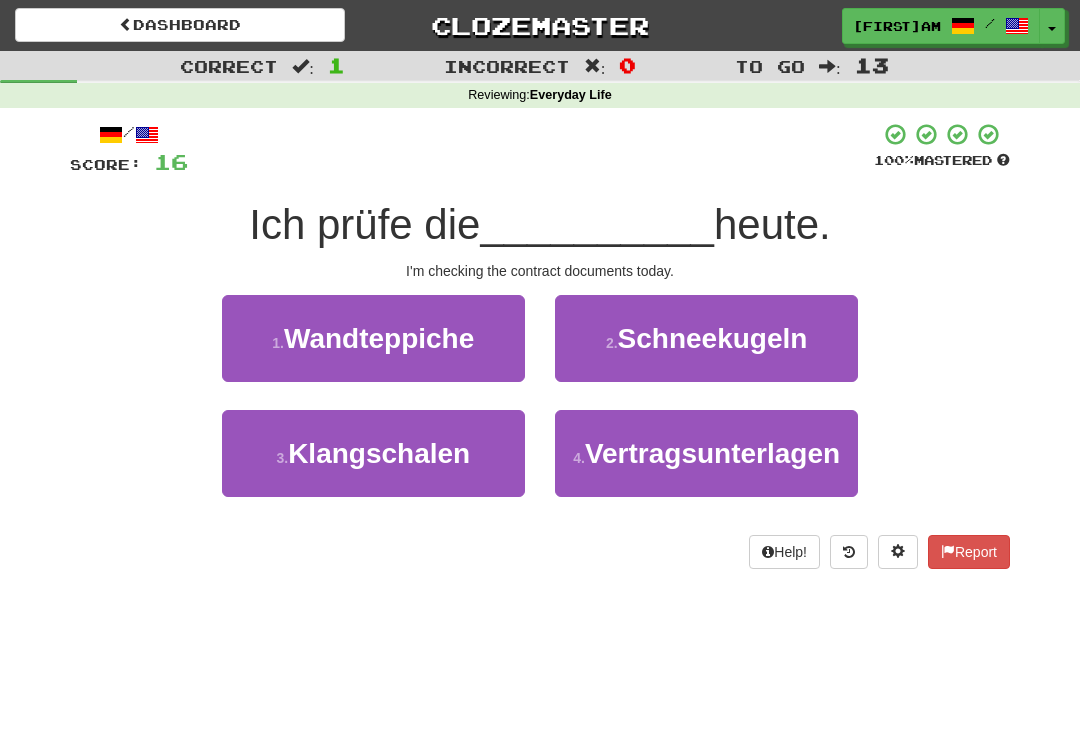 click on "4 .  Vertragsunterlagen" at bounding box center (706, 453) 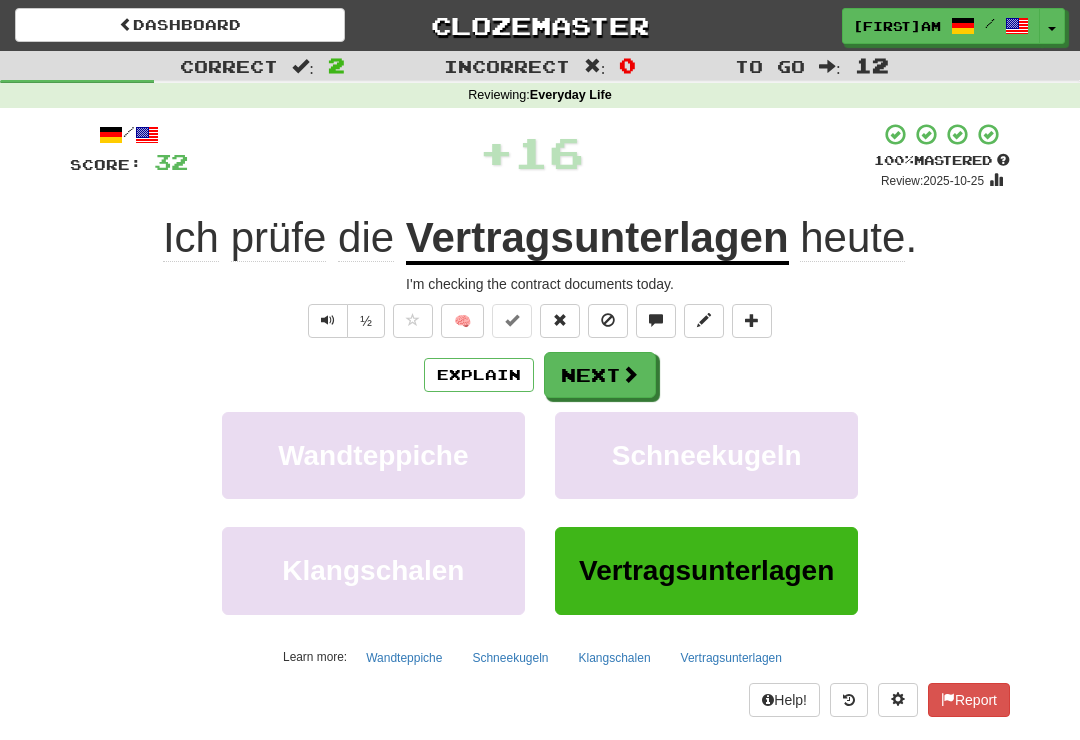 click at bounding box center (630, 374) 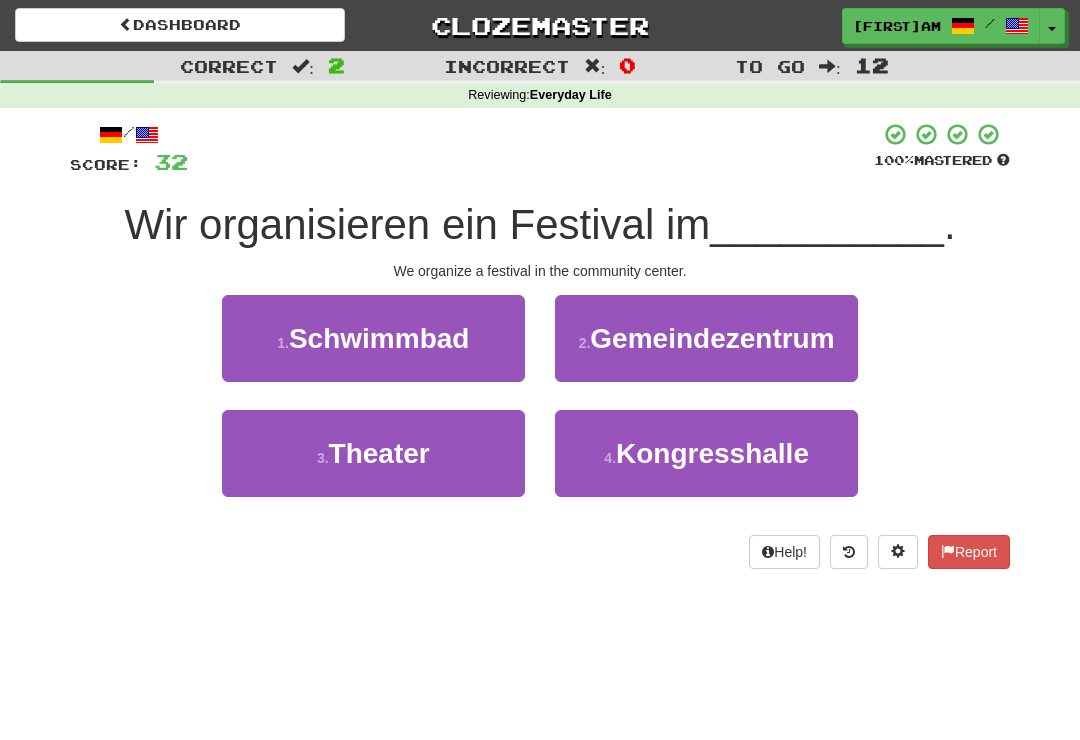 click on "2 .  Gemeindezentrum" at bounding box center (706, 338) 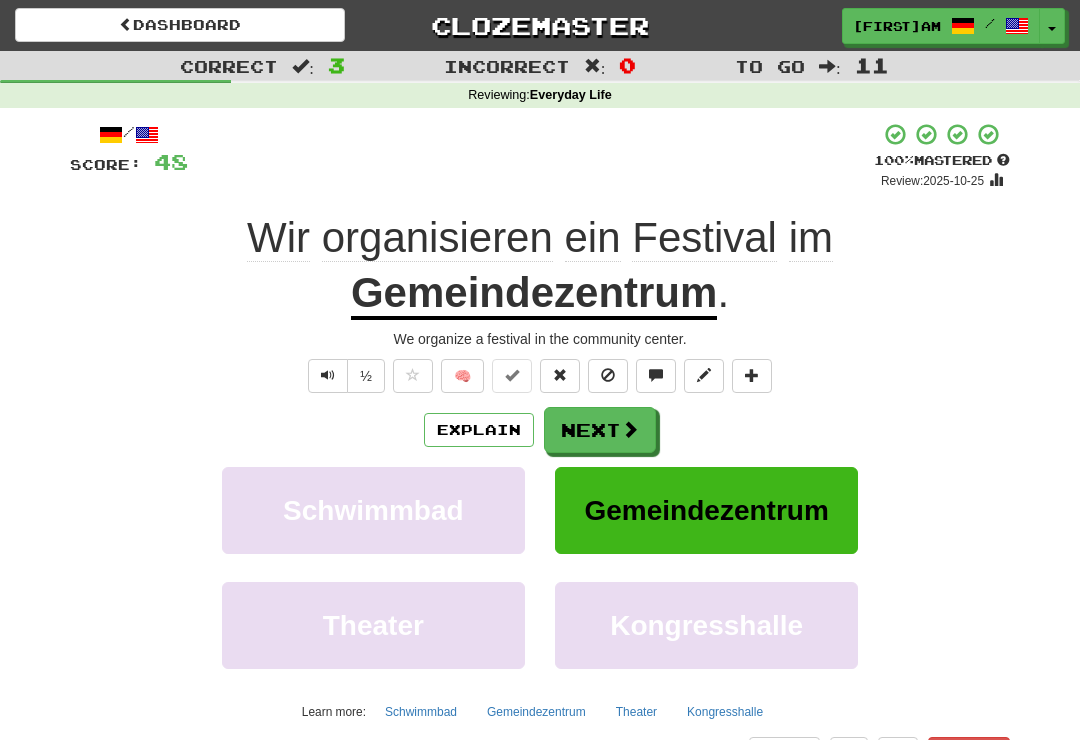 click on "Next" at bounding box center [600, 430] 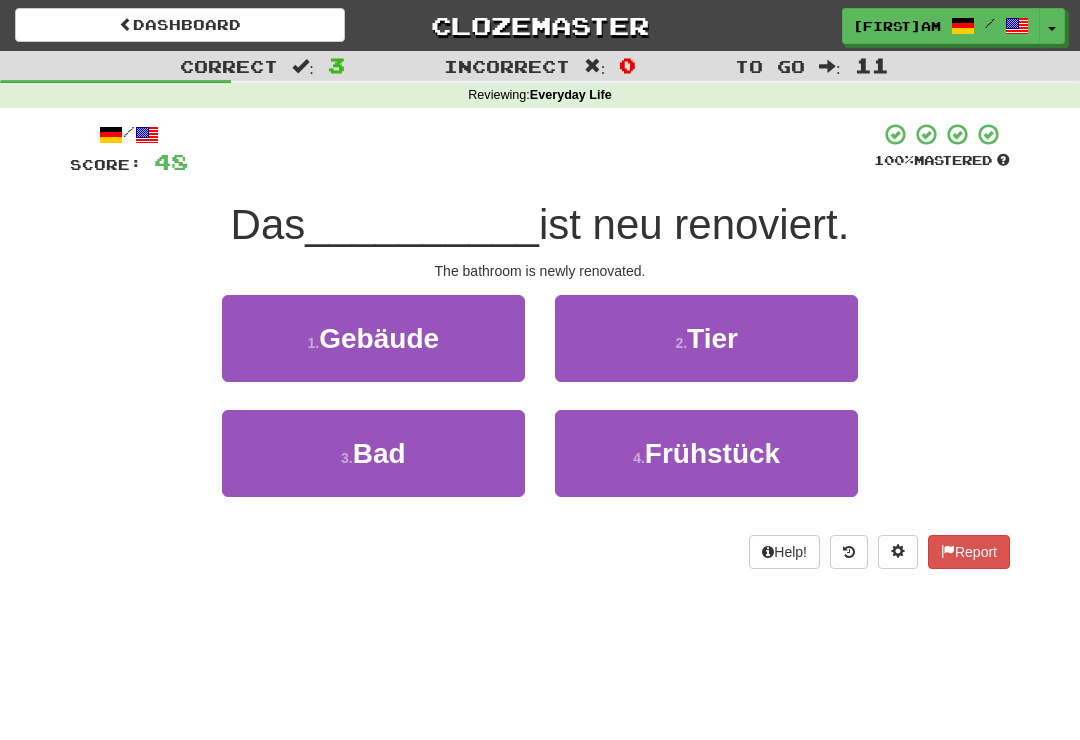click on "3 .  Bad" at bounding box center [373, 453] 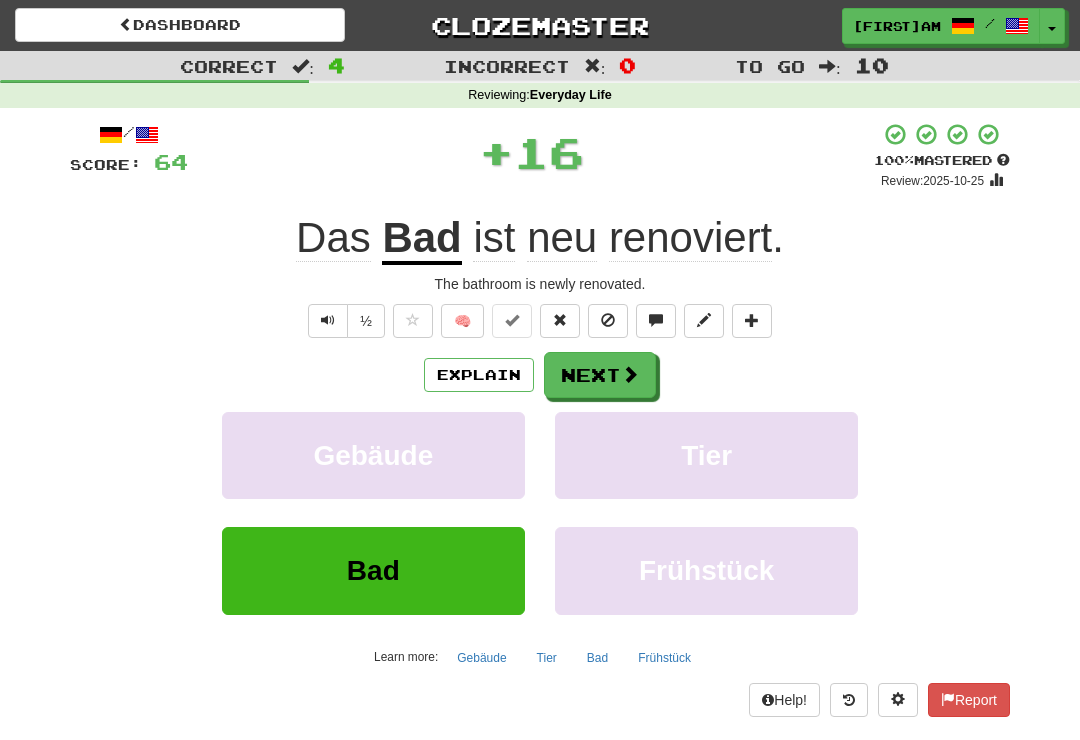 click on "Next" at bounding box center (600, 375) 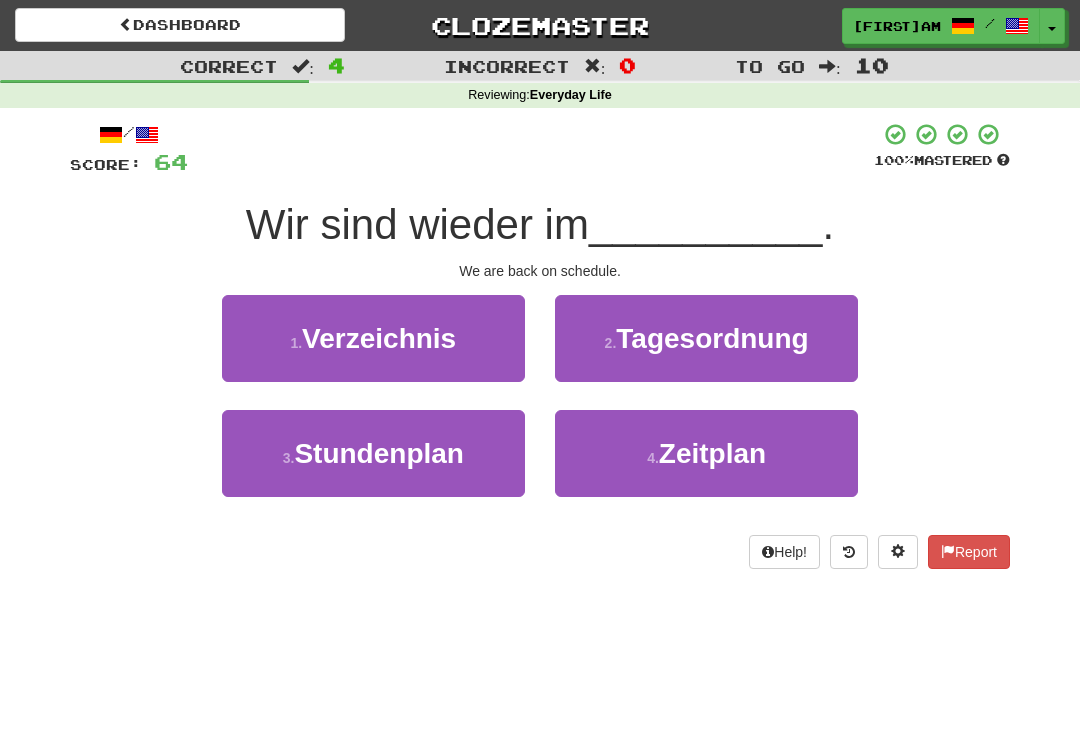 click on "4 .  Zeitplan" at bounding box center [706, 453] 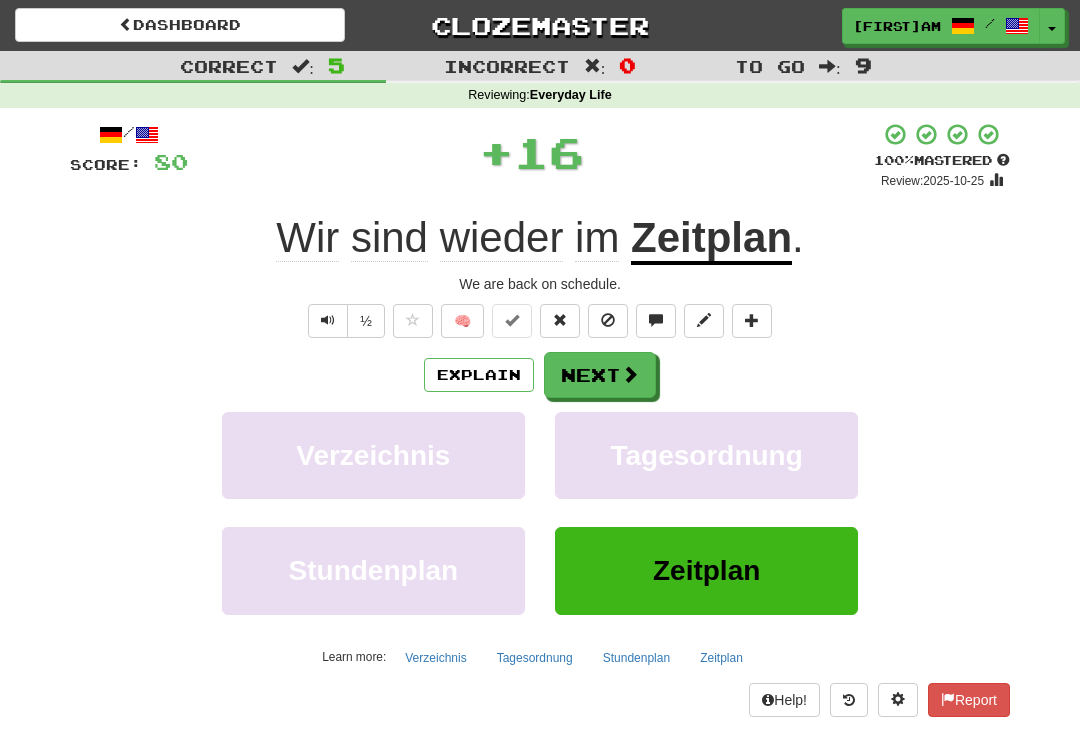 click on "Next" at bounding box center (600, 375) 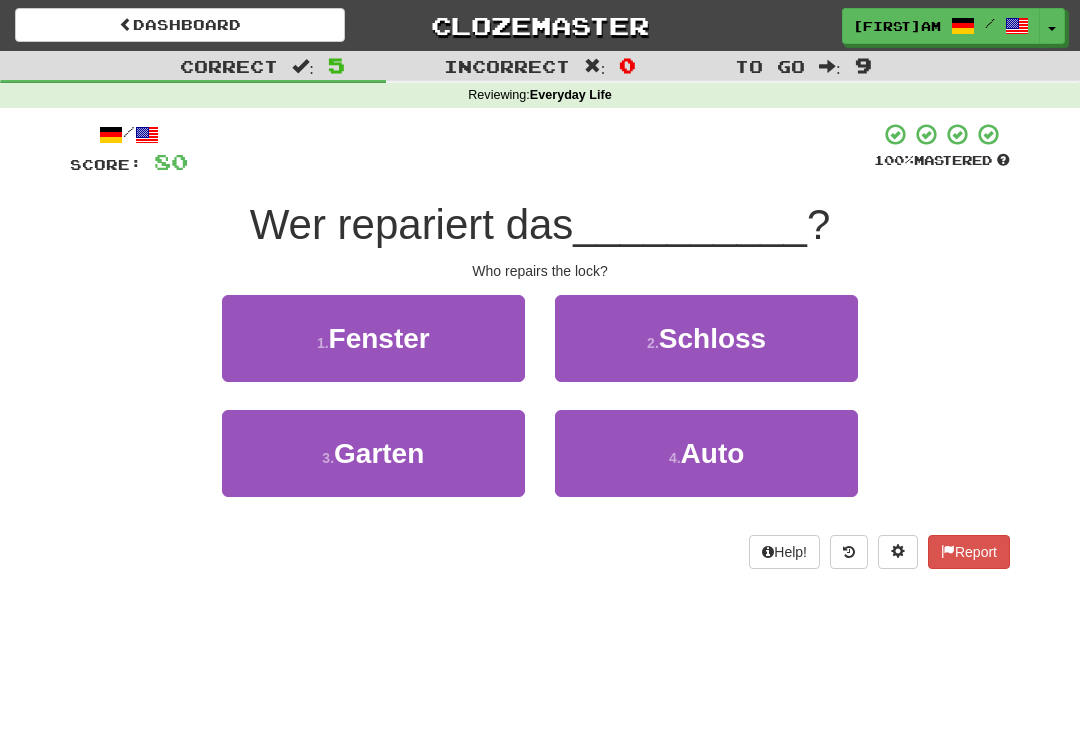 click on "Schloss" at bounding box center (712, 338) 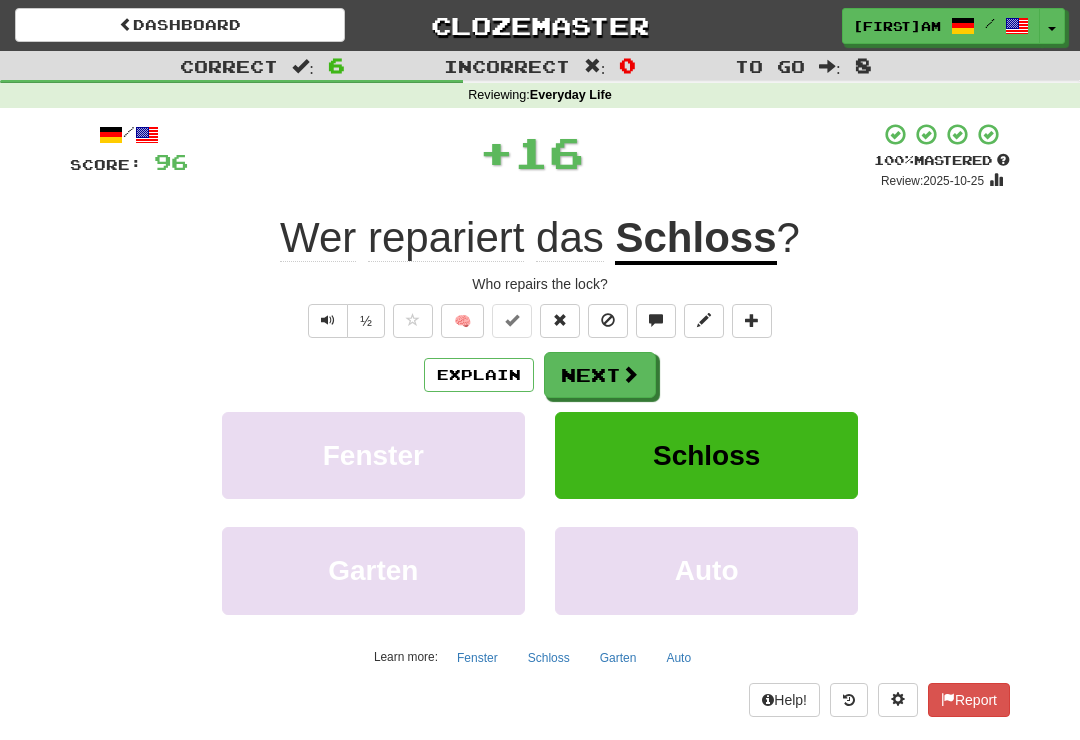 click on "Next" at bounding box center (600, 375) 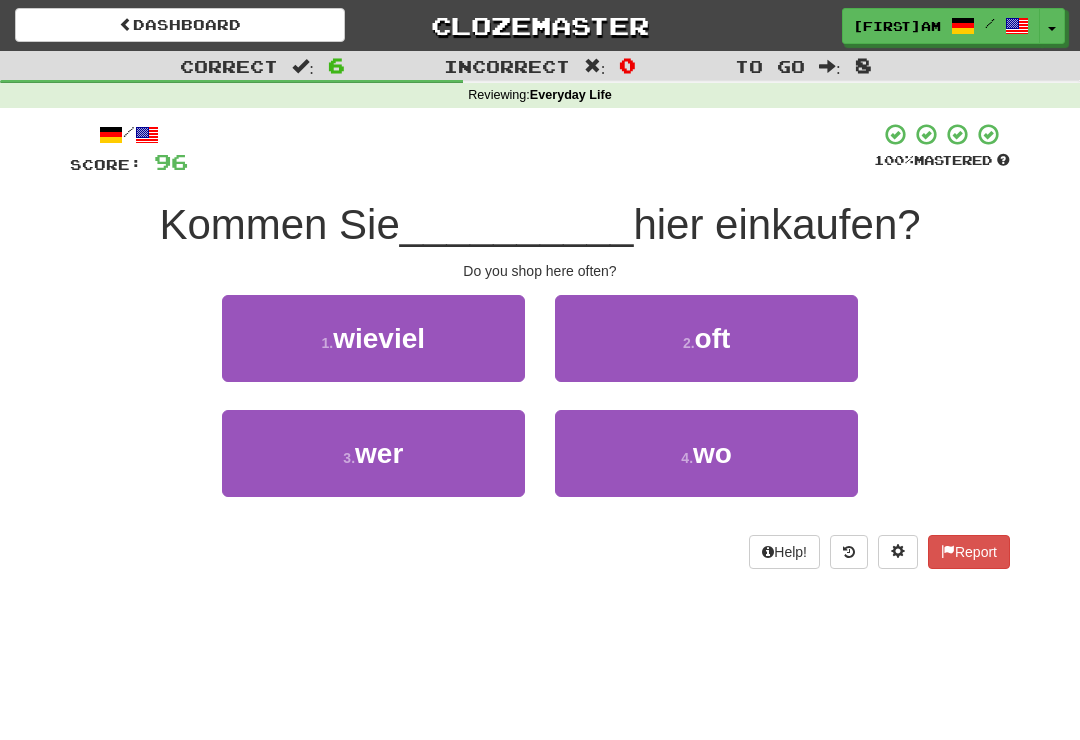 click on "oft" at bounding box center (713, 338) 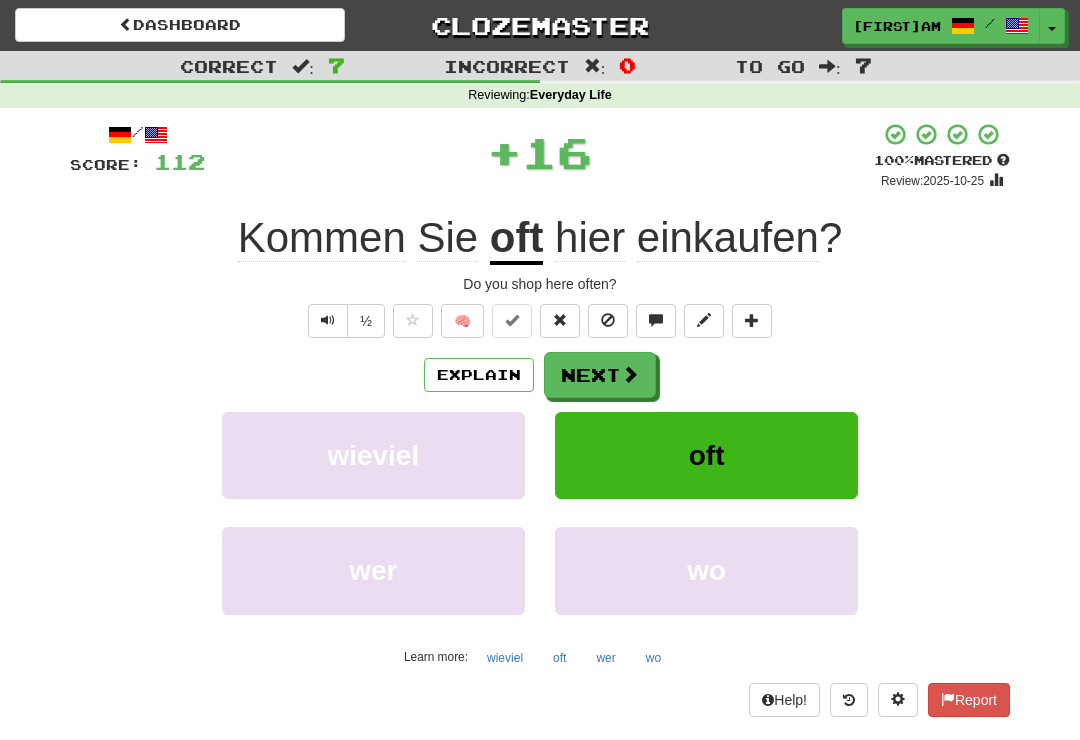 click on "Next" at bounding box center (600, 375) 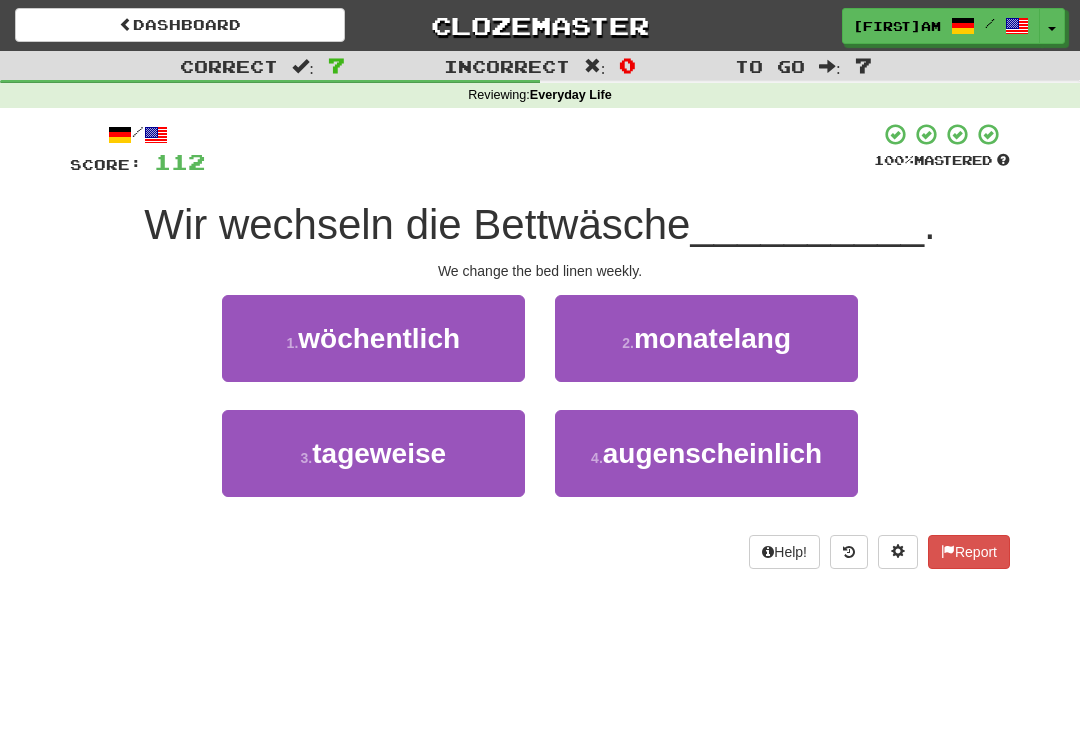 click on "wöchentlich" at bounding box center (379, 338) 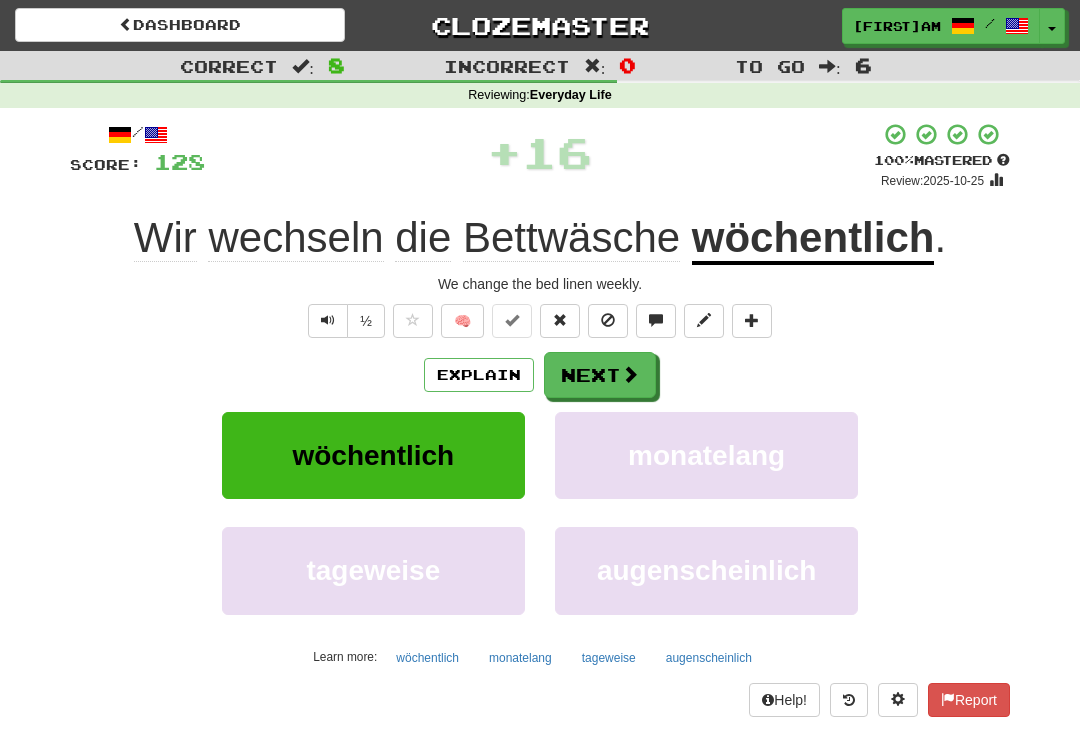 click on "Next" at bounding box center (600, 375) 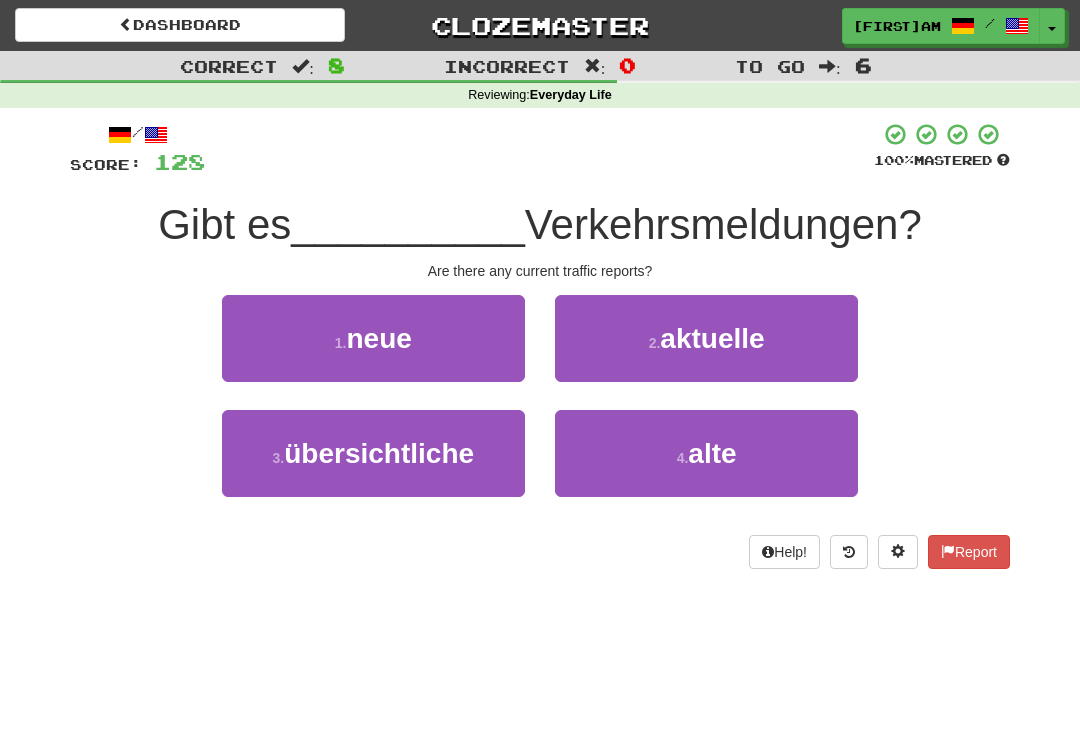 click on "aktuelle" at bounding box center (712, 338) 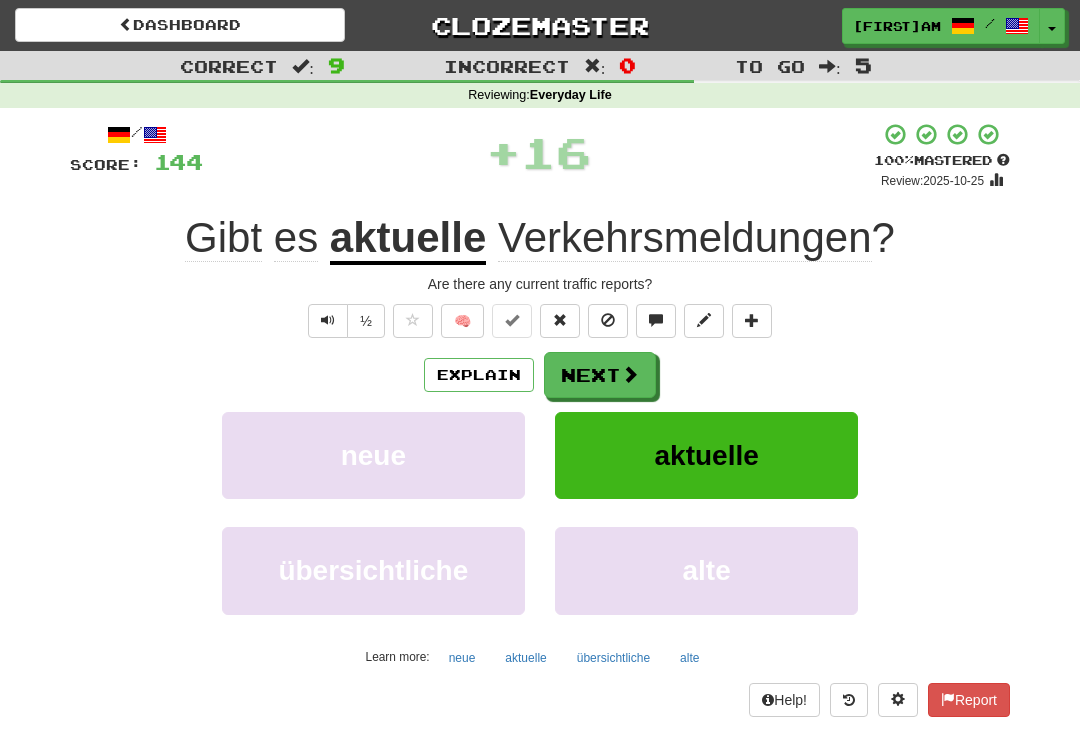 click on "Next" at bounding box center (600, 375) 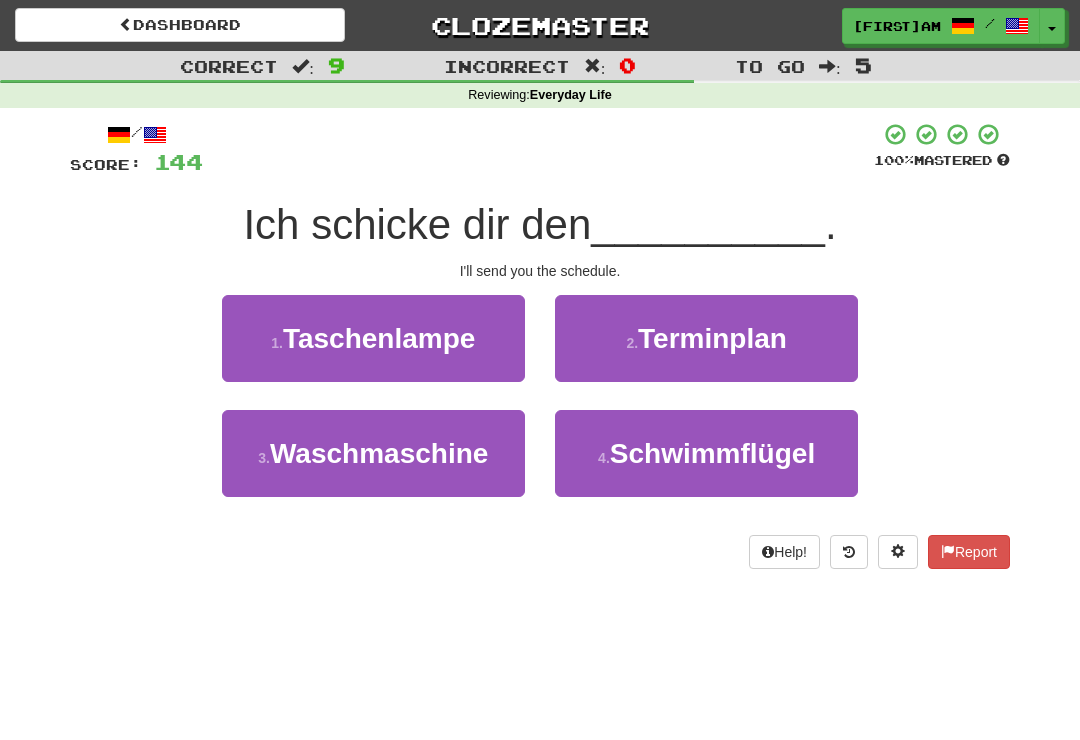 click on "Terminplan" at bounding box center (712, 338) 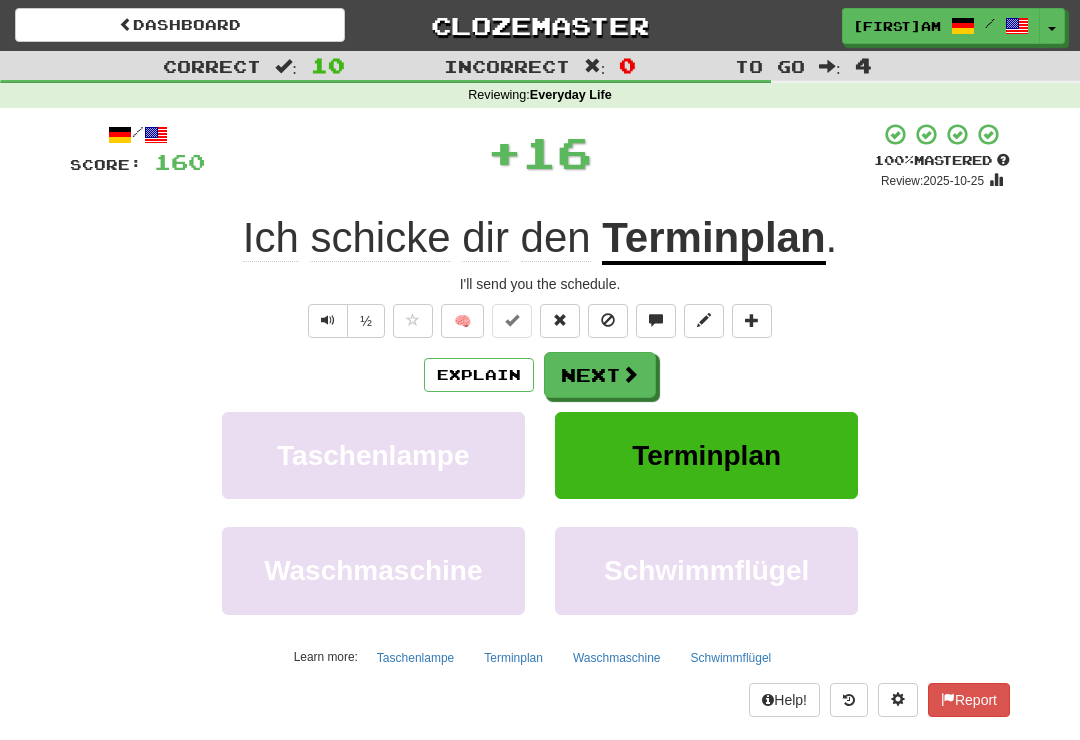 click on "Next" at bounding box center (600, 375) 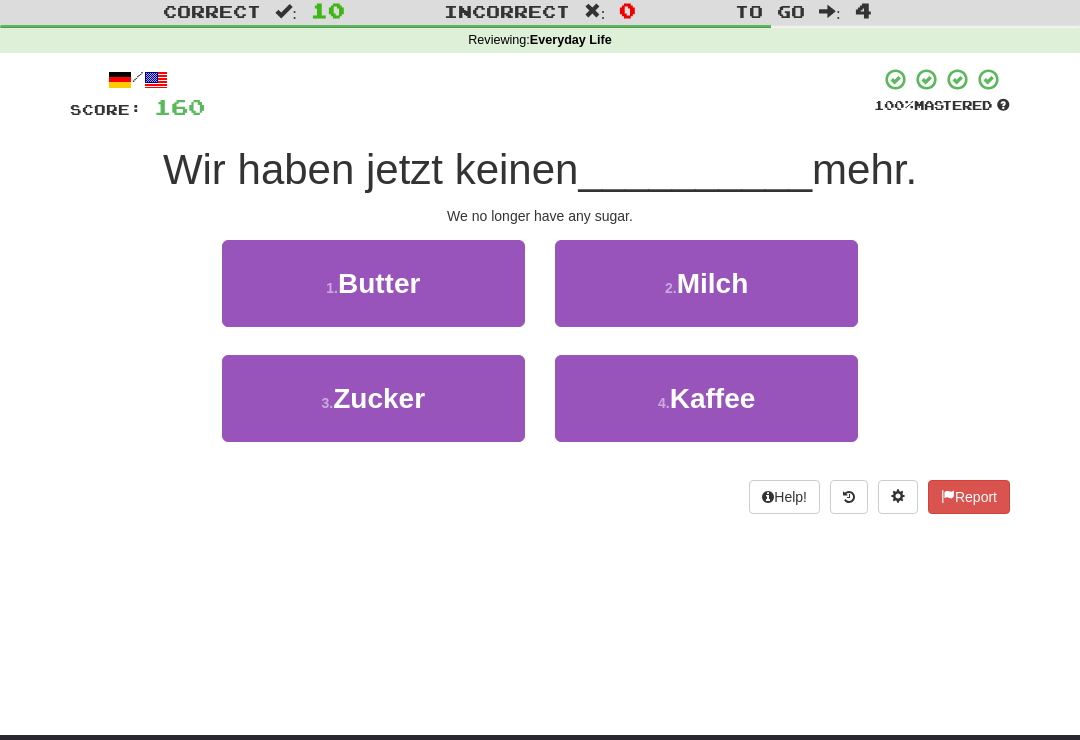scroll, scrollTop: 55, scrollLeft: 0, axis: vertical 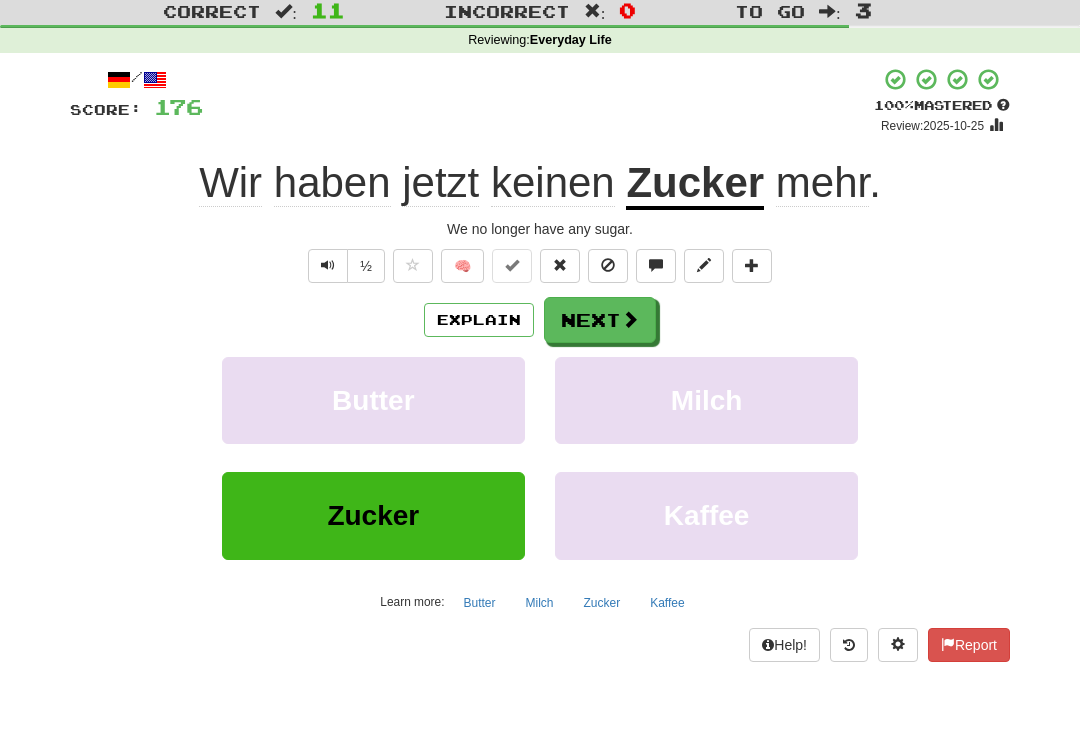 click at bounding box center (630, 319) 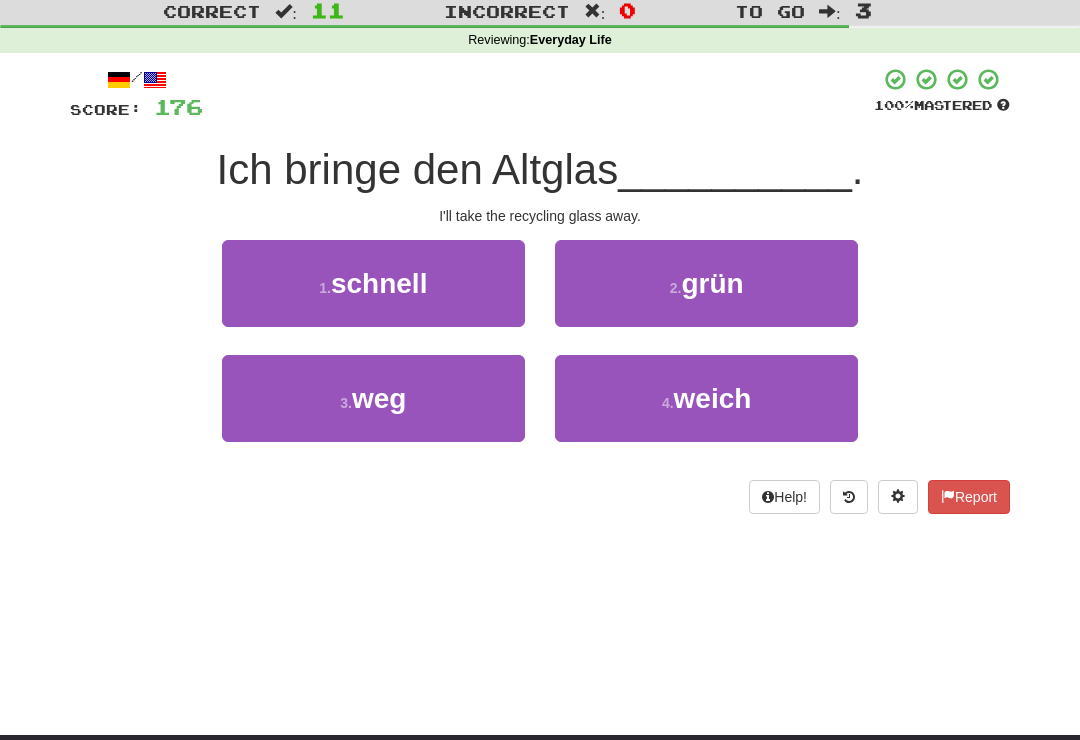 click on "3 .  weg" at bounding box center (373, 398) 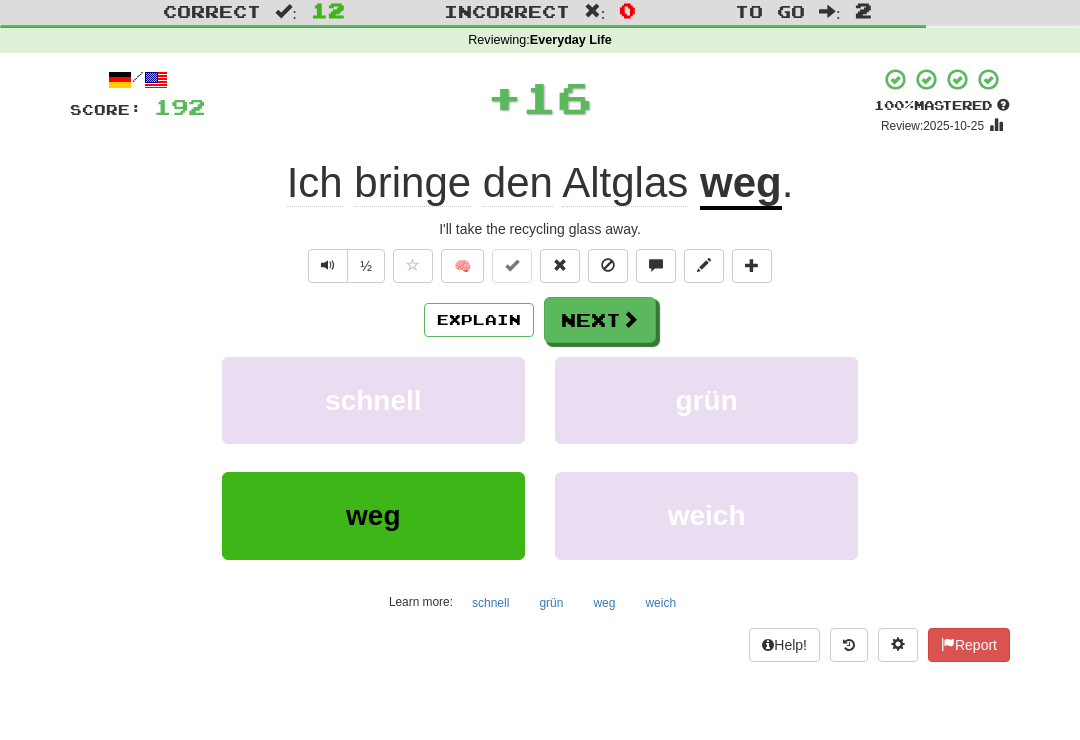 click at bounding box center [630, 319] 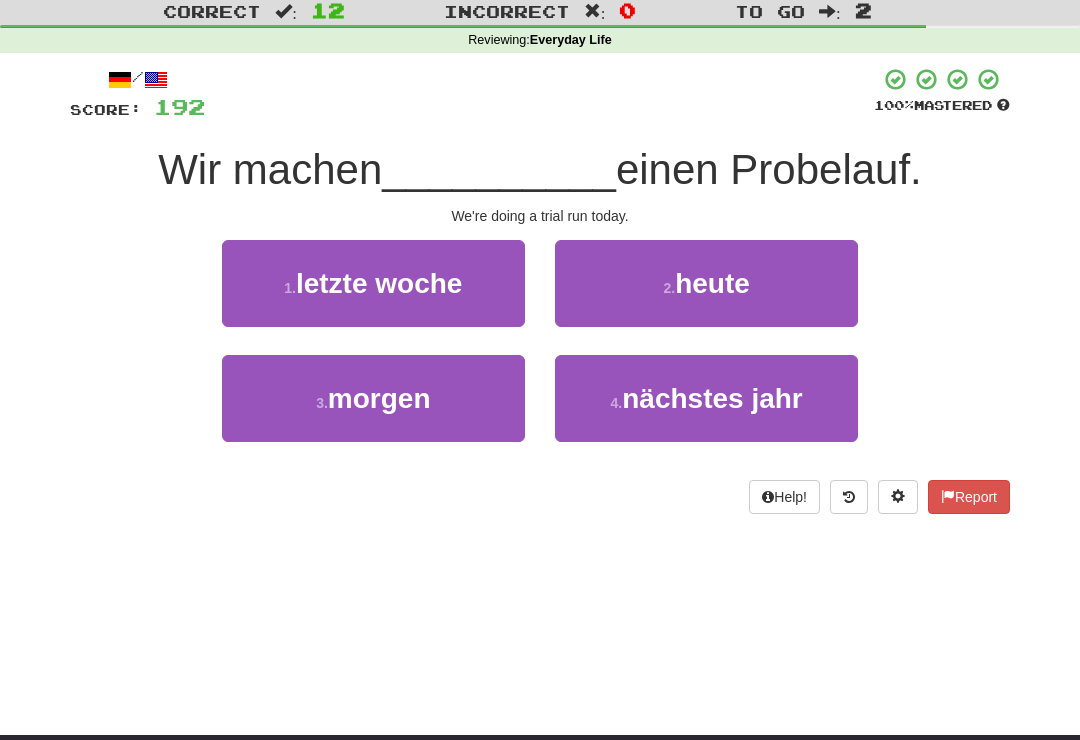 click on "2 .  heute" at bounding box center (706, 283) 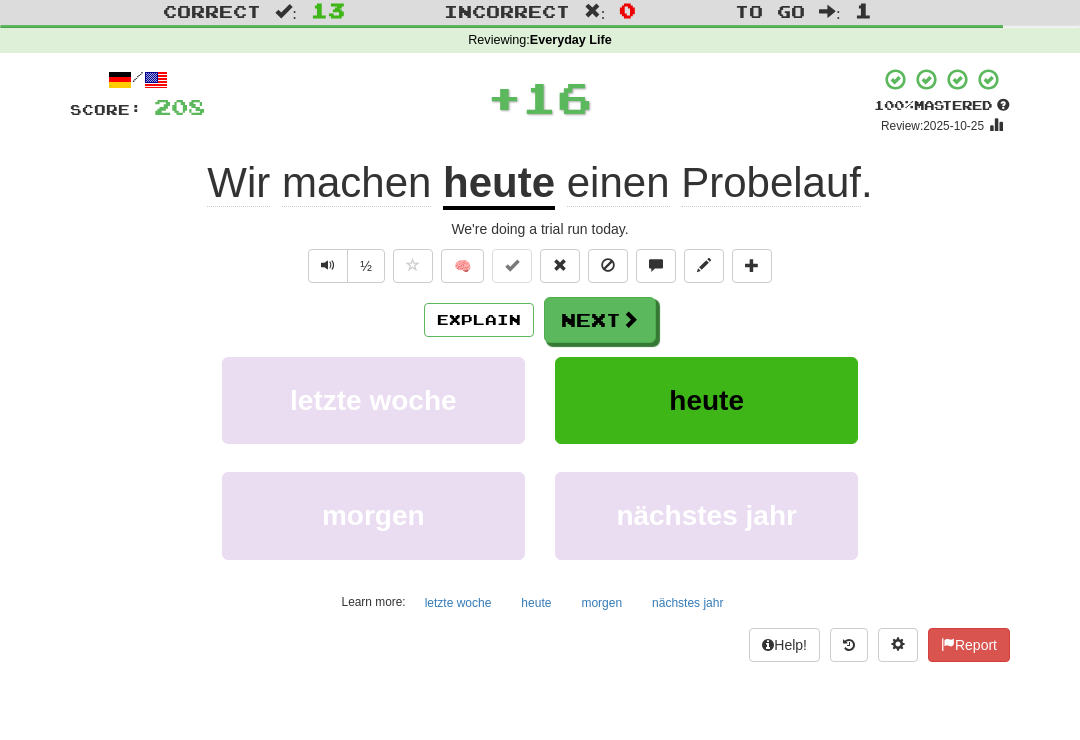 click on "Next" at bounding box center [600, 320] 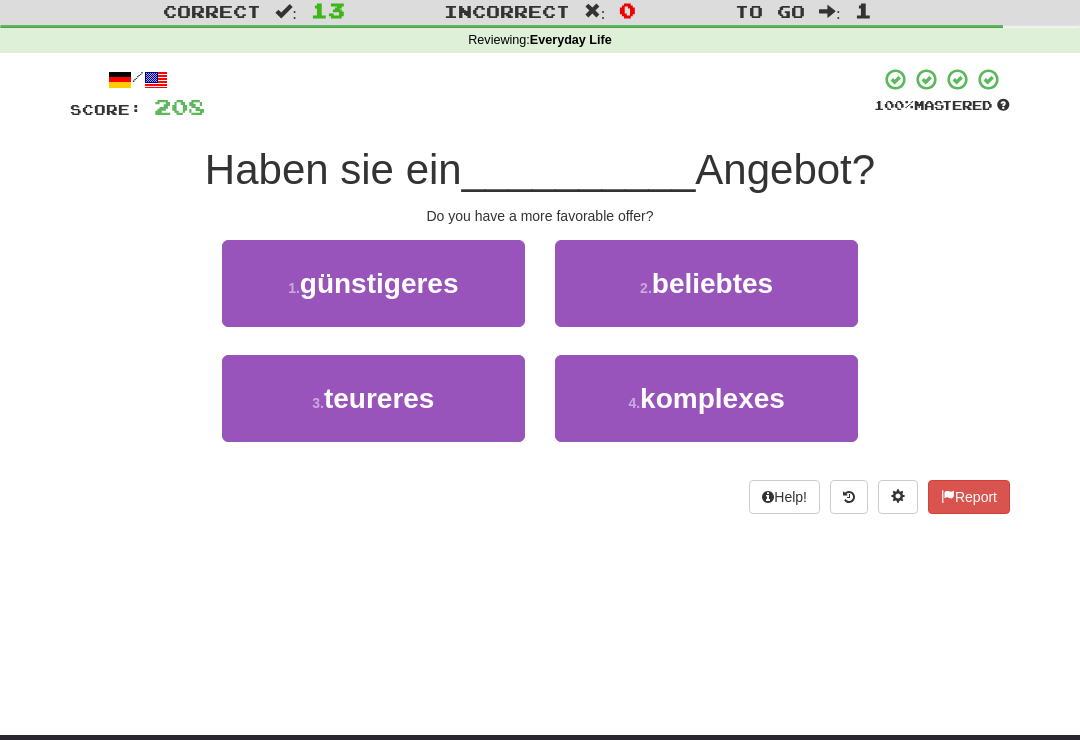 click on "günstigeres" at bounding box center [379, 283] 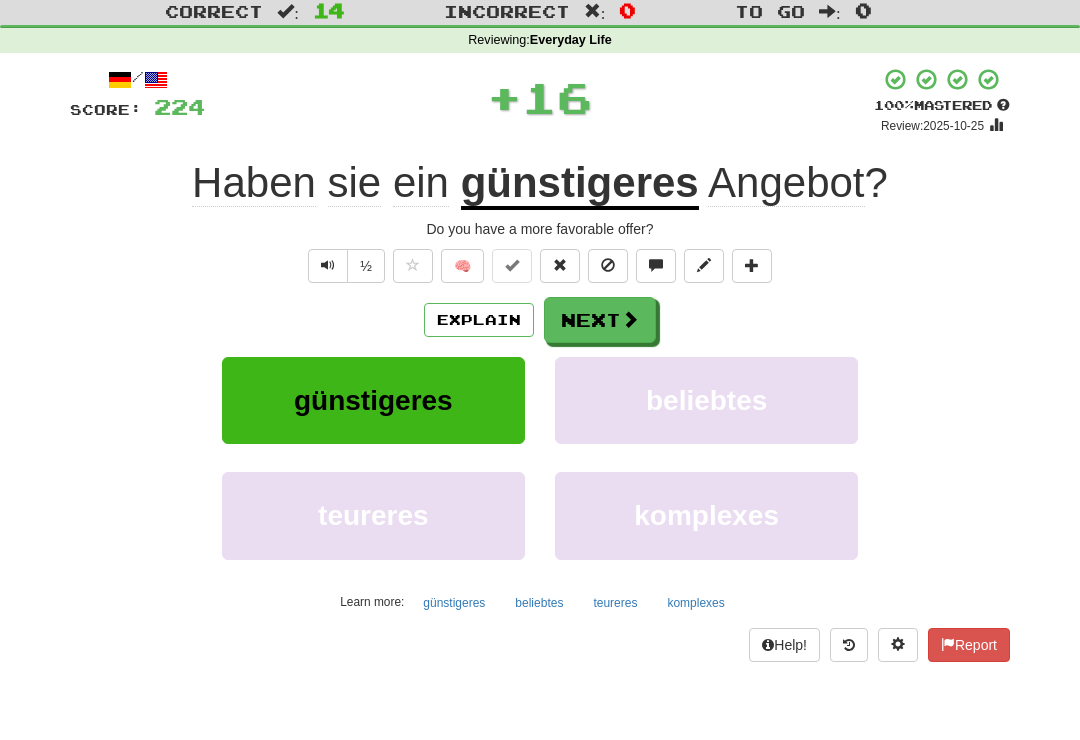 click on "Next" at bounding box center [600, 320] 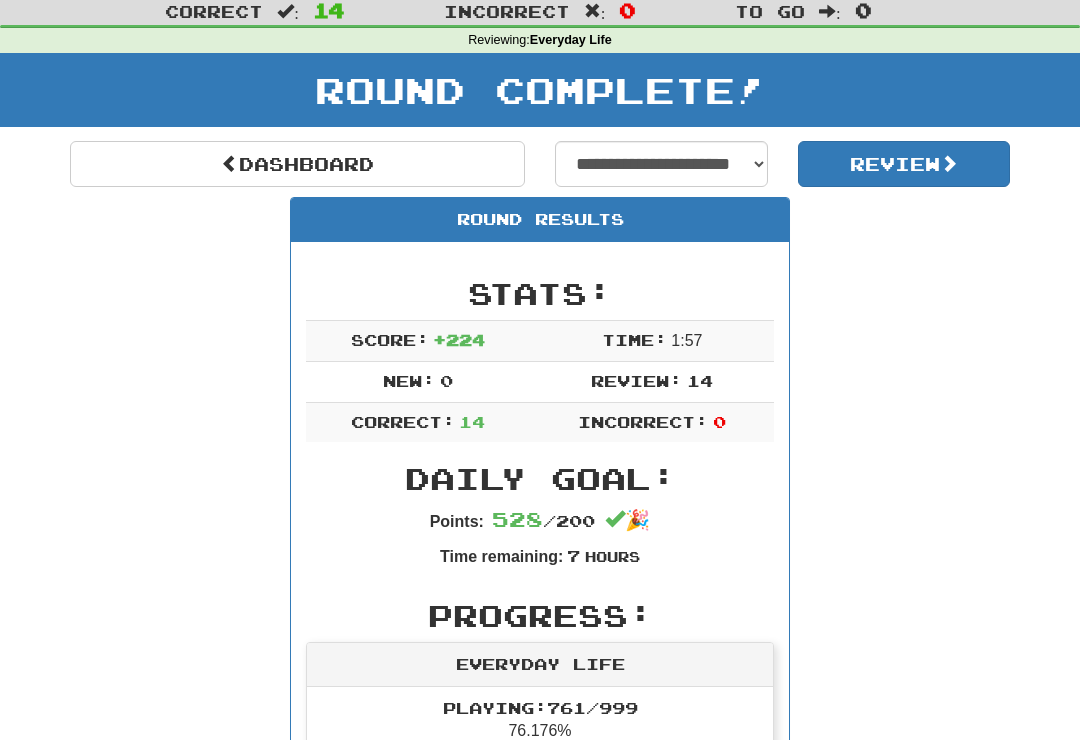 click on "Review" at bounding box center [904, 164] 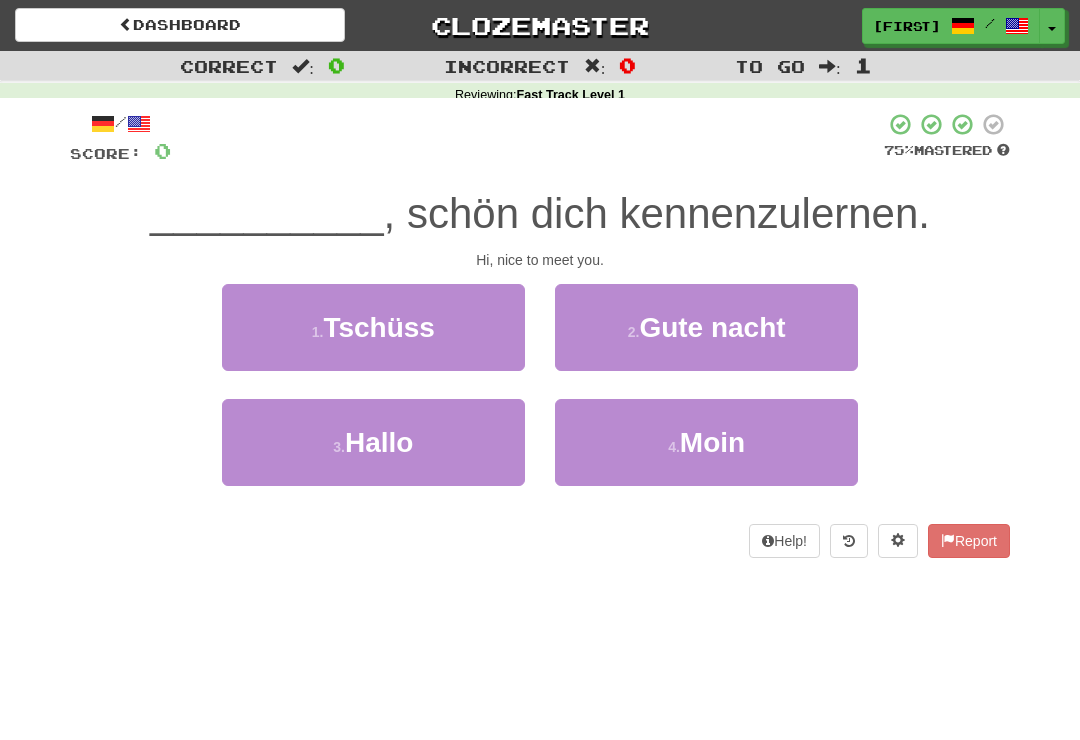 scroll, scrollTop: 0, scrollLeft: 0, axis: both 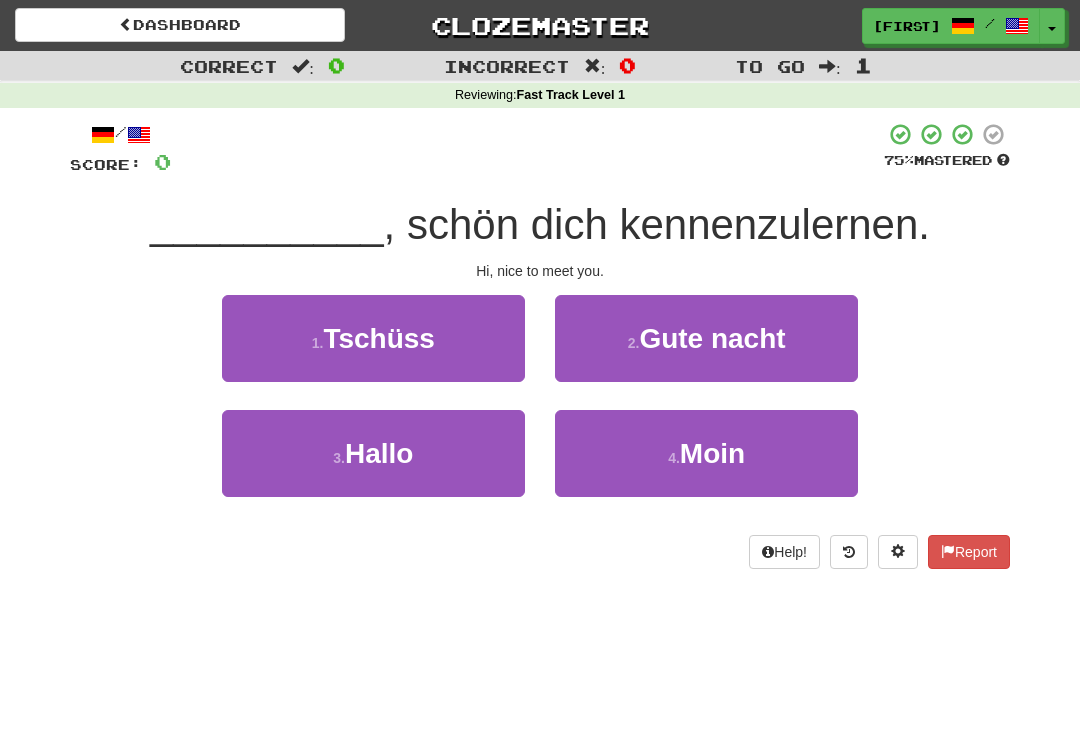 click on "3 .  Hallo" at bounding box center [373, 453] 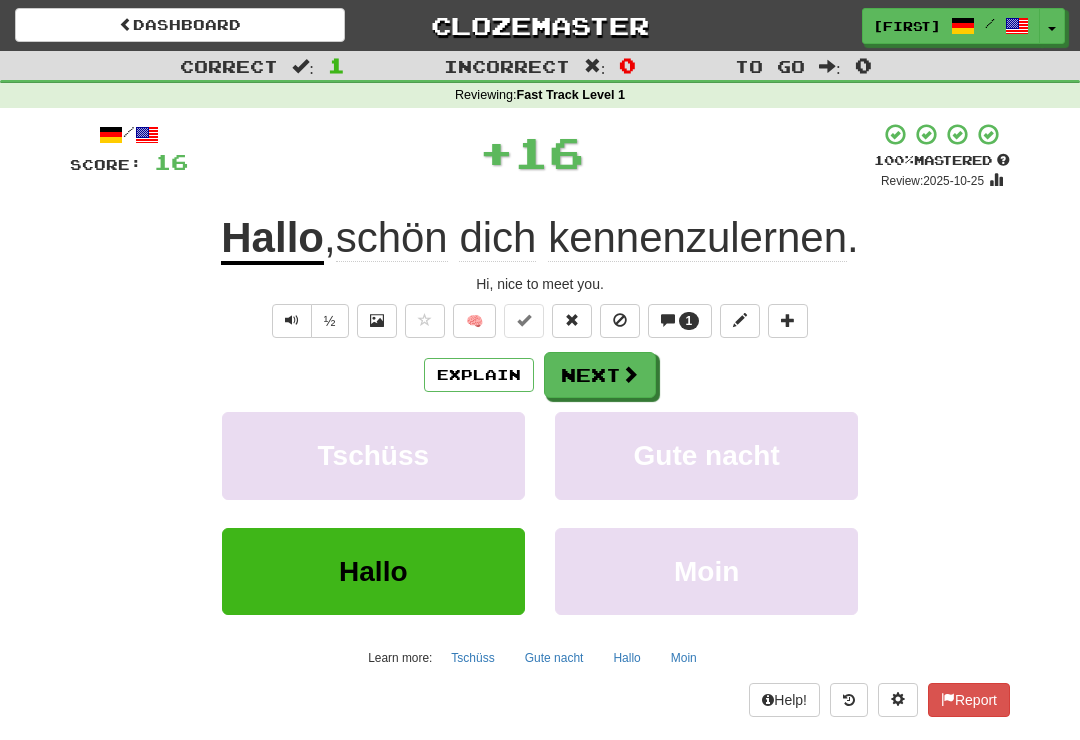 click on "Next" at bounding box center (600, 375) 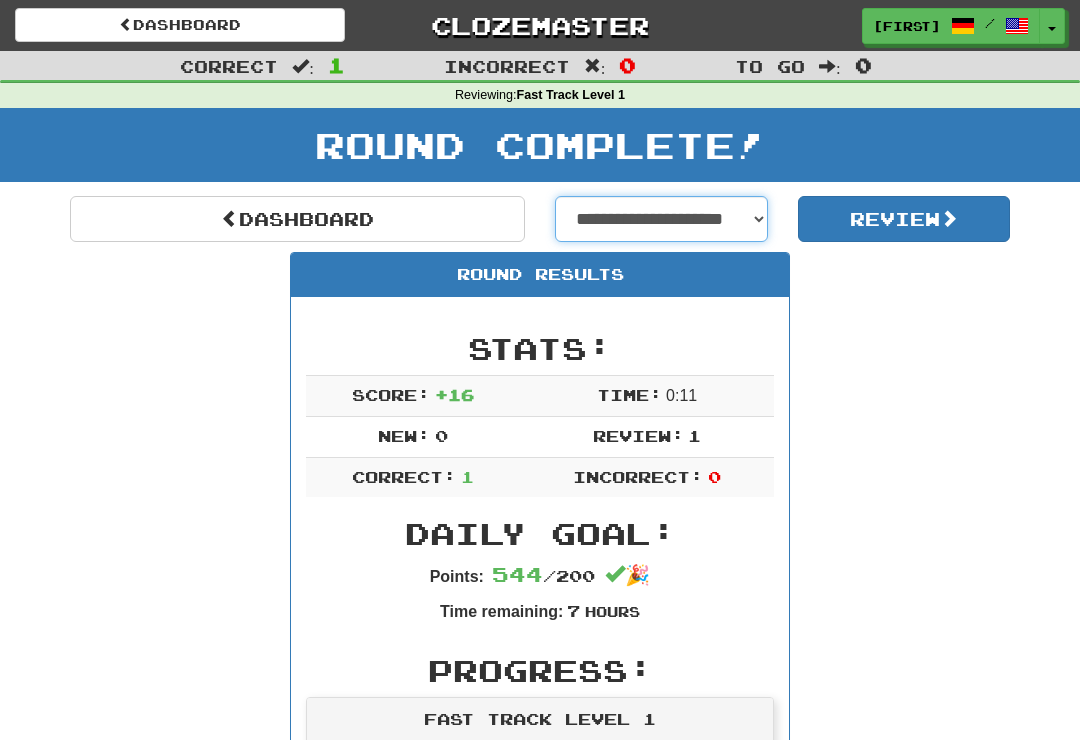 click on "**********" at bounding box center [661, 219] 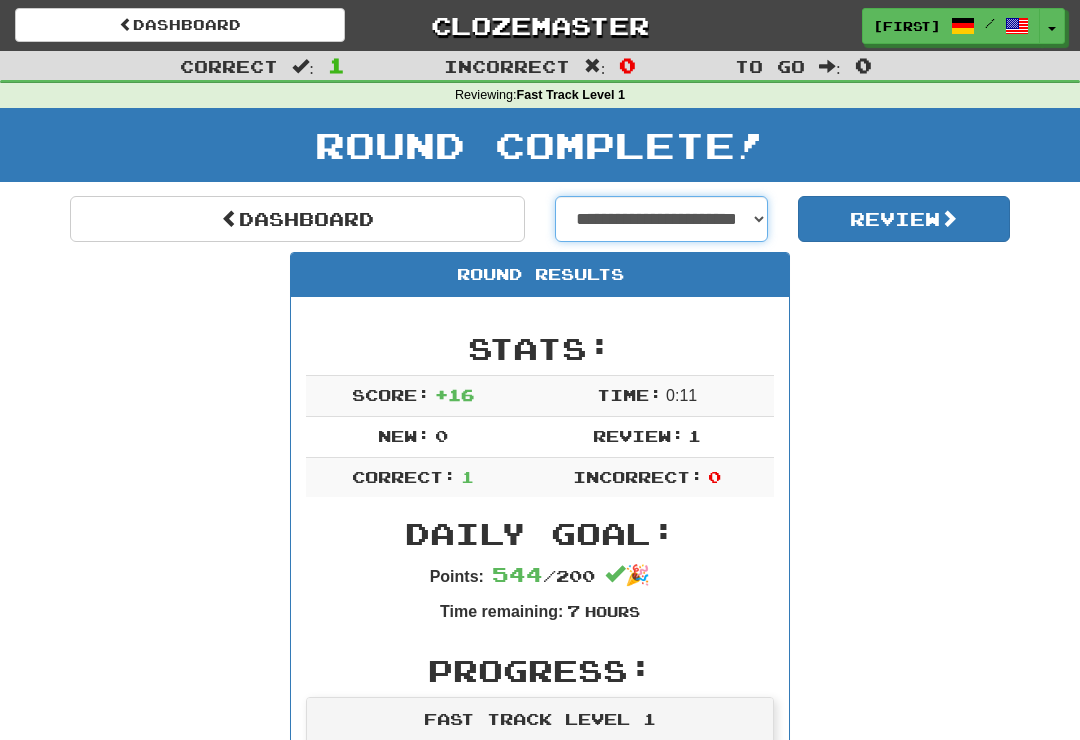select on "**********" 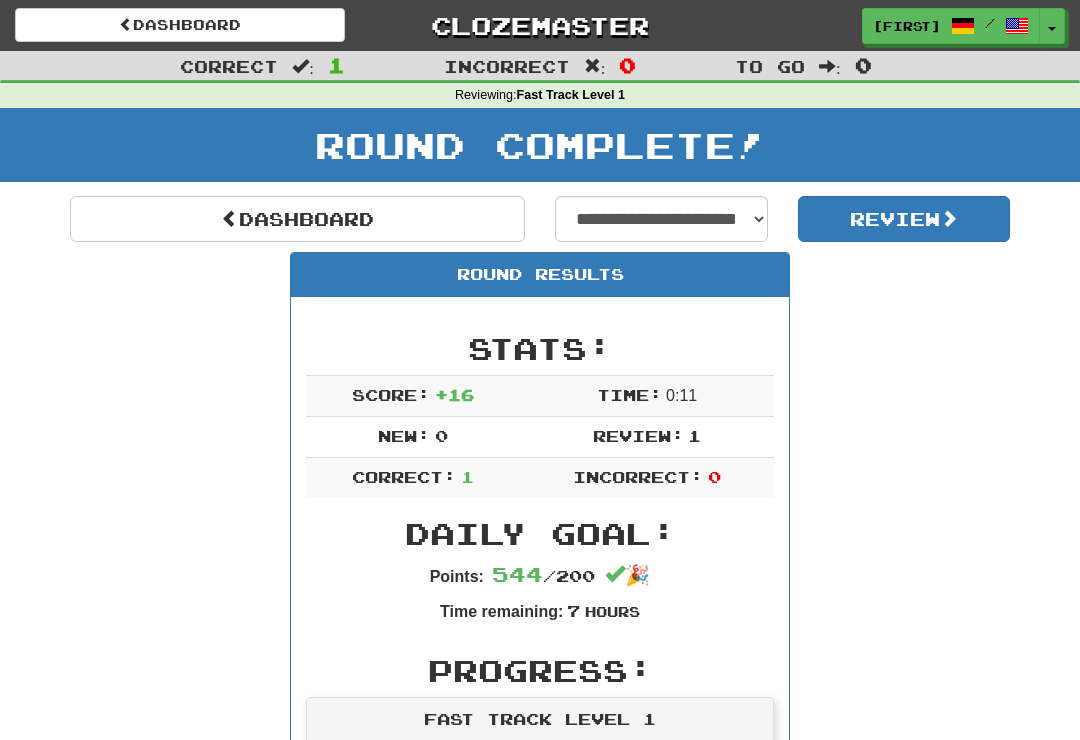 click on "Daily Goal:" at bounding box center [540, 533] 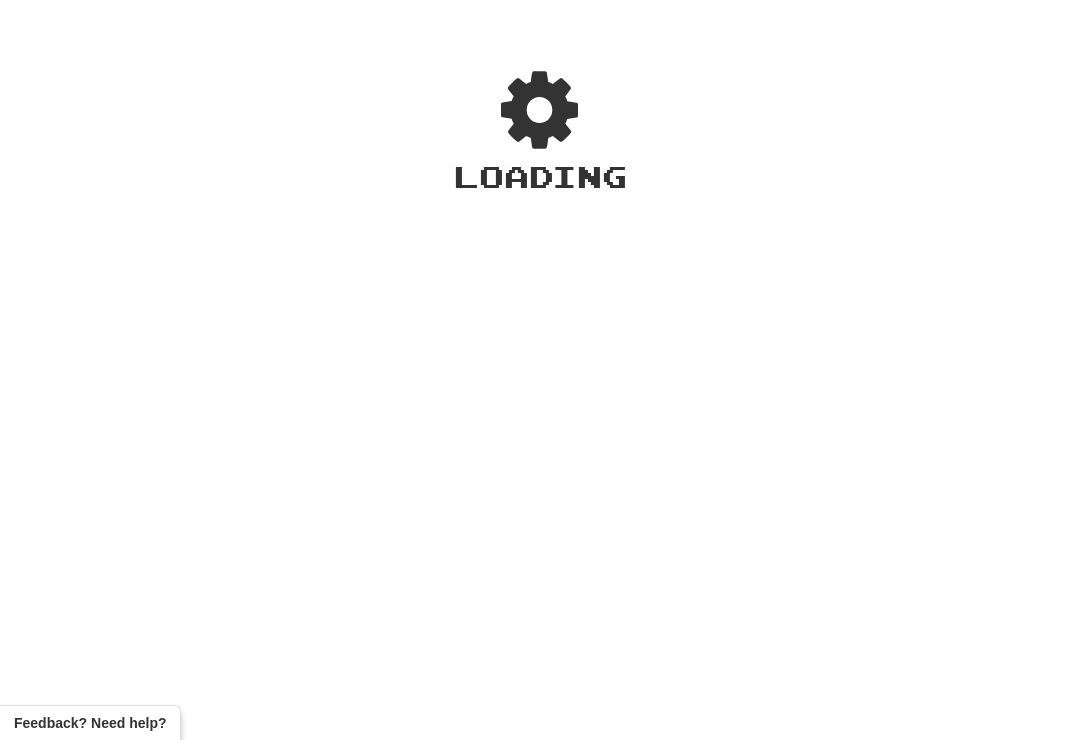 scroll, scrollTop: 0, scrollLeft: 0, axis: both 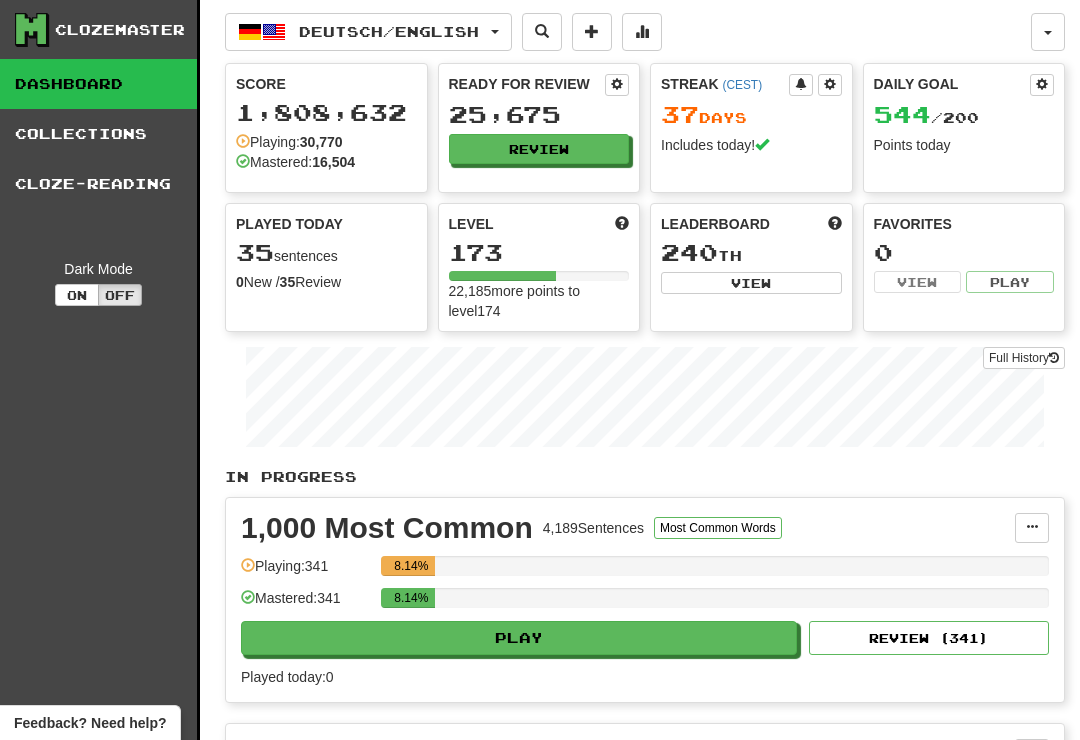 click on "Review" at bounding box center (539, 149) 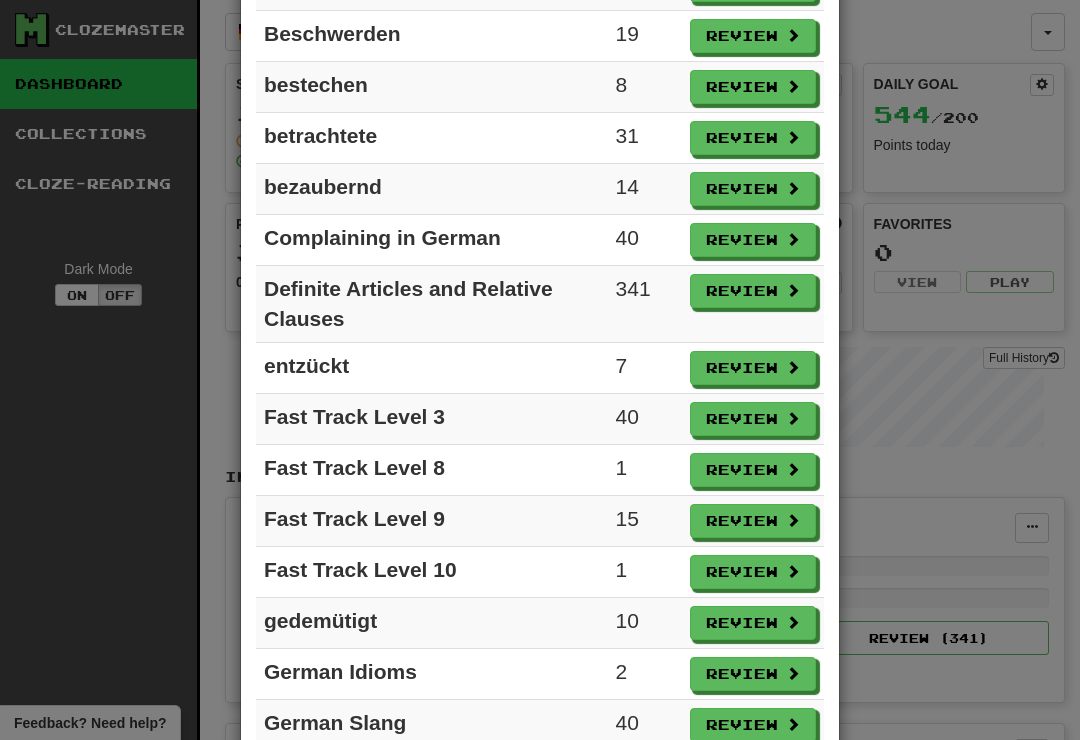 scroll, scrollTop: 874, scrollLeft: 0, axis: vertical 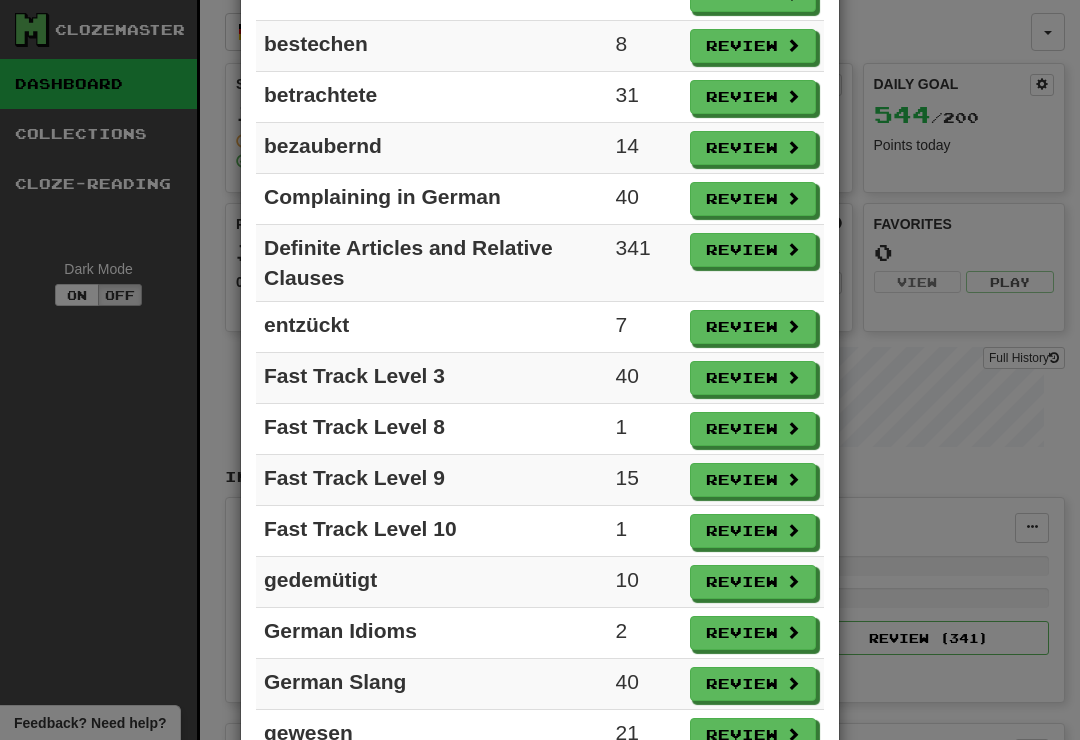 click on "Review" at bounding box center (753, 531) 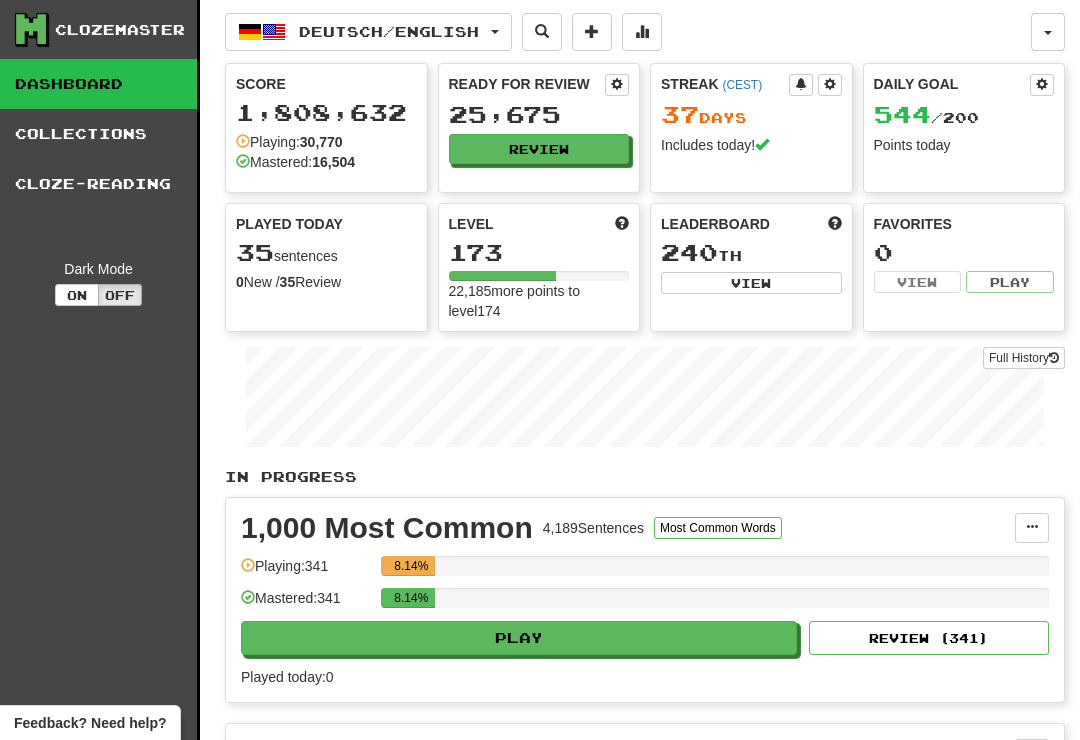 select on "**" 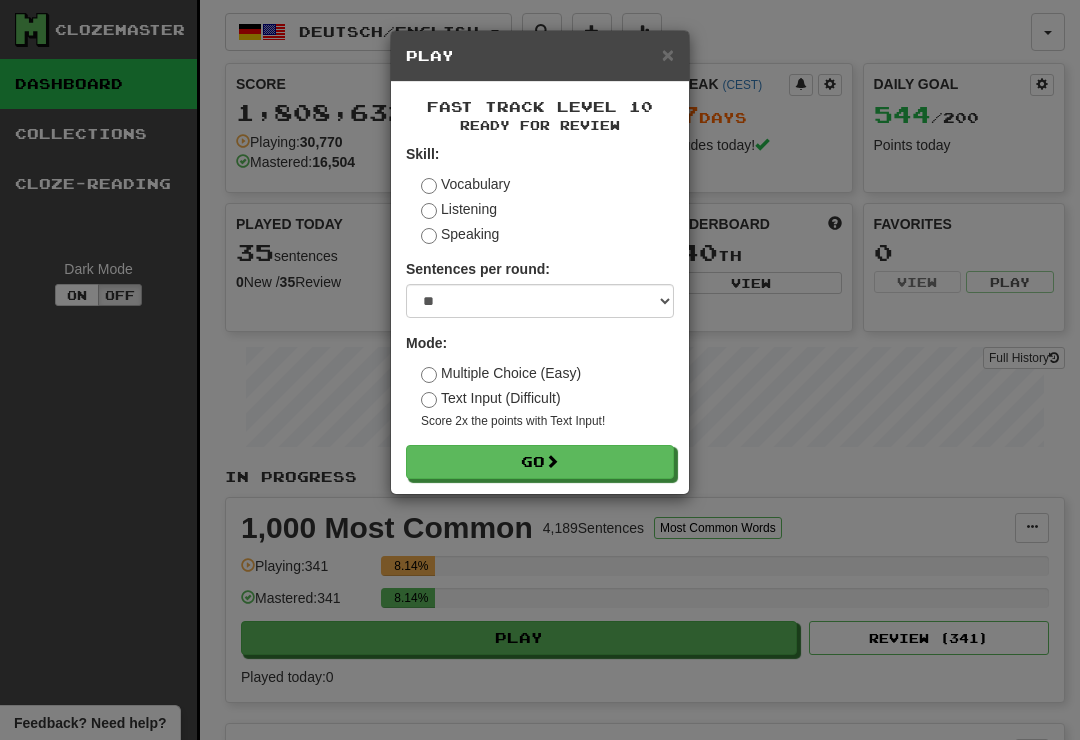 click on "Go" at bounding box center [540, 462] 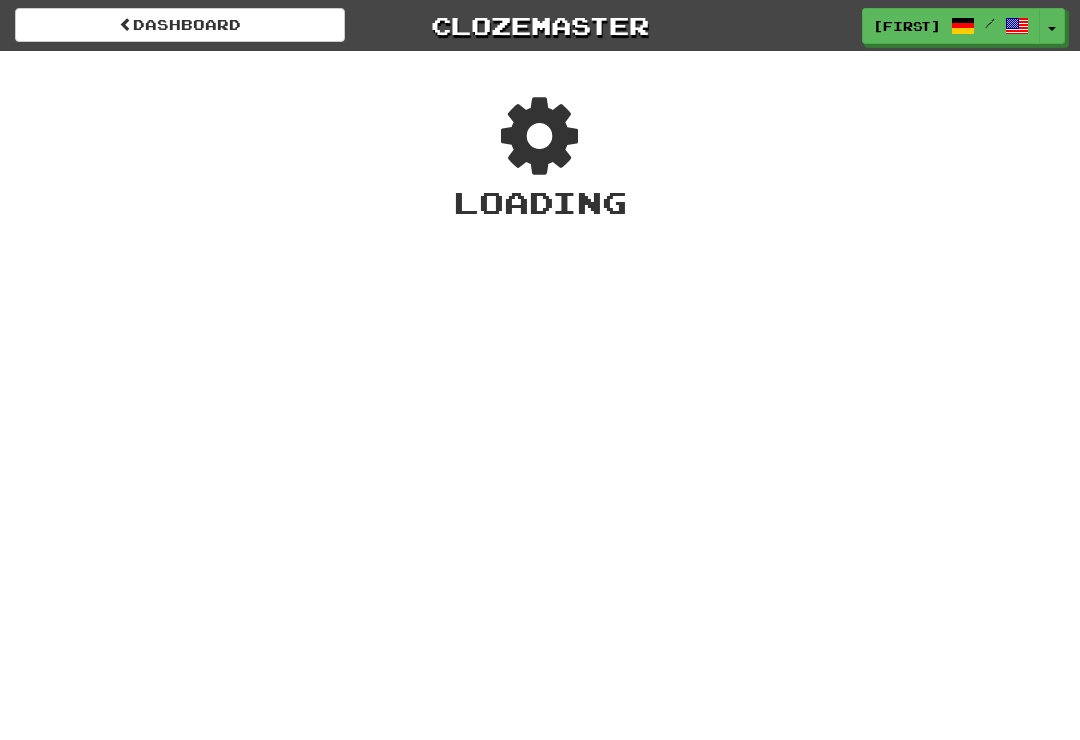 scroll, scrollTop: 0, scrollLeft: 0, axis: both 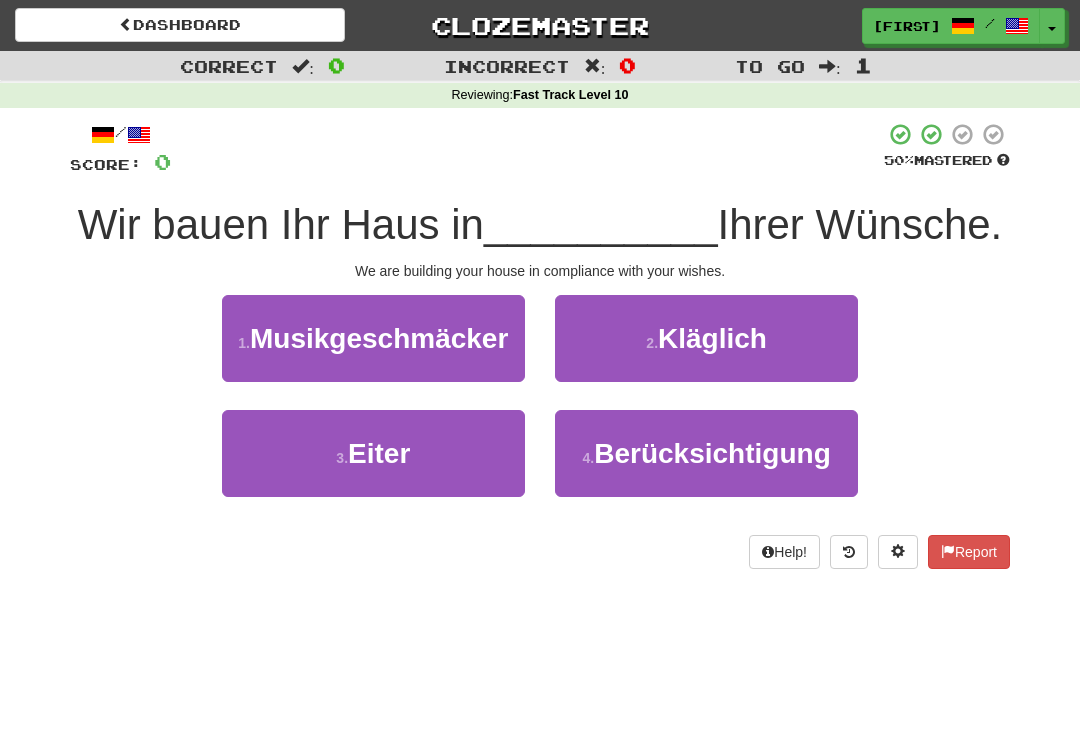 click on "4 . Berücksichtigung" at bounding box center [706, 453] 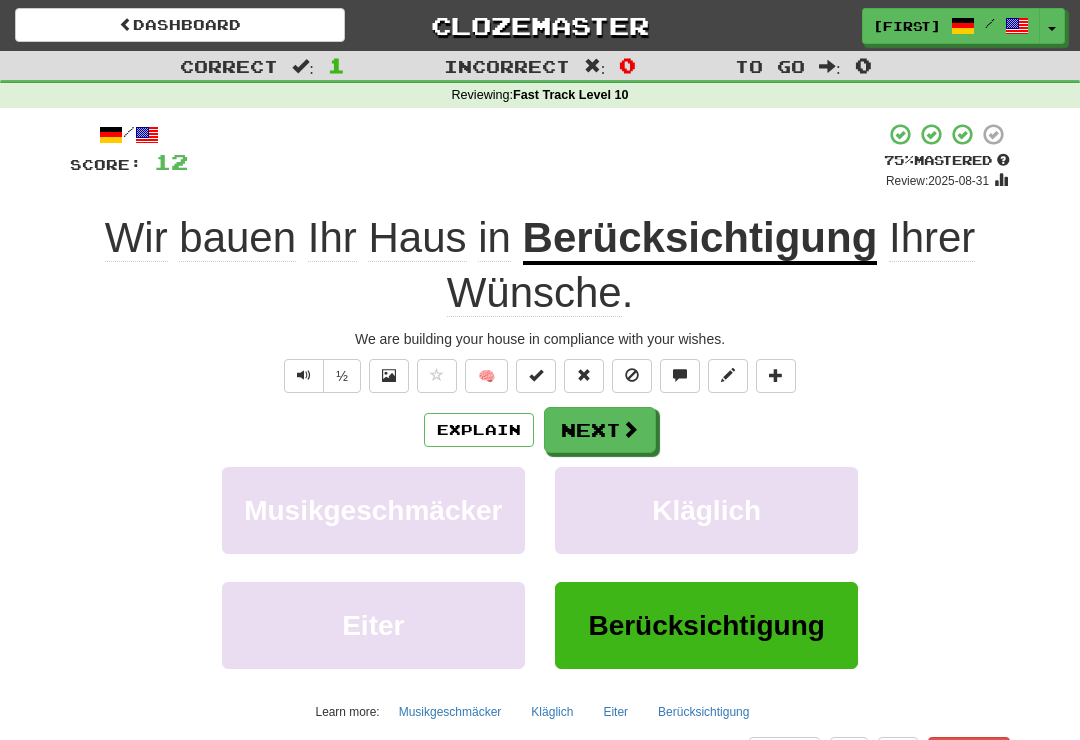 click on "Next" at bounding box center [600, 430] 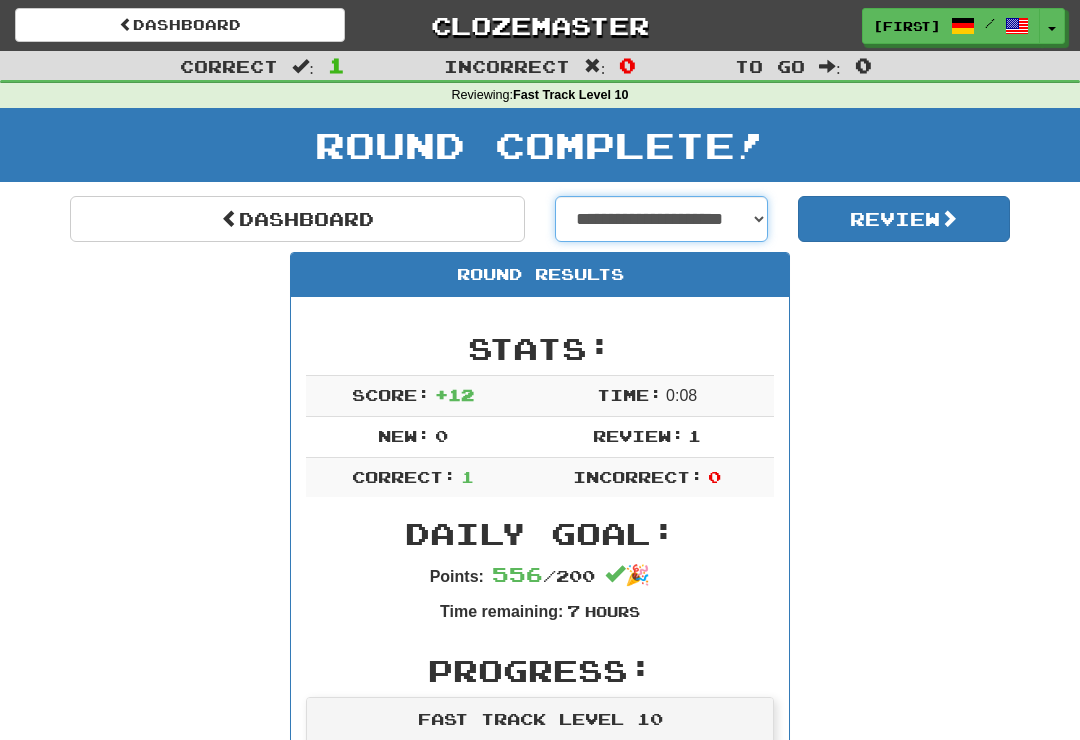 click on "**********" at bounding box center [661, 219] 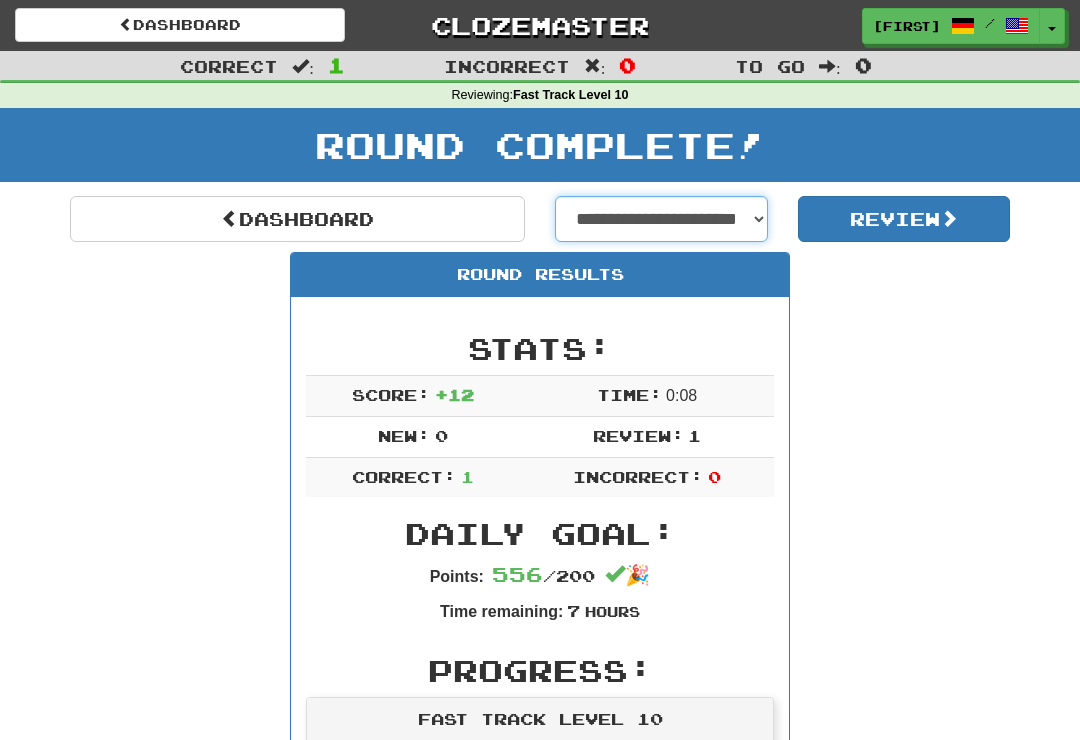 select on "**********" 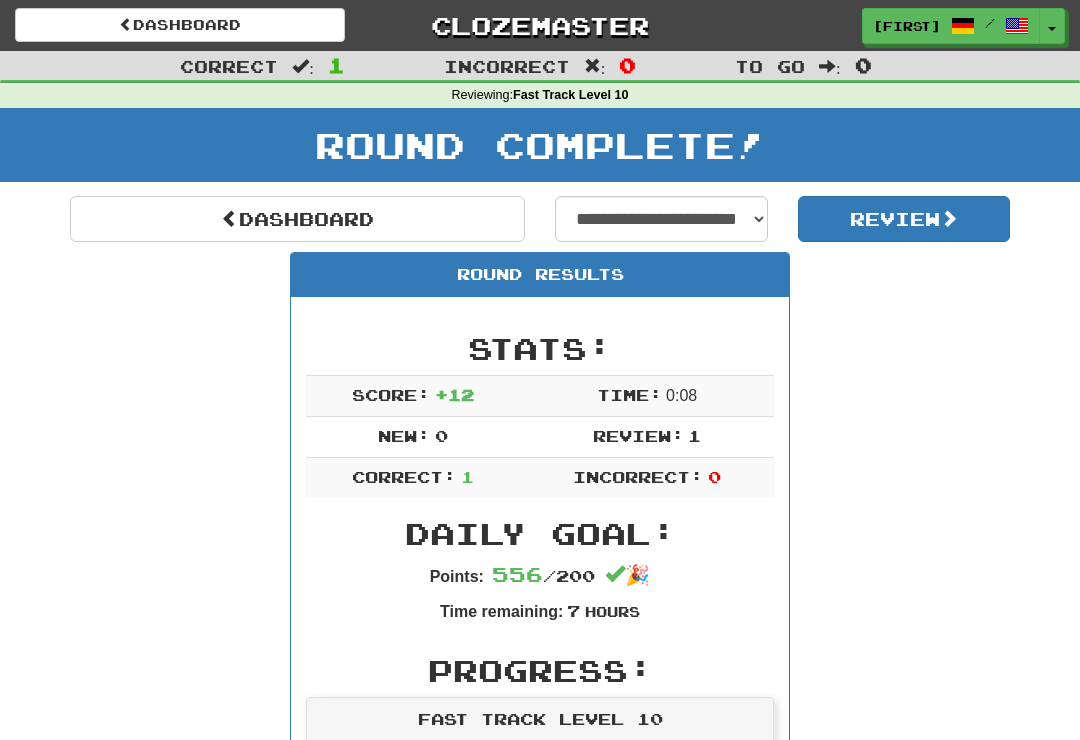 click on "Review" at bounding box center (904, 219) 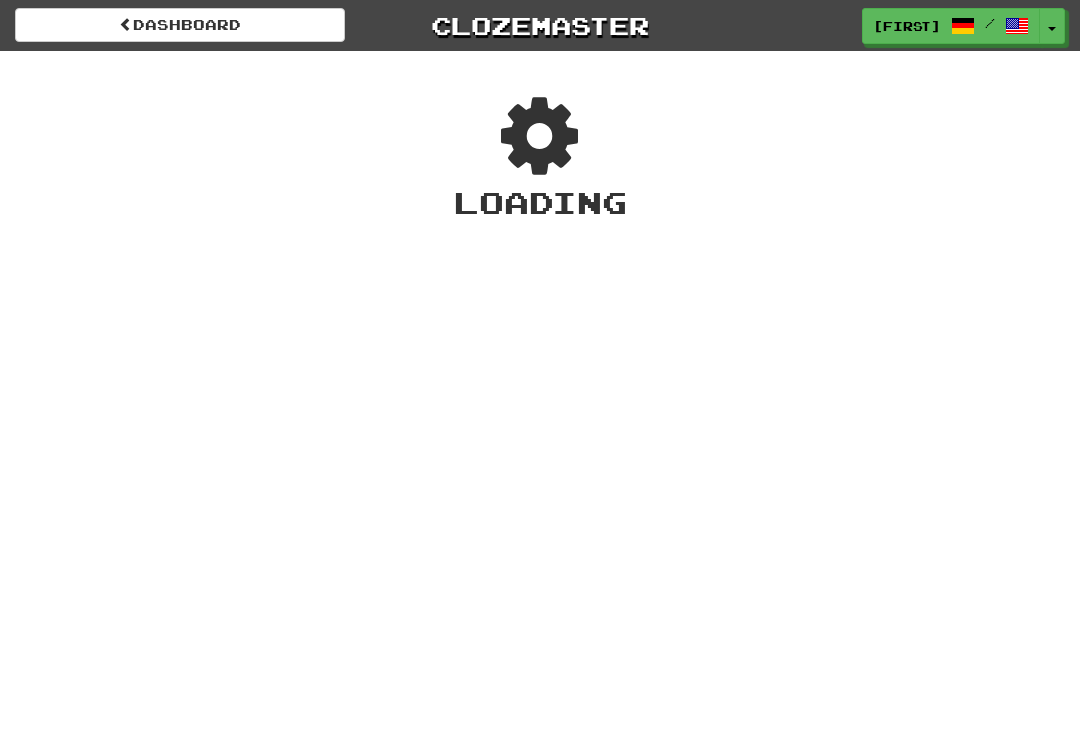 scroll, scrollTop: 0, scrollLeft: 0, axis: both 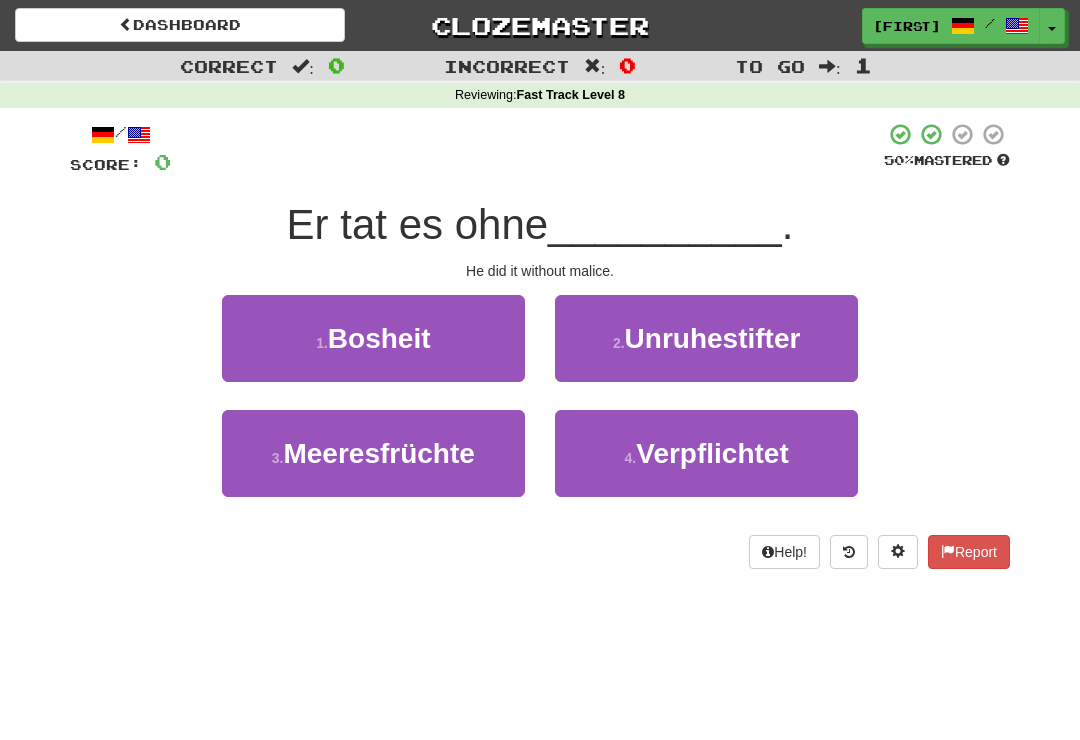click on "Bosheit" at bounding box center (379, 338) 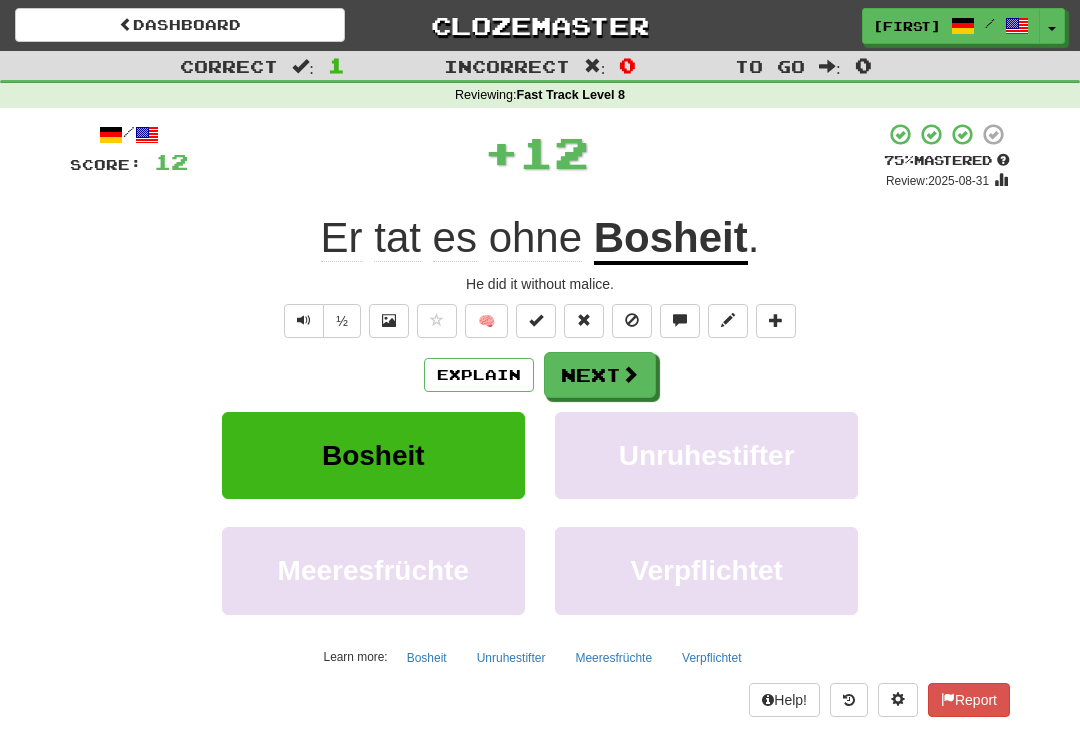 click on "Next" at bounding box center [600, 375] 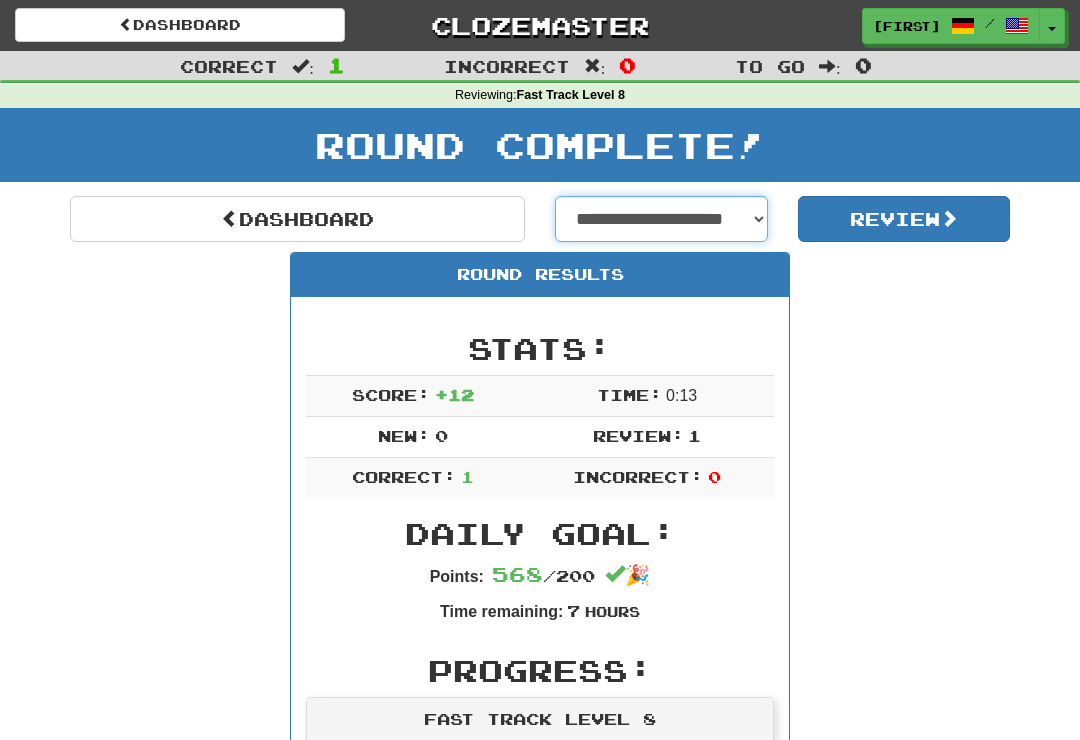 click on "**********" at bounding box center (661, 219) 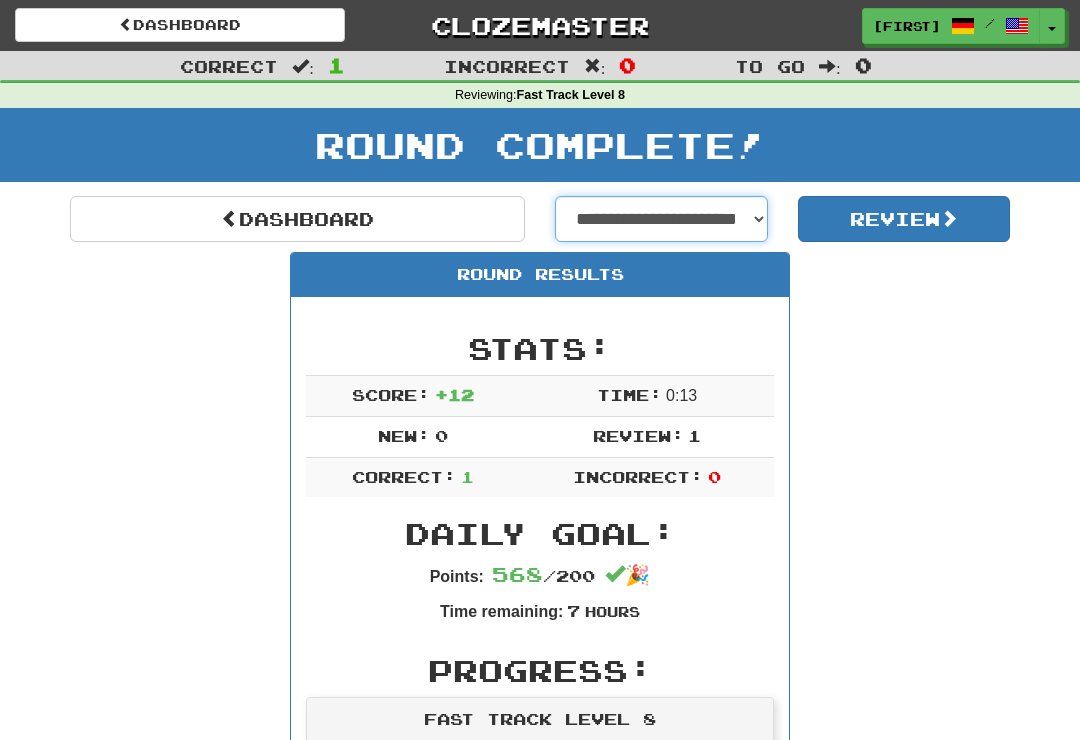 select on "**********" 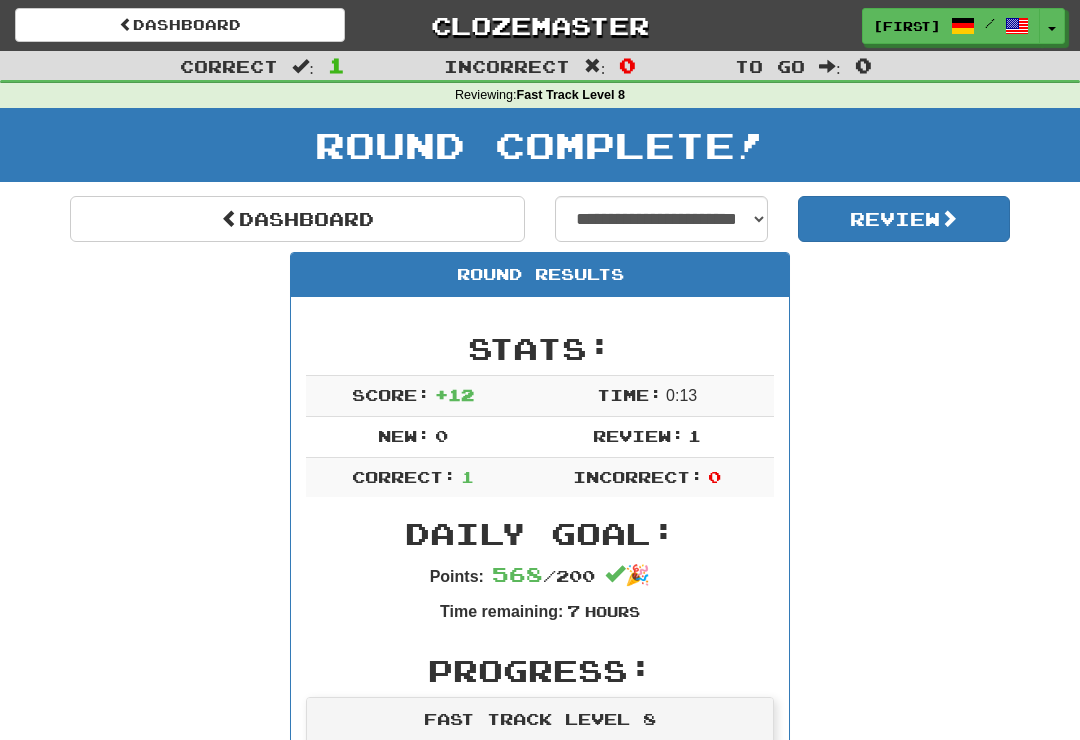 click on "Review" at bounding box center [904, 219] 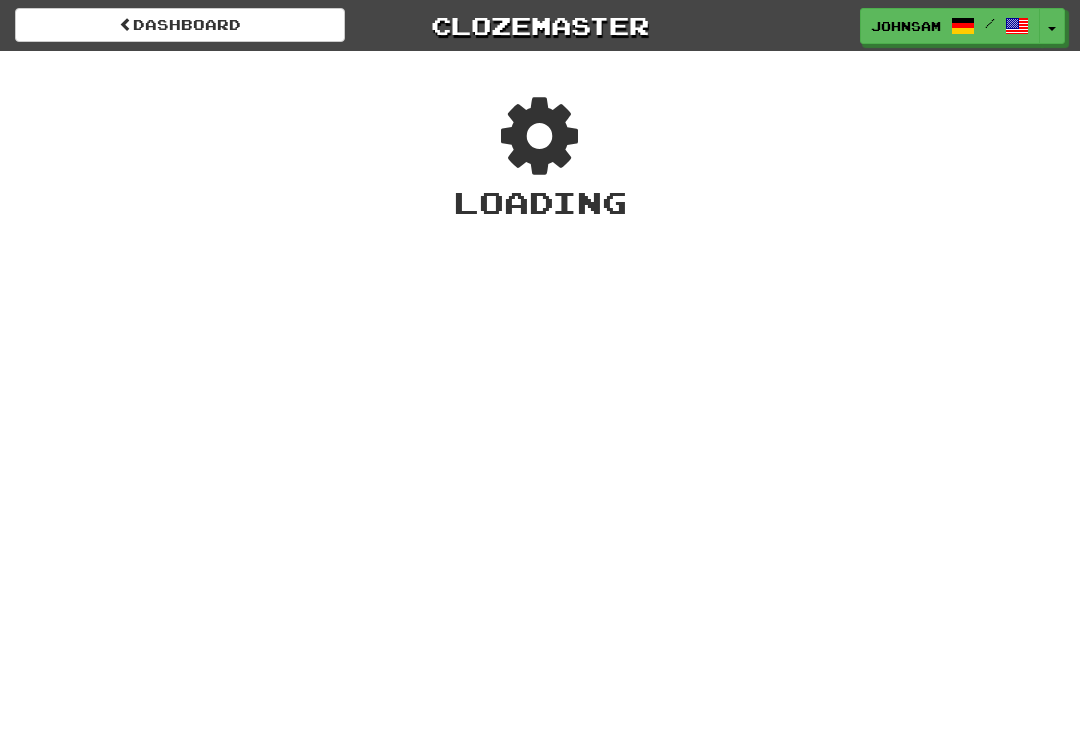 scroll, scrollTop: 0, scrollLeft: 0, axis: both 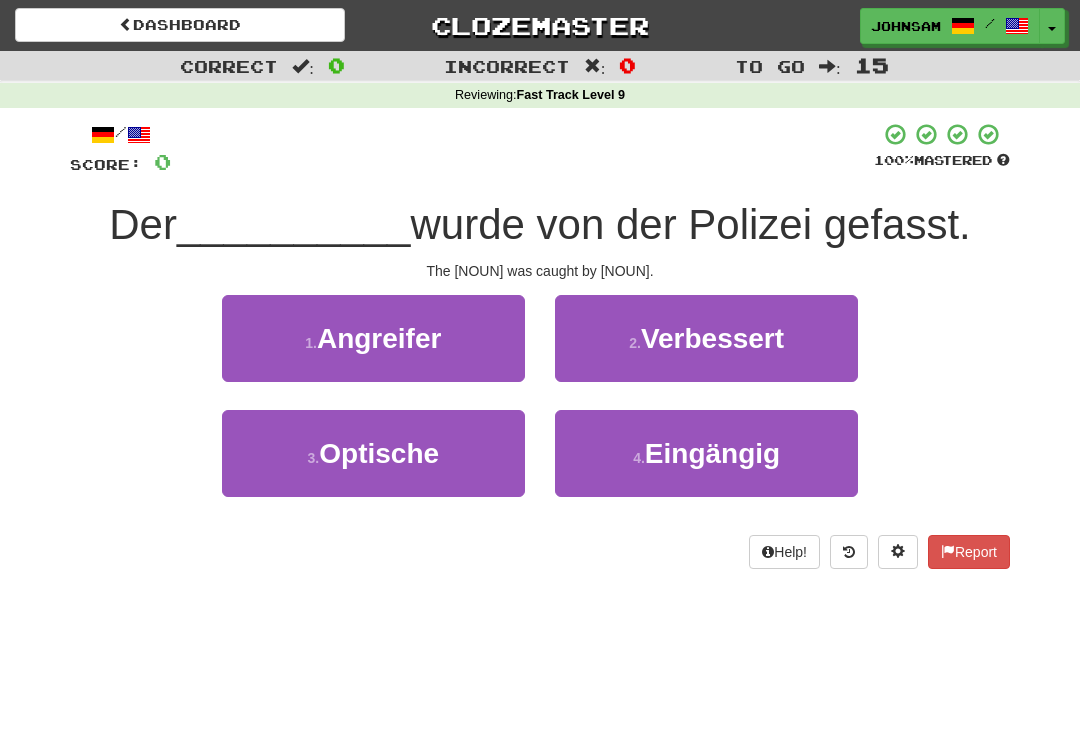 click on "1 .  Angreifer" at bounding box center (373, 338) 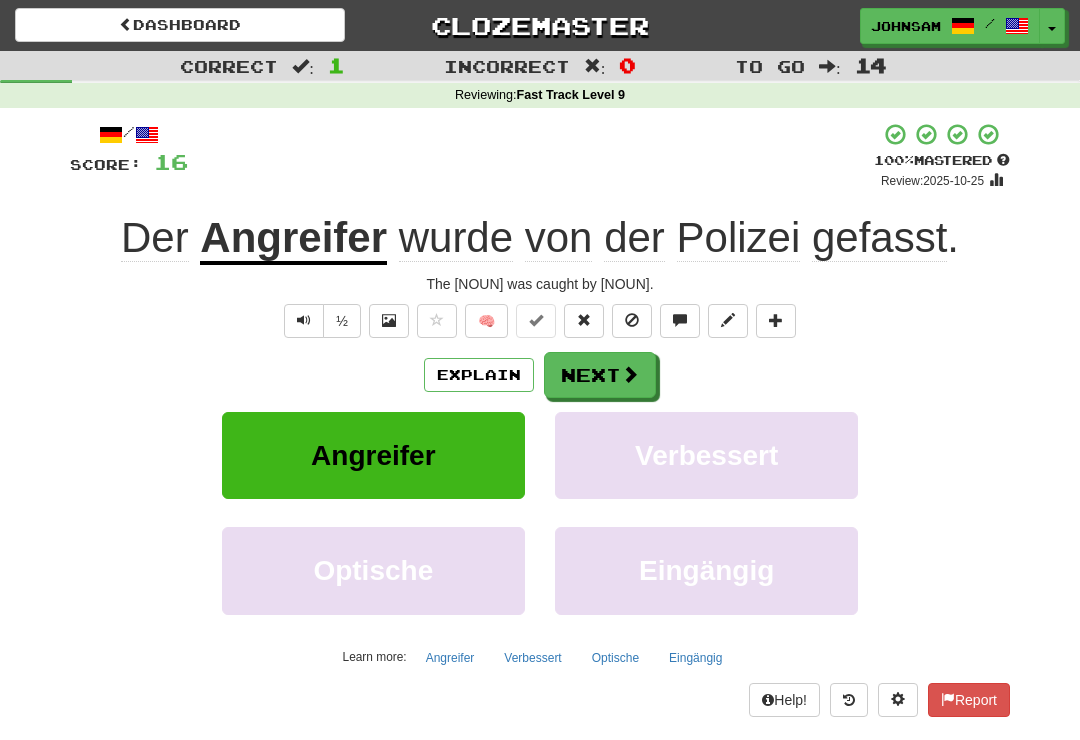 click on "Next" at bounding box center (600, 375) 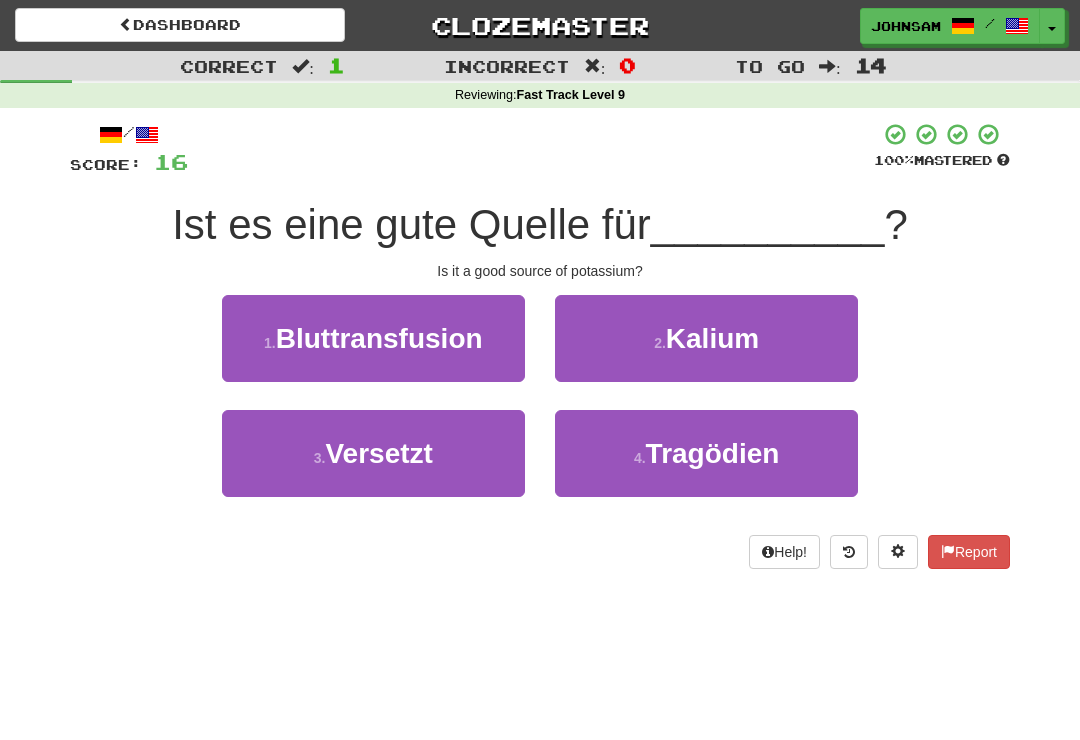 click on "2 .  Kalium" at bounding box center (706, 338) 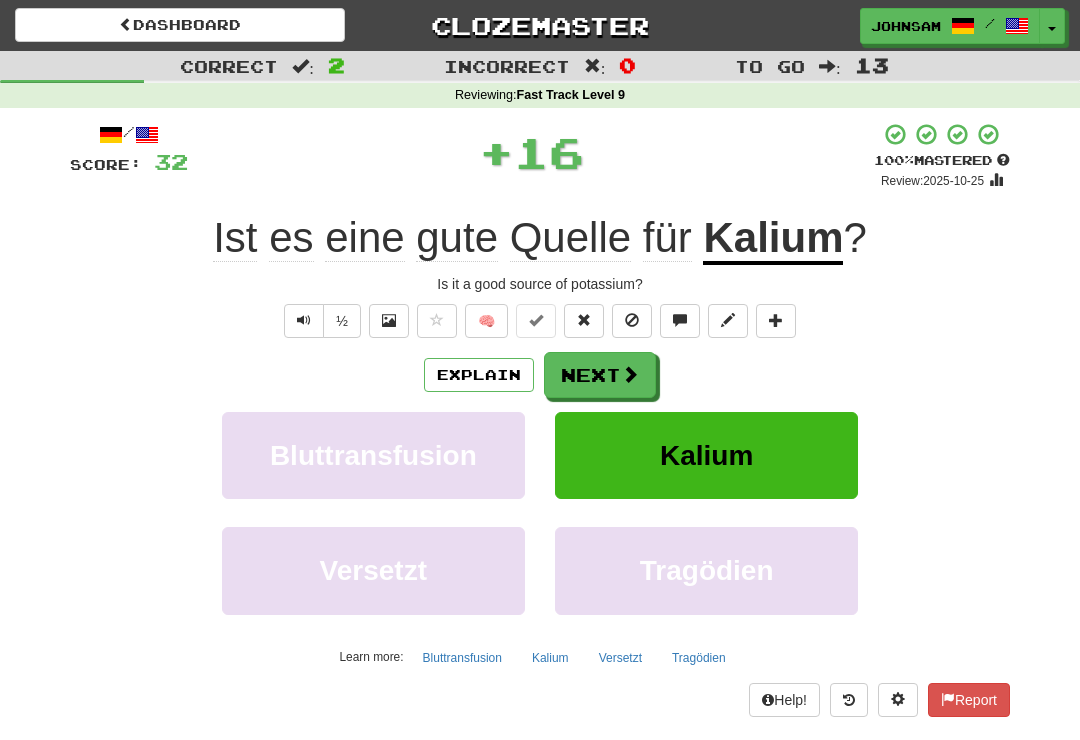 click on "Next" at bounding box center [600, 375] 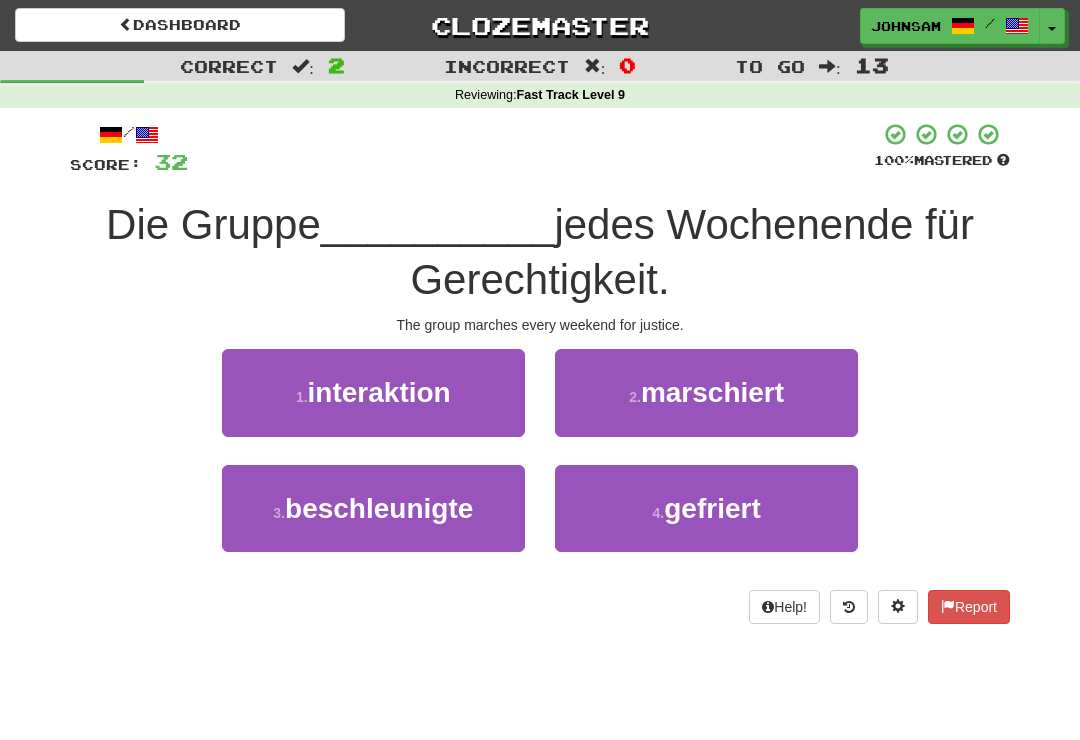 click on "2 .  marschiert" at bounding box center [706, 392] 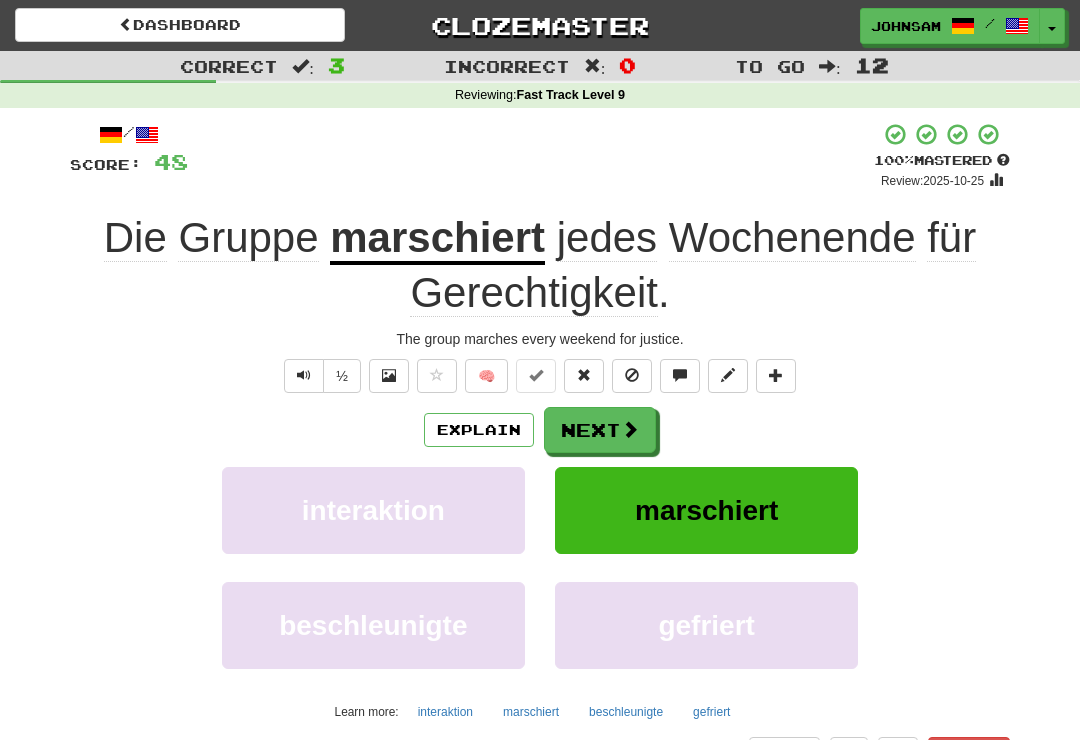 click at bounding box center (630, 429) 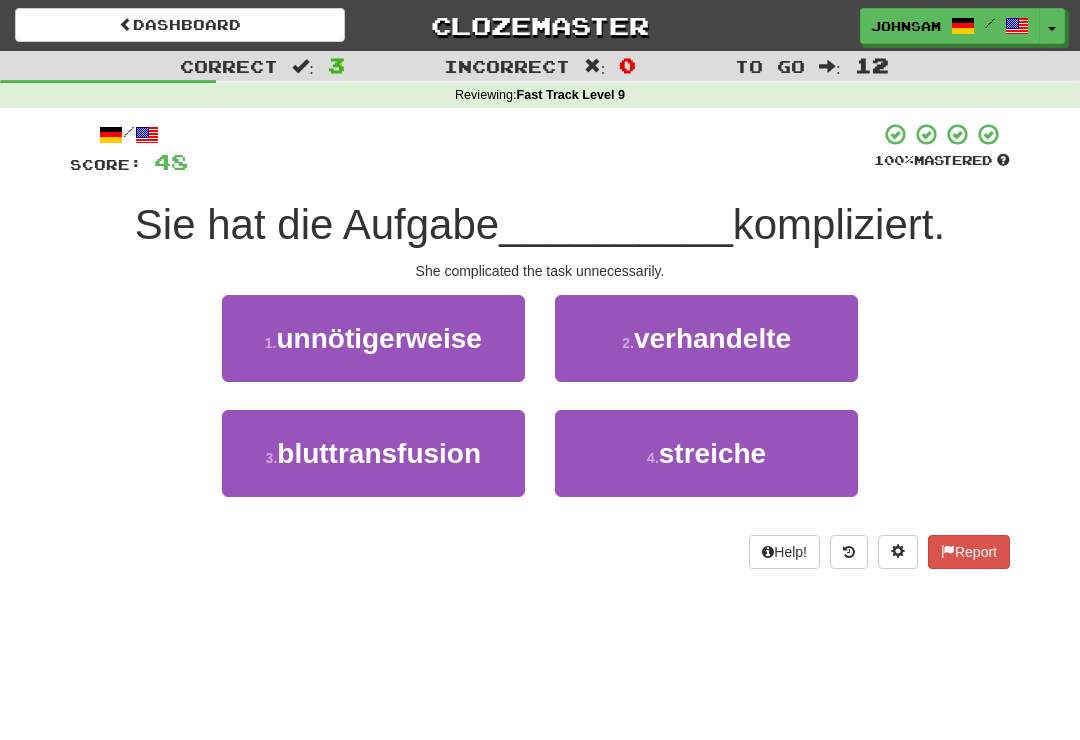 click on "unnötigerweise" at bounding box center (378, 338) 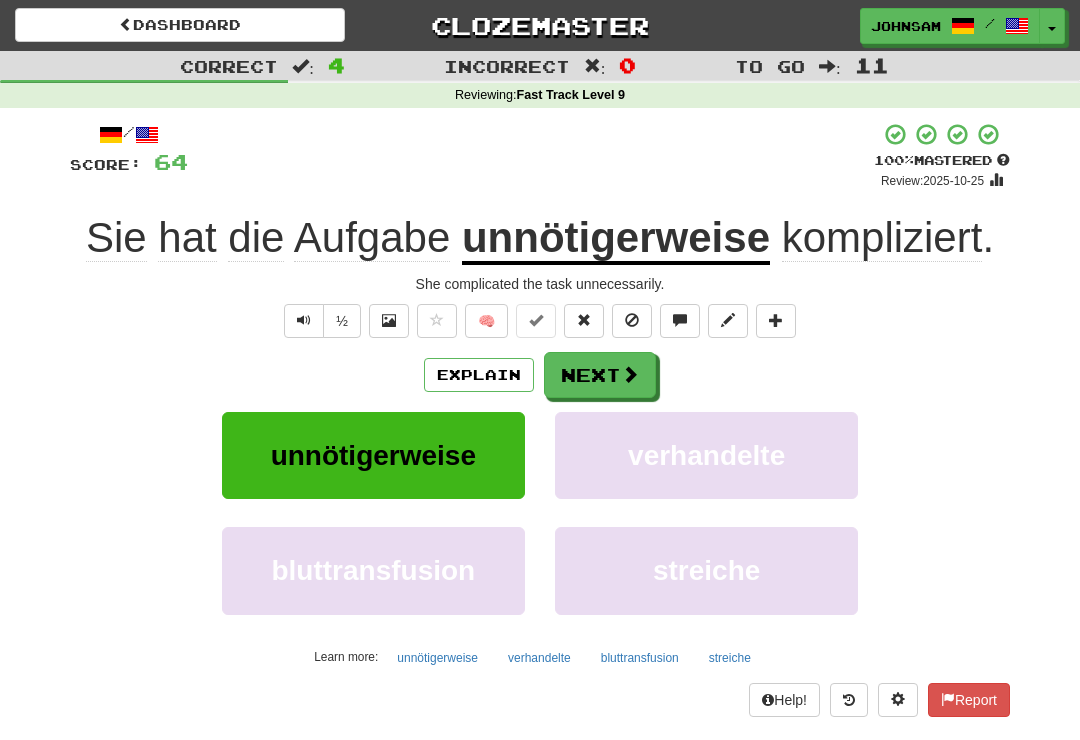 click on "Next" at bounding box center [600, 375] 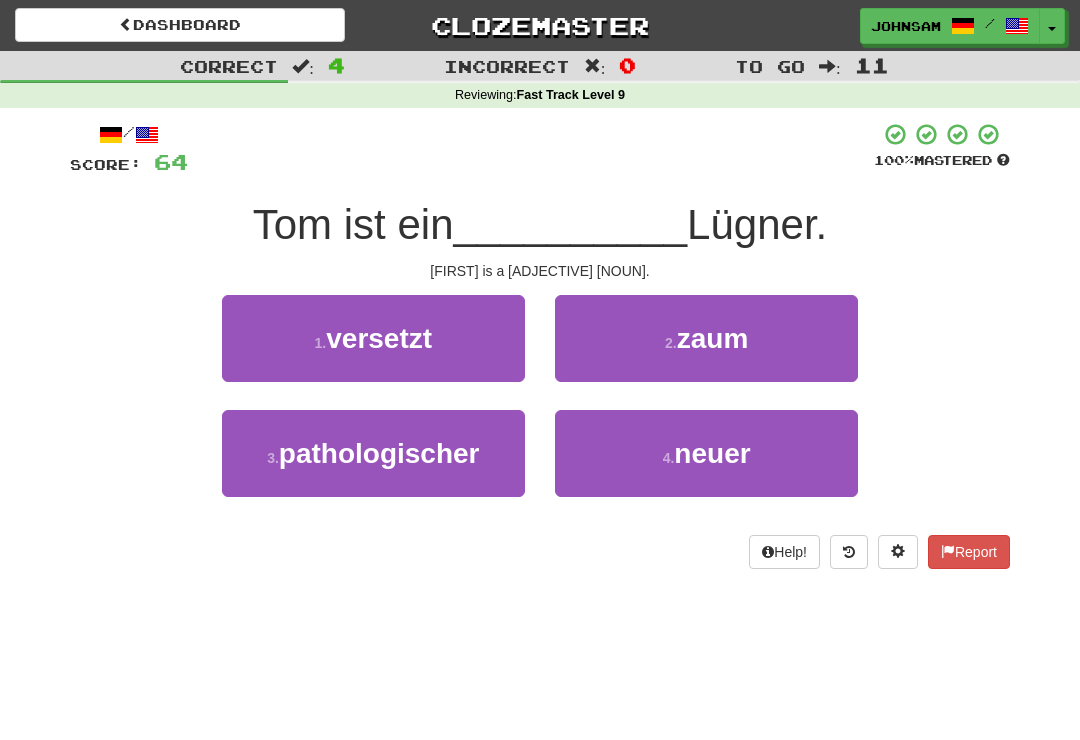click on "3 .  pathologischer" at bounding box center [373, 453] 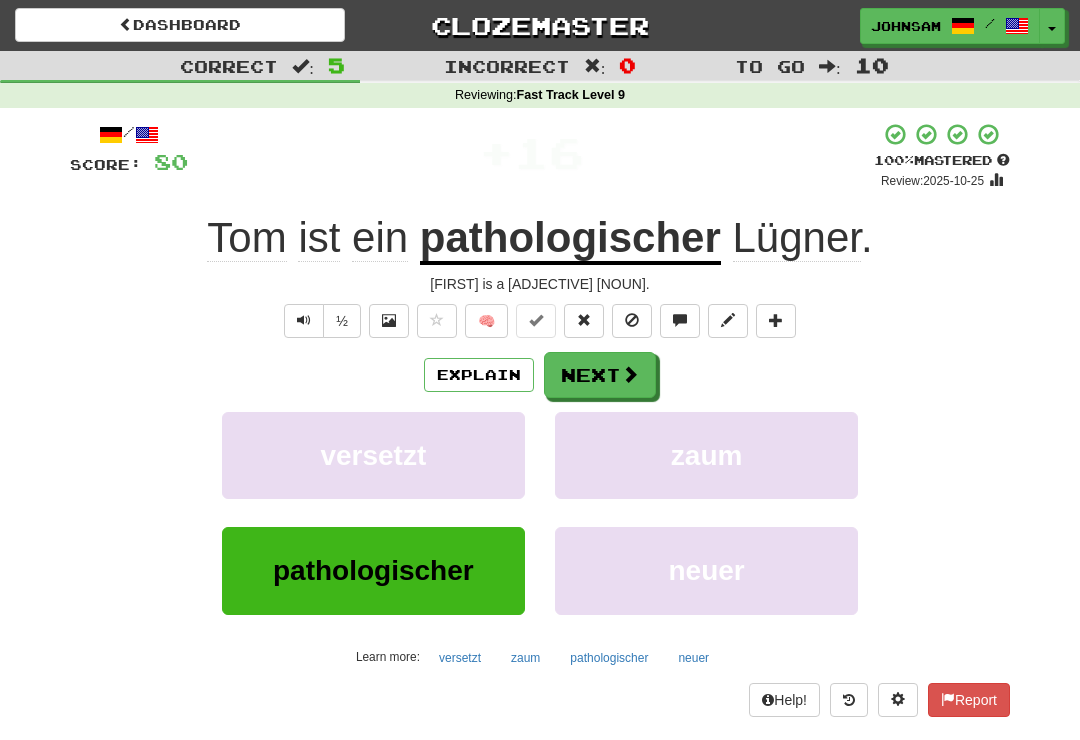 click at bounding box center (630, 374) 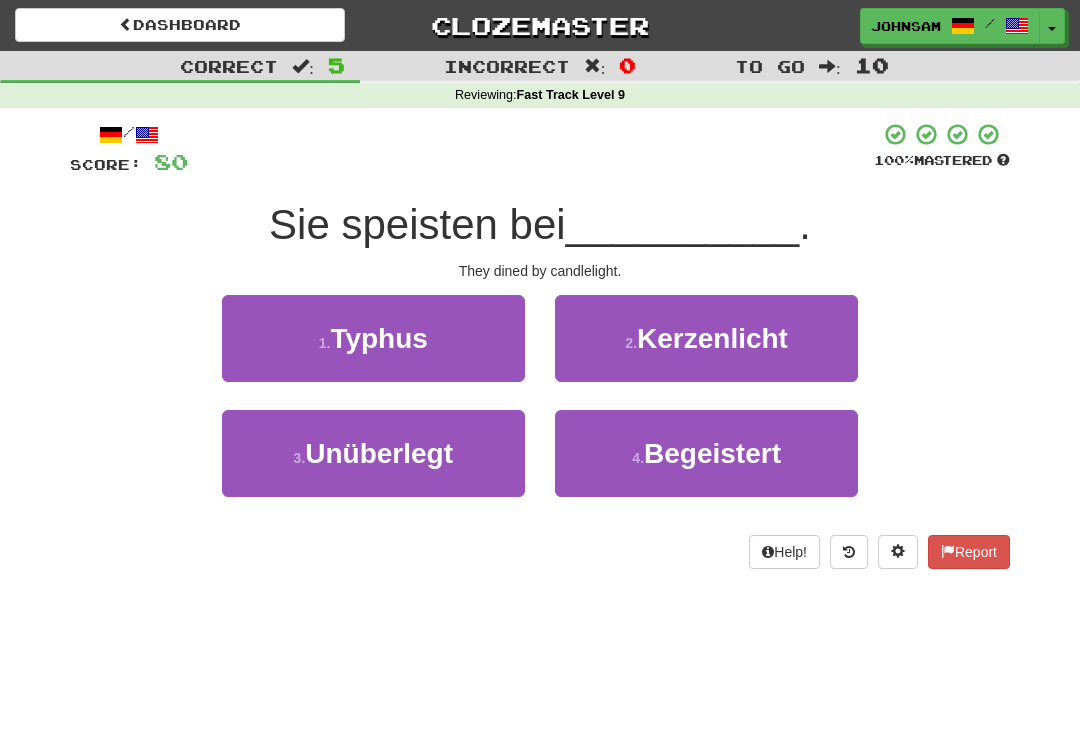 click on "2 .  Kerzenlicht" at bounding box center (706, 338) 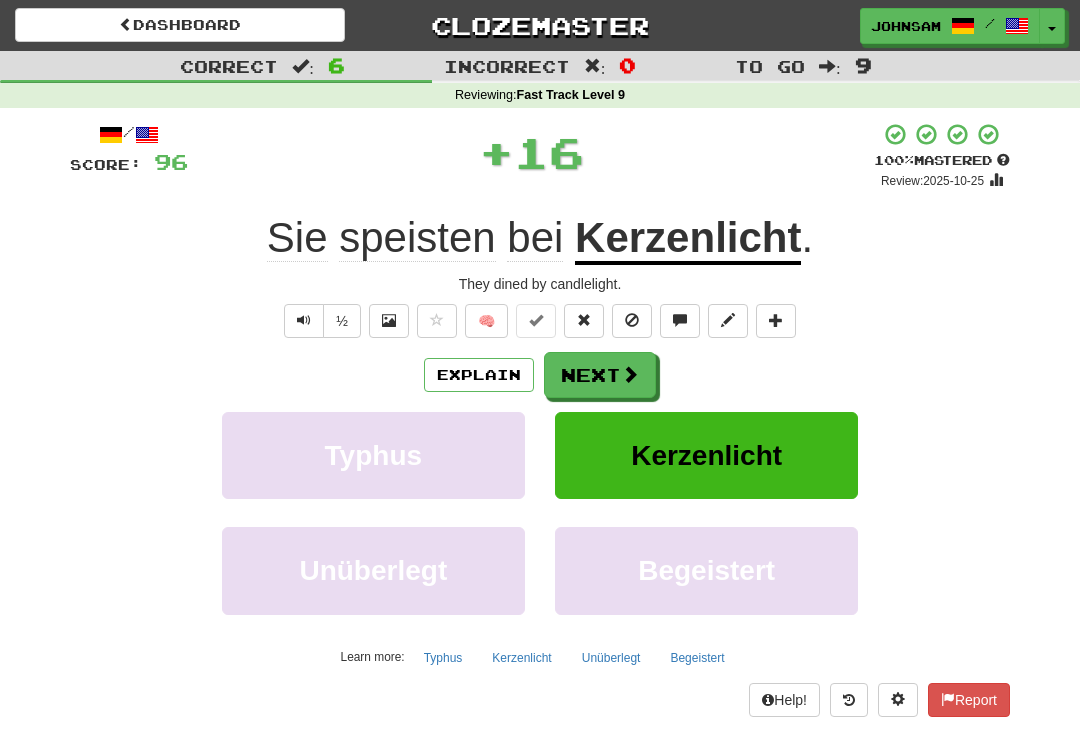 click on "Next" at bounding box center [600, 375] 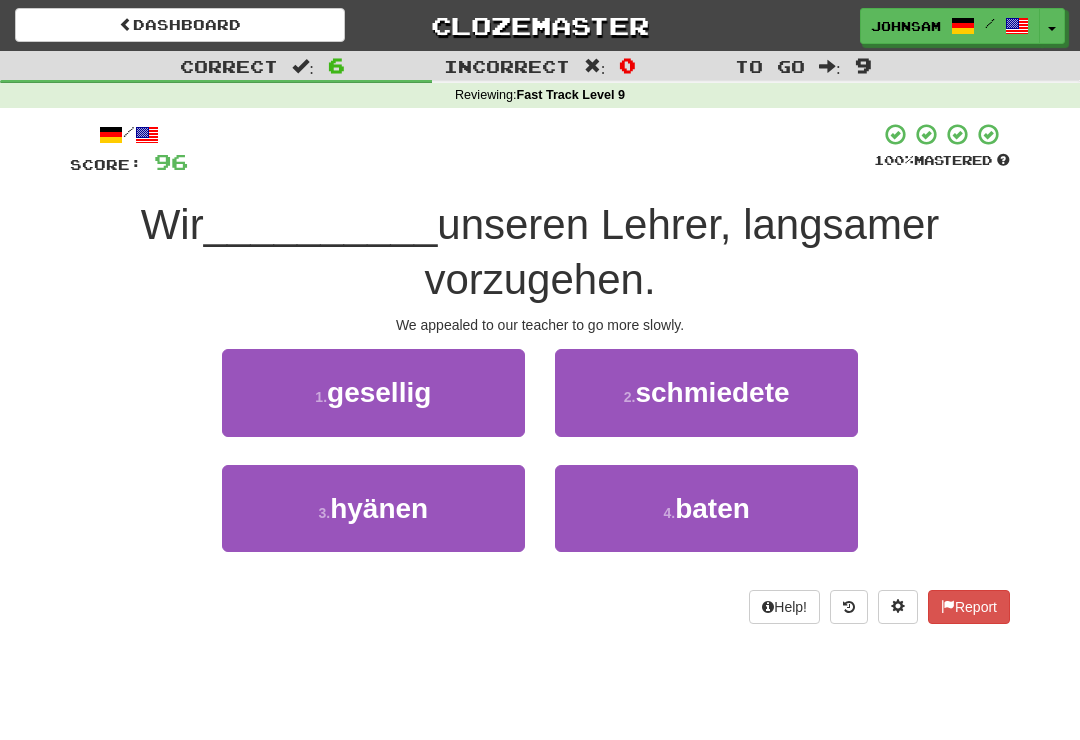 click on "baten" at bounding box center (712, 508) 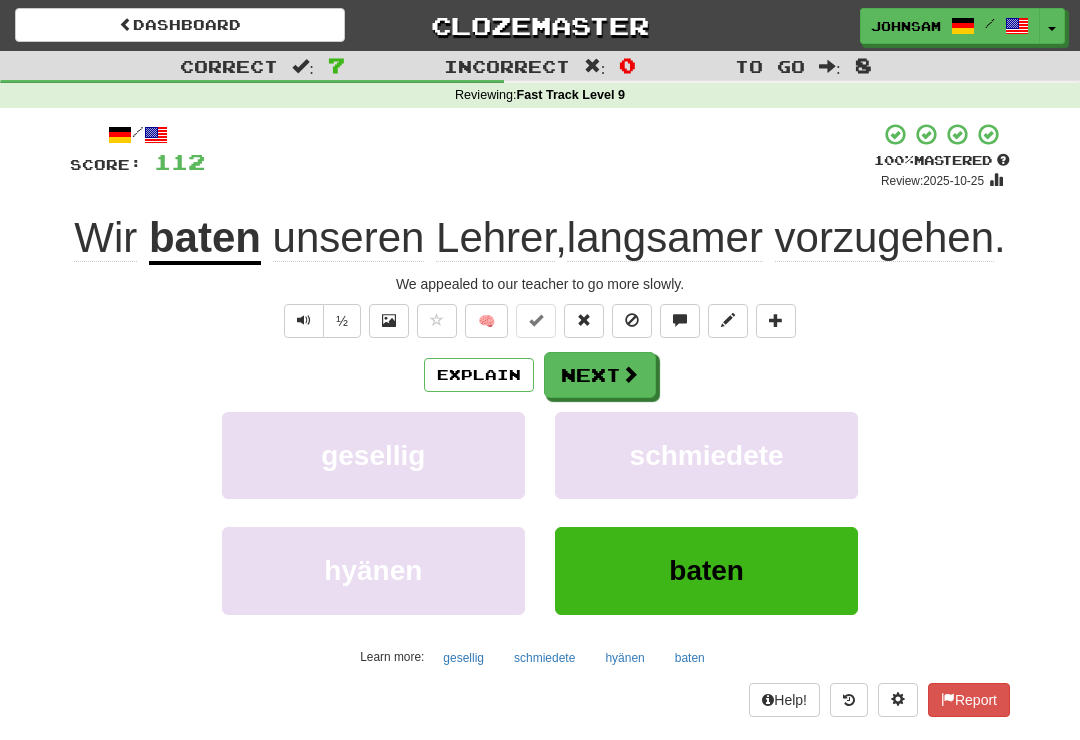 click on "Next" at bounding box center (600, 375) 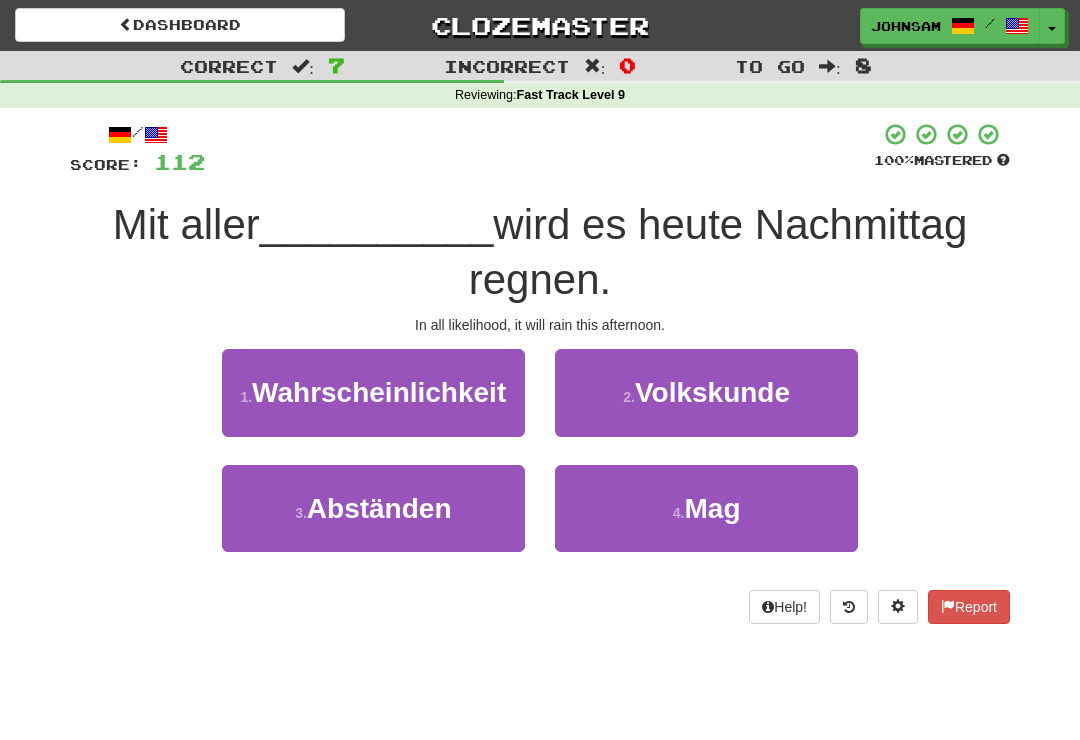 click on "1 .  Wahrscheinlichkeit" at bounding box center [373, 392] 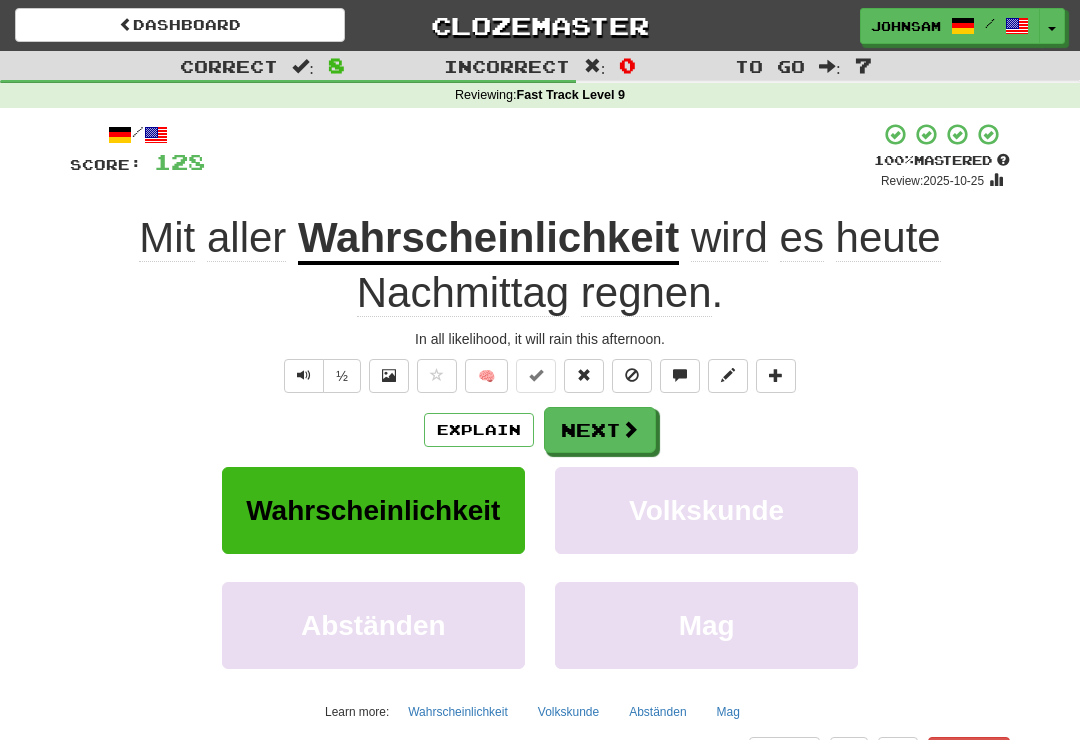 click on "Next" at bounding box center (600, 430) 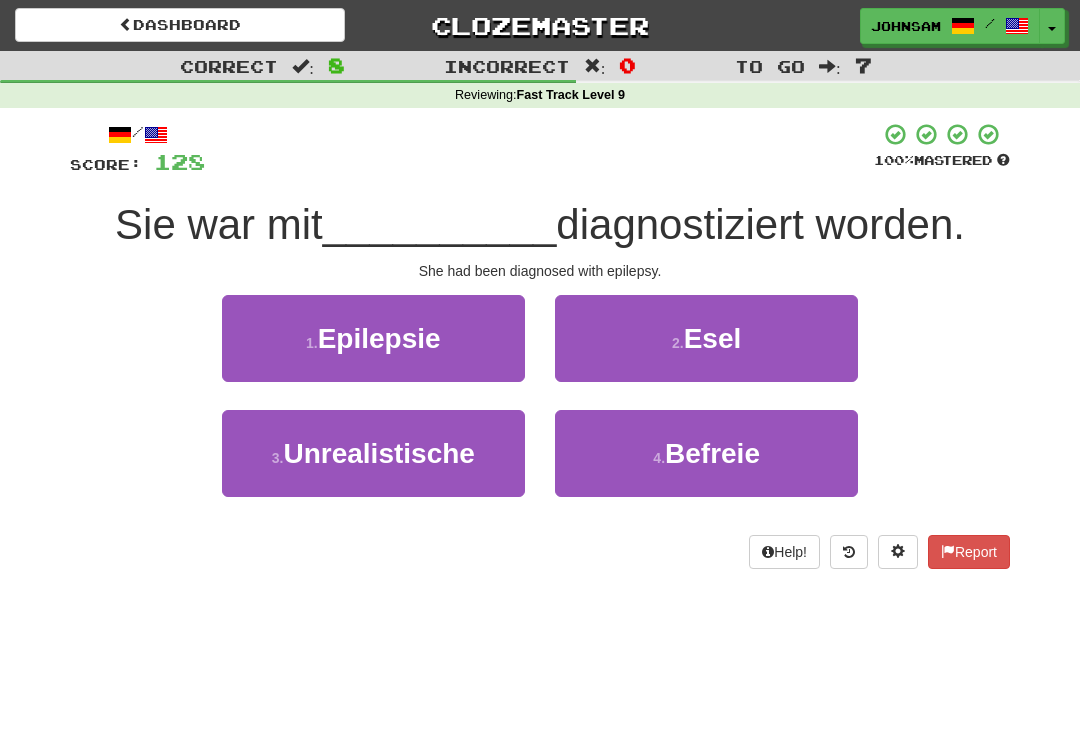 click on "1 .  Epilepsie" at bounding box center (373, 338) 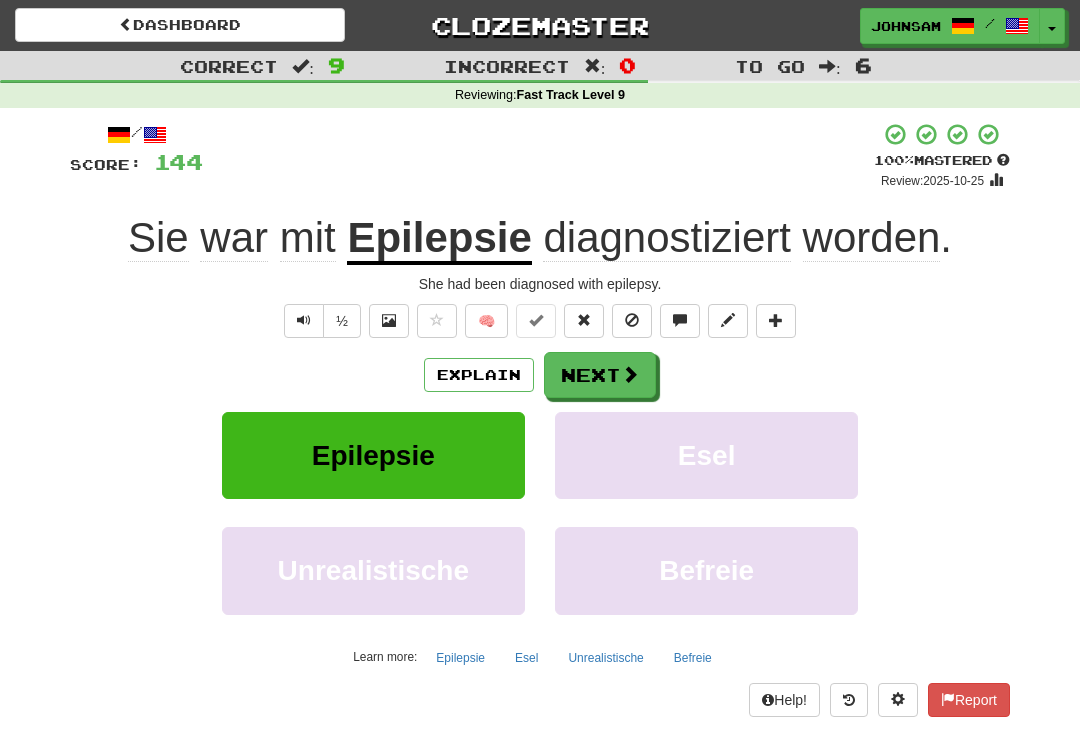 click at bounding box center (630, 374) 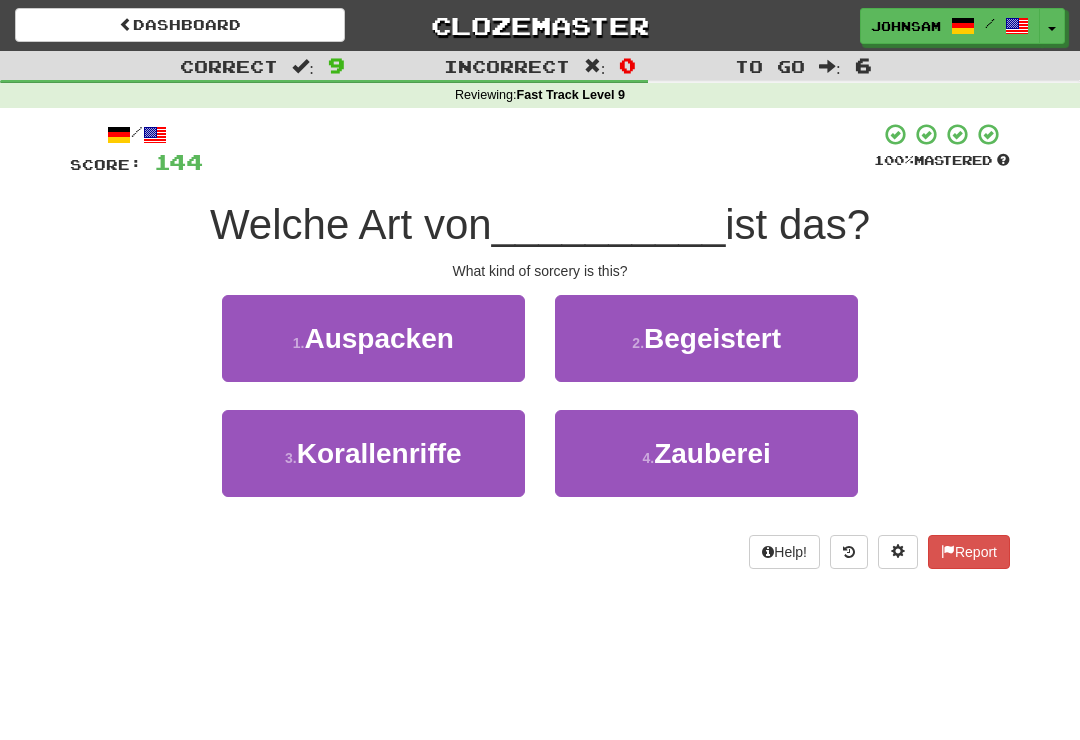 click on "4 .  Zauberei" at bounding box center (706, 453) 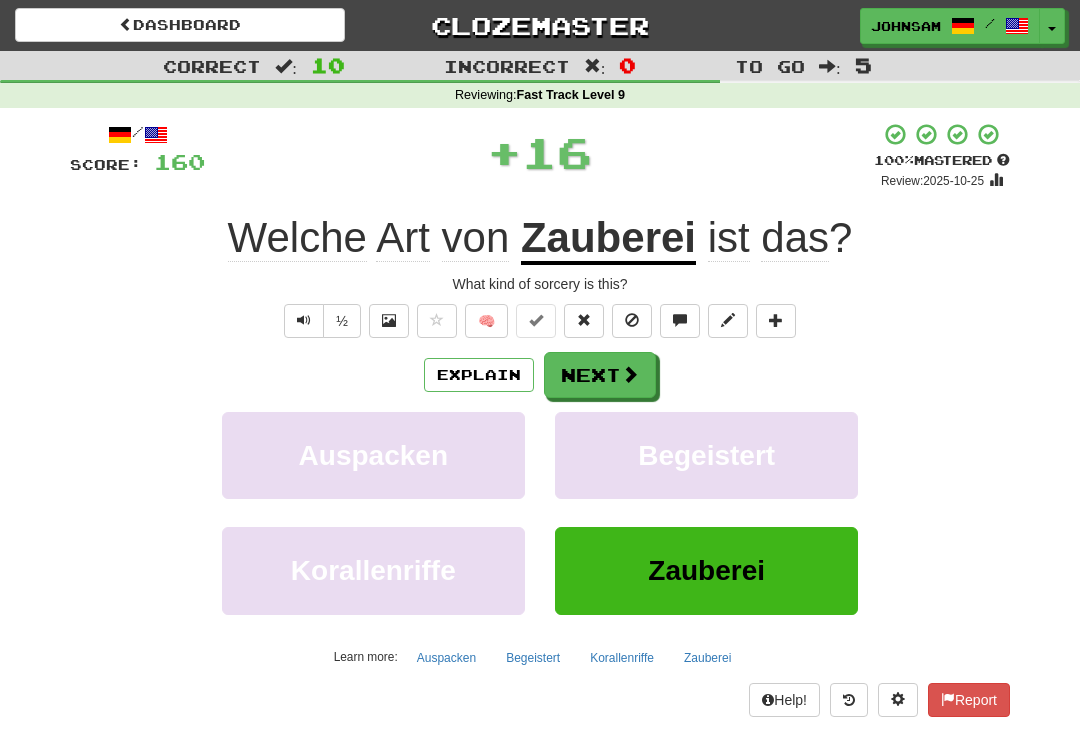 click on "Next" at bounding box center (600, 375) 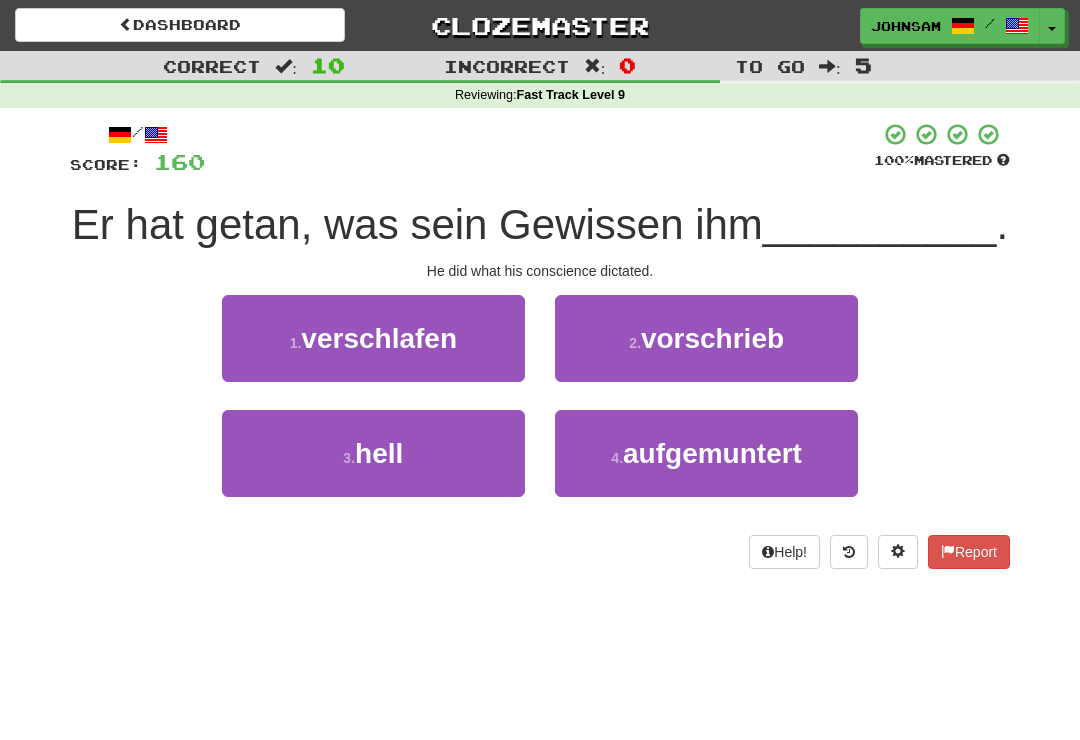 click on "vorschrieb" at bounding box center (712, 338) 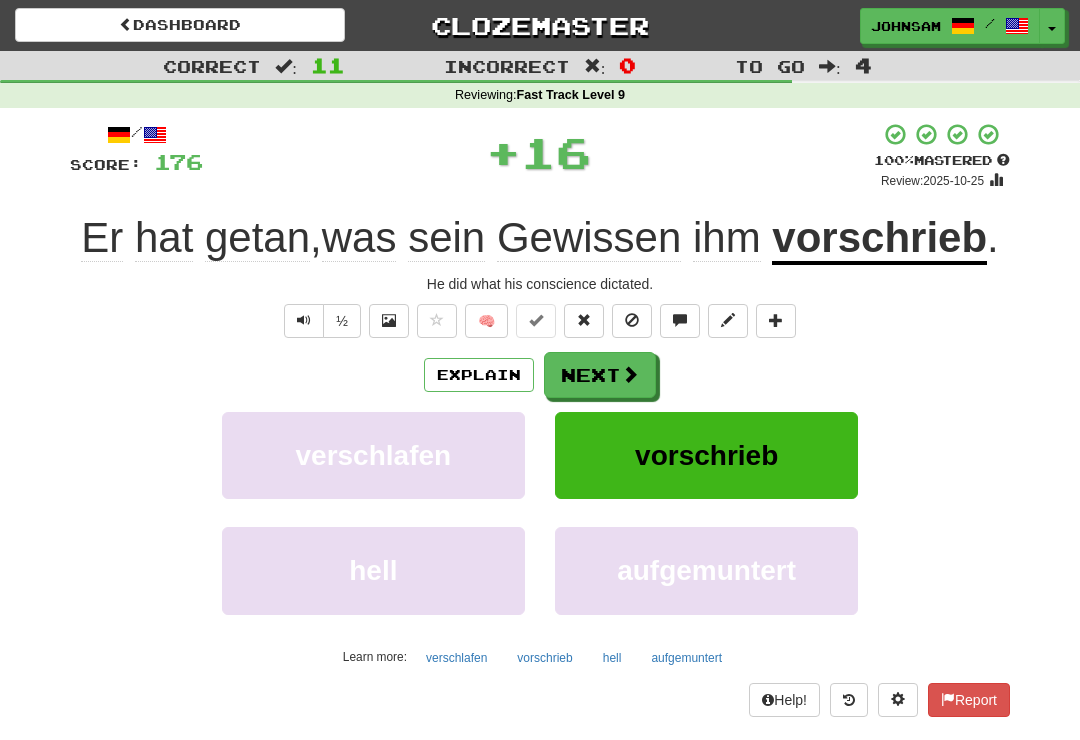 click on "Next" at bounding box center (600, 375) 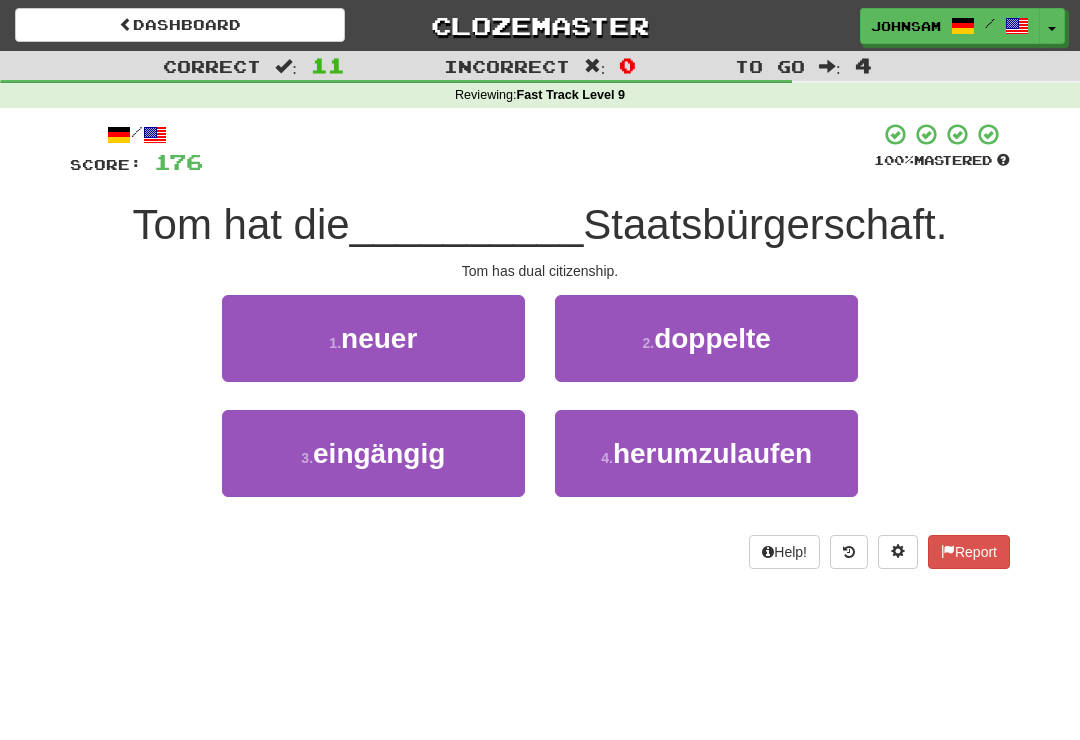 click on "2 .  doppelte" at bounding box center [706, 338] 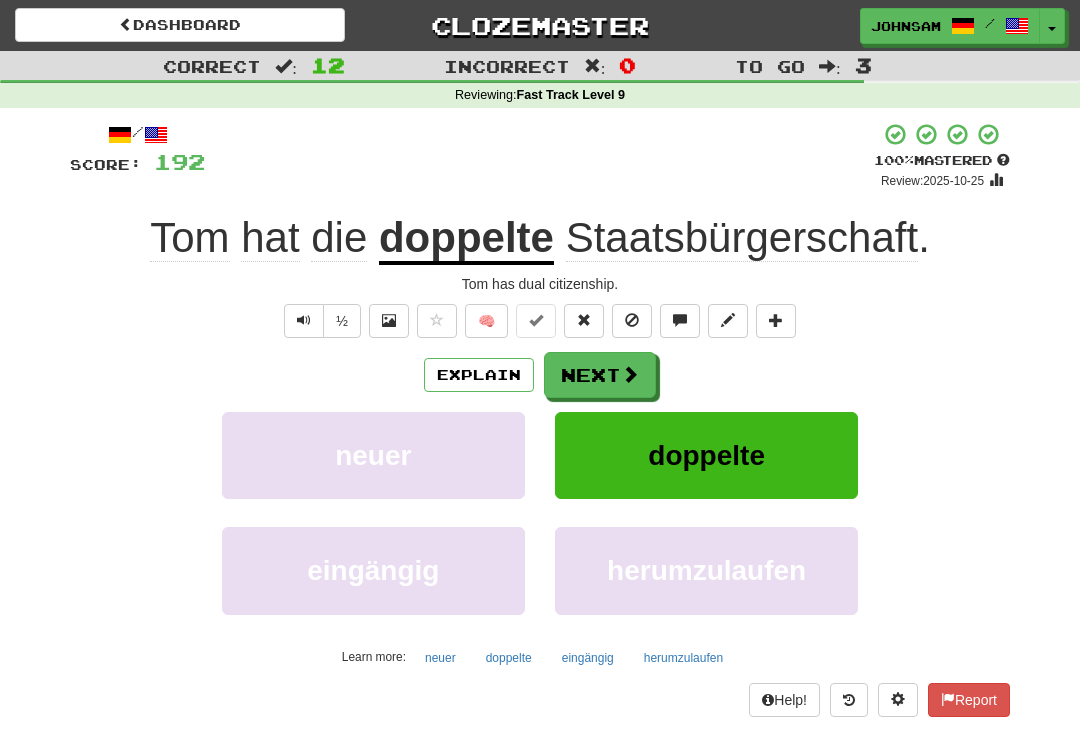 click at bounding box center [630, 374] 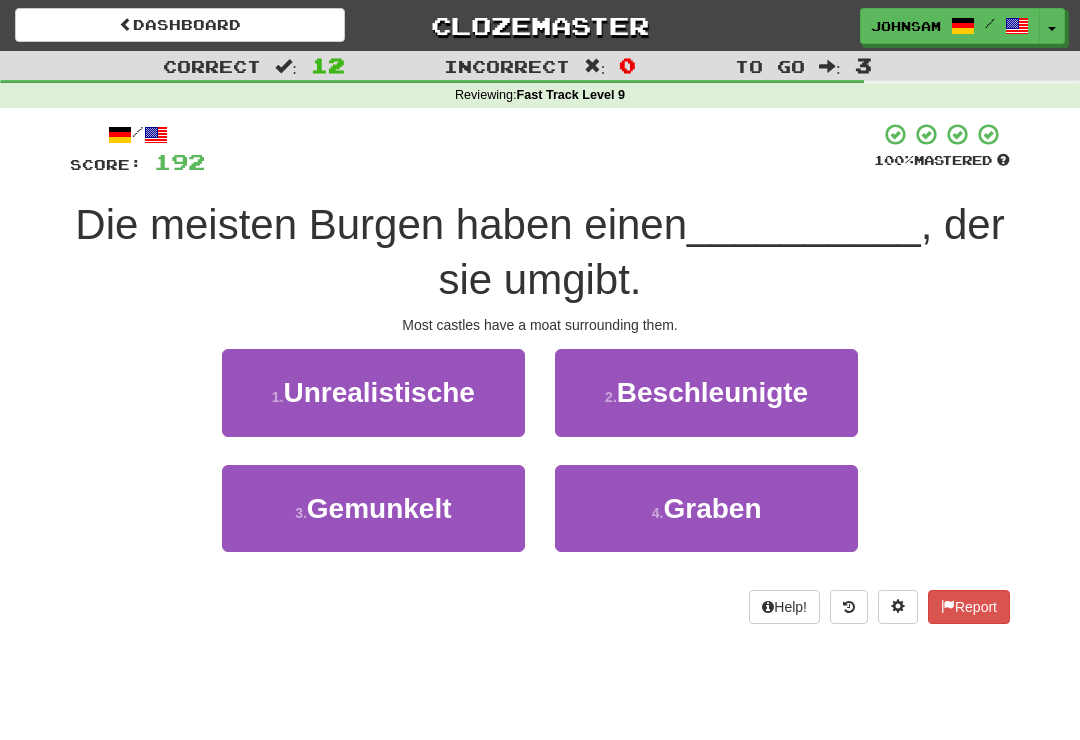 click on "4 .  Graben" at bounding box center (706, 508) 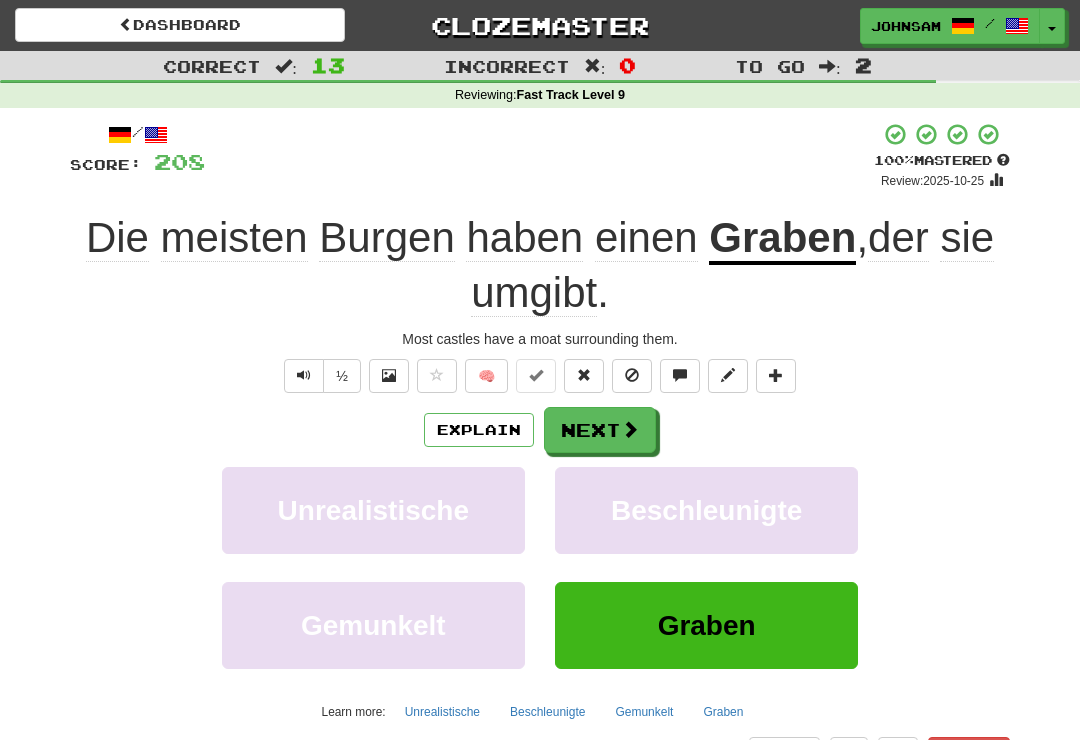 click on "Next" at bounding box center (600, 430) 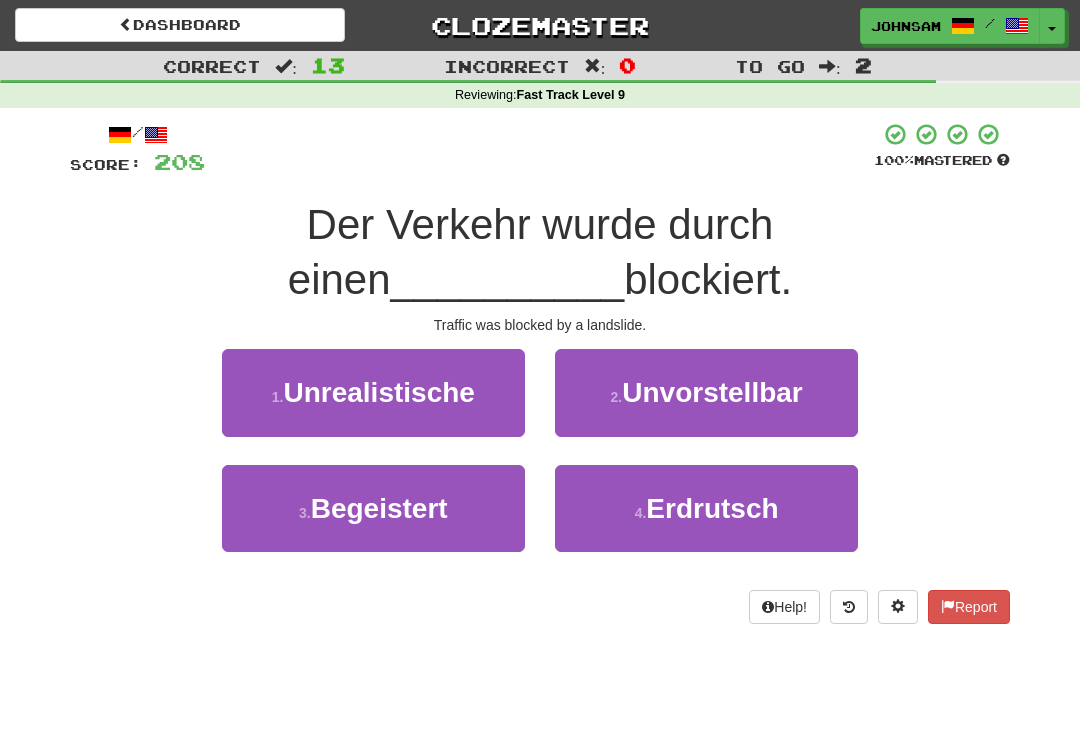 click on "Erdrutsch" at bounding box center (712, 508) 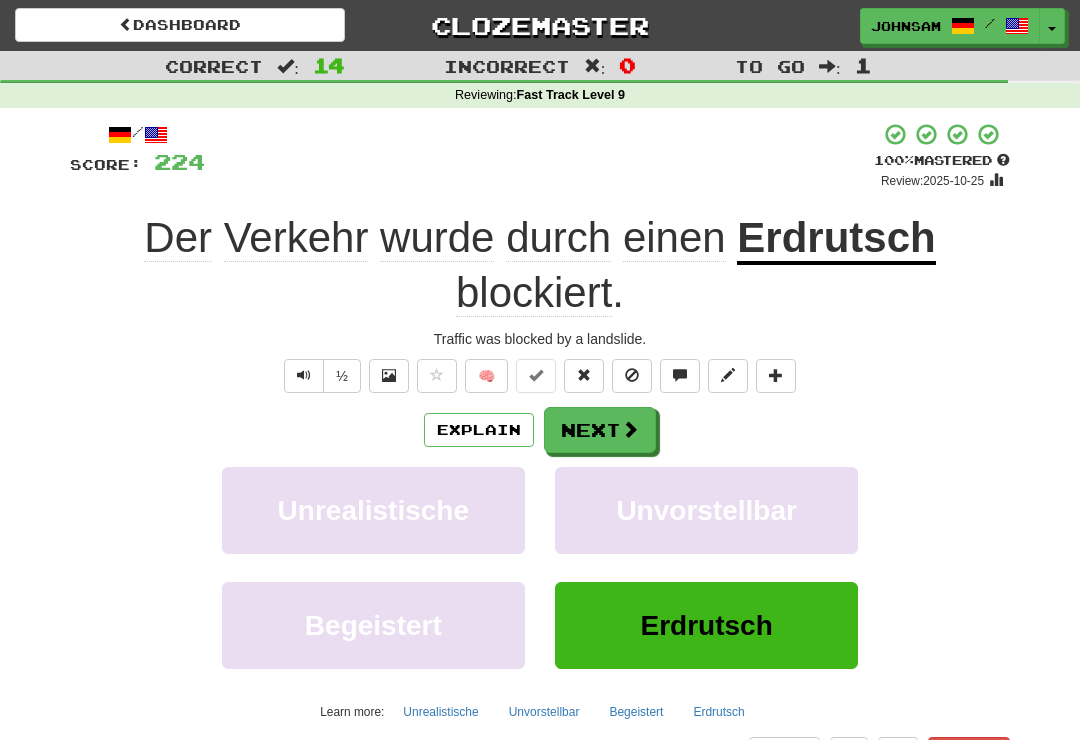 click on "Next" at bounding box center [600, 430] 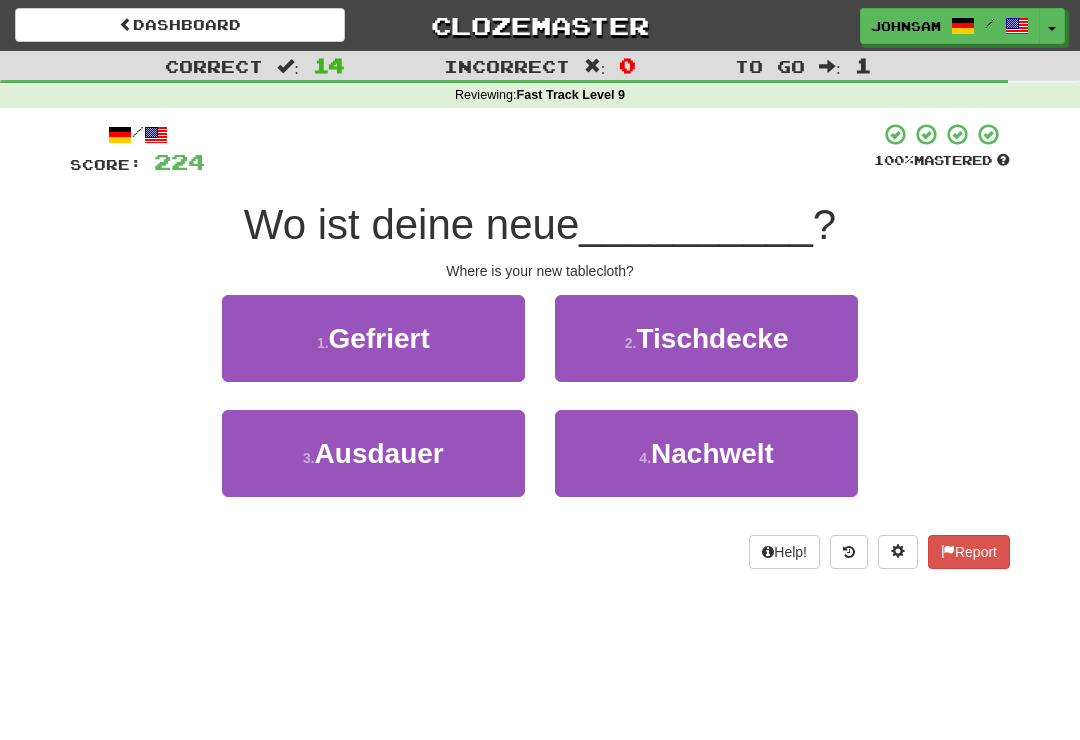 click on "2 .  Tischdecke" at bounding box center [706, 338] 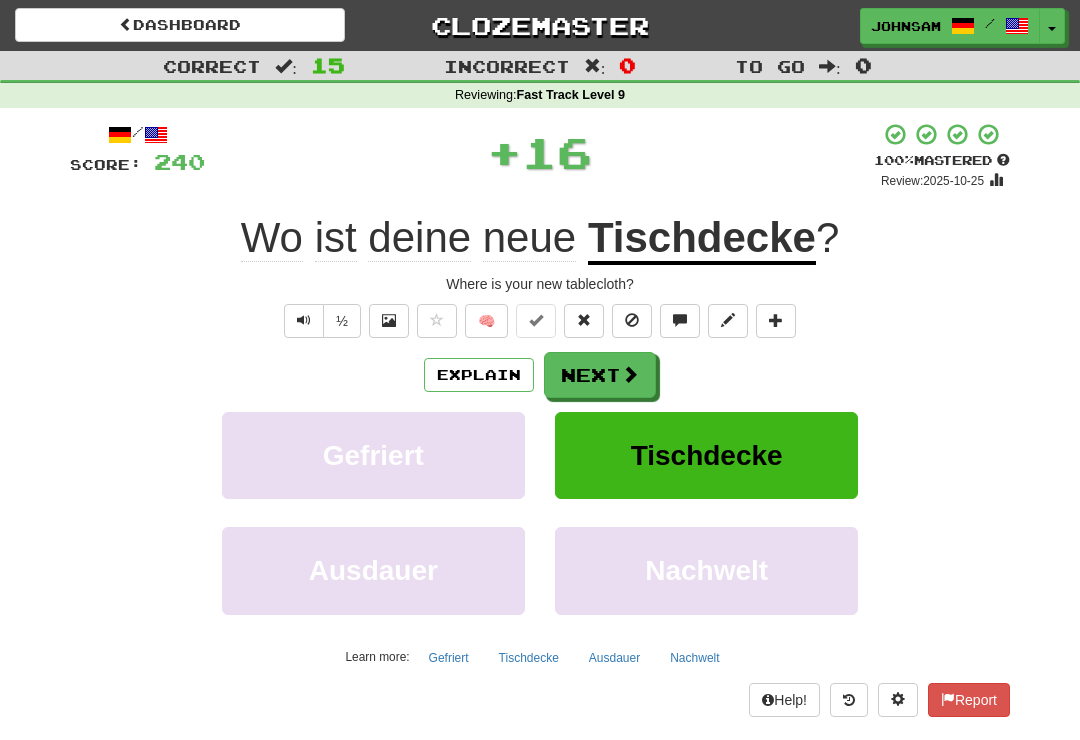 click at bounding box center [630, 374] 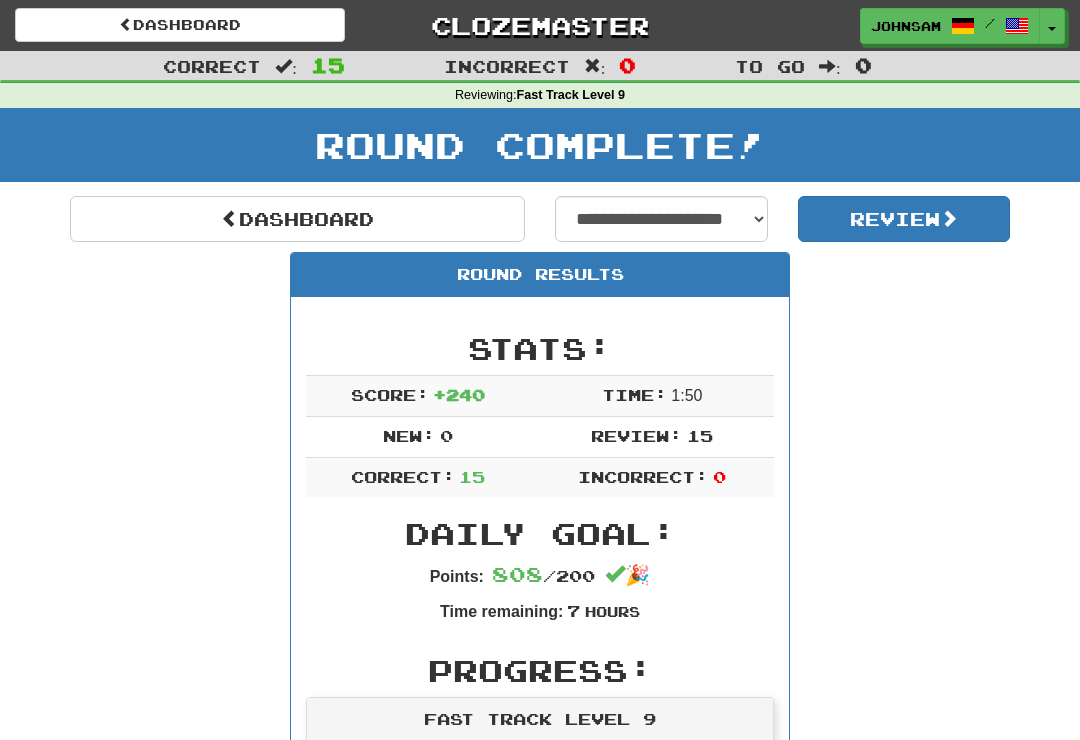 click on "Dashboard" at bounding box center (297, 219) 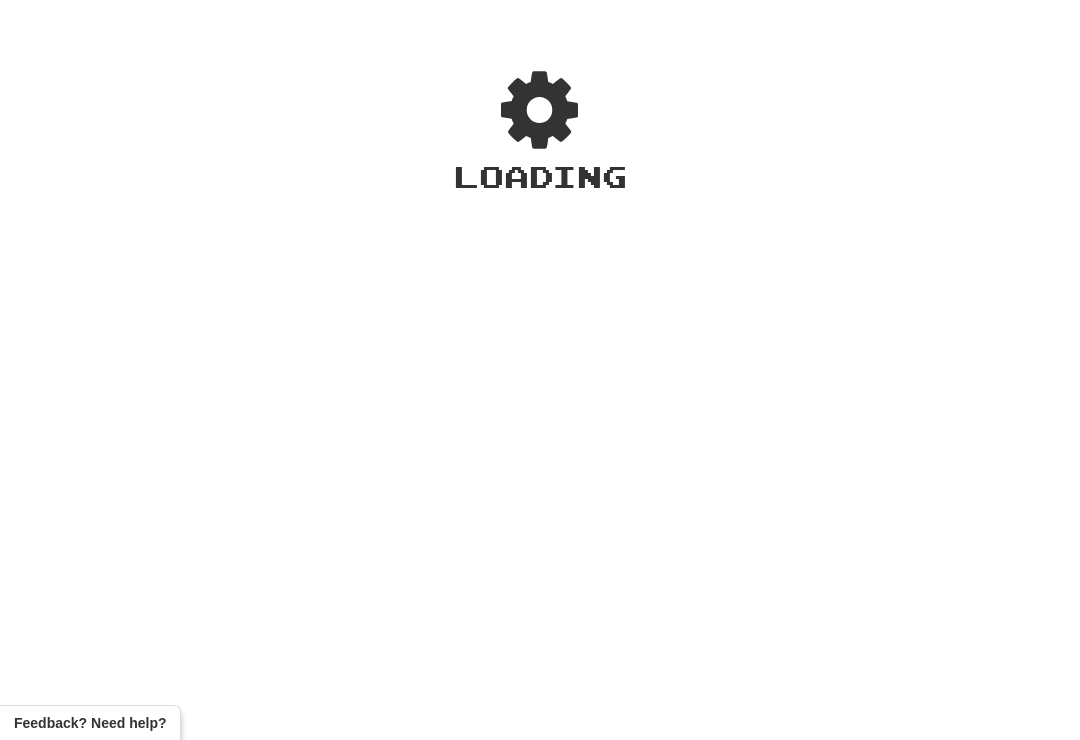 scroll, scrollTop: 0, scrollLeft: 0, axis: both 